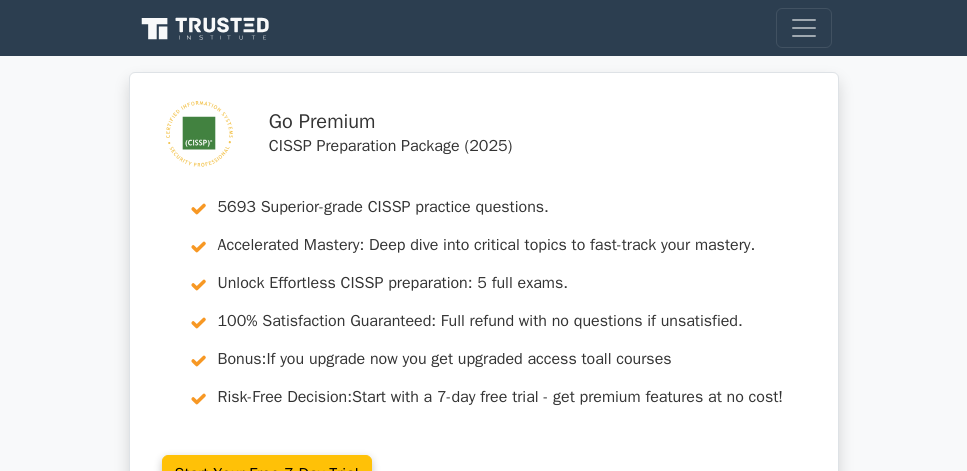 scroll, scrollTop: 1771, scrollLeft: 0, axis: vertical 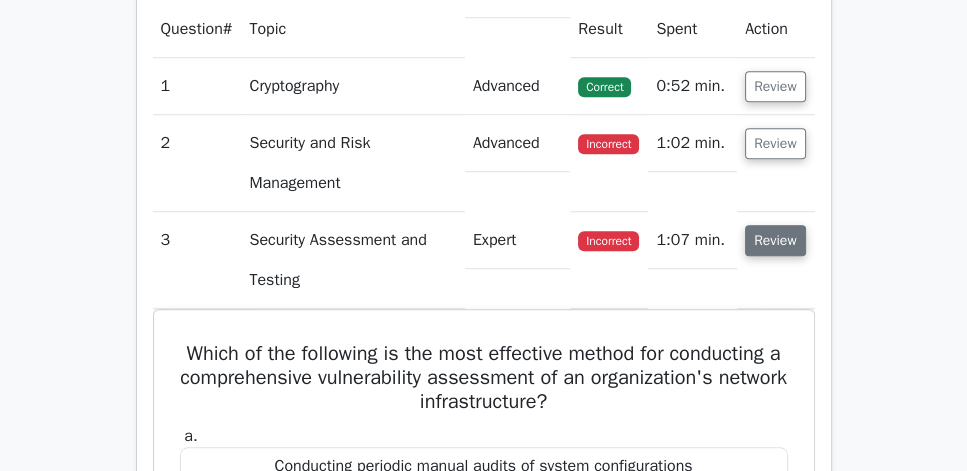 click on "Review" at bounding box center (775, 240) 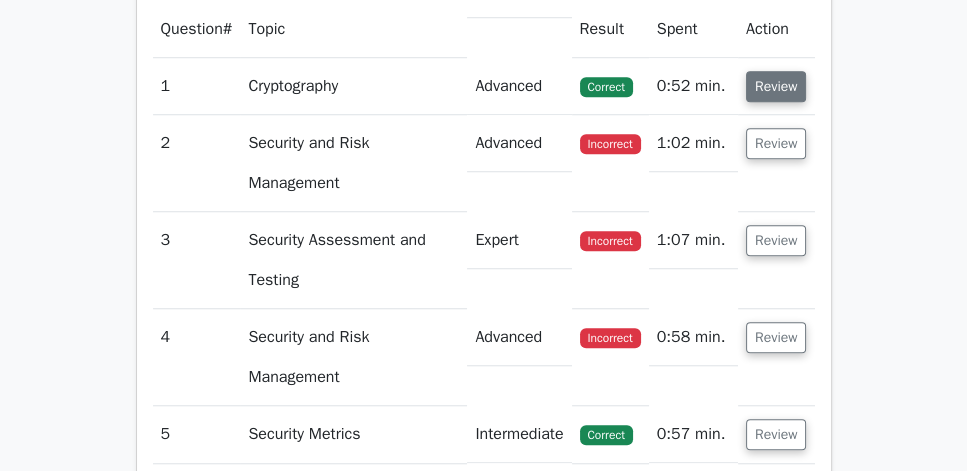 click on "Review" at bounding box center (776, 86) 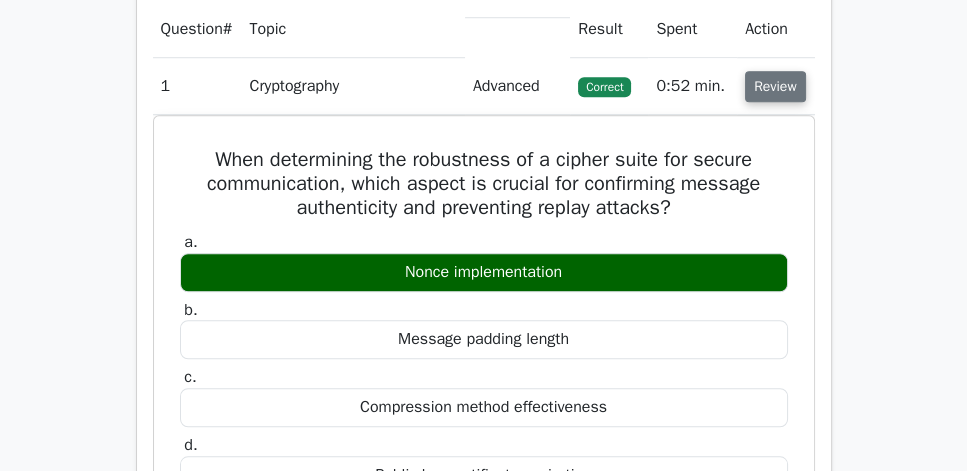 click on "Review" at bounding box center [775, 86] 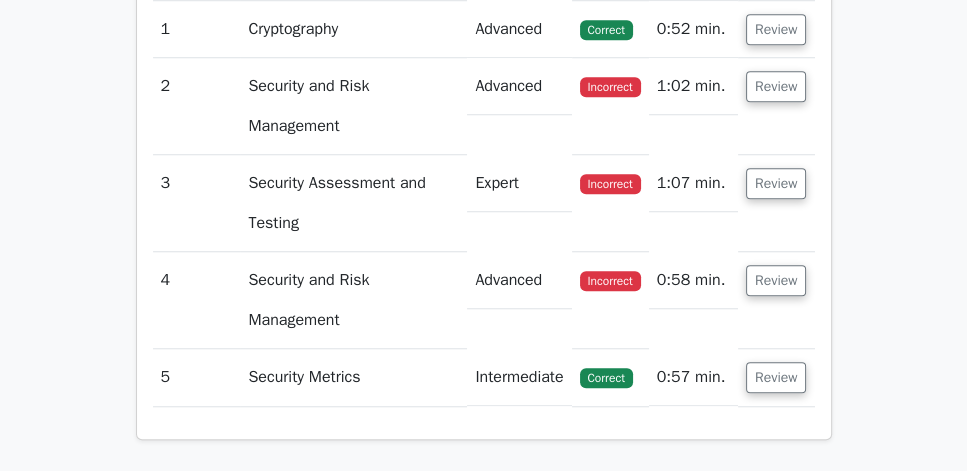 scroll, scrollTop: 1714, scrollLeft: 0, axis: vertical 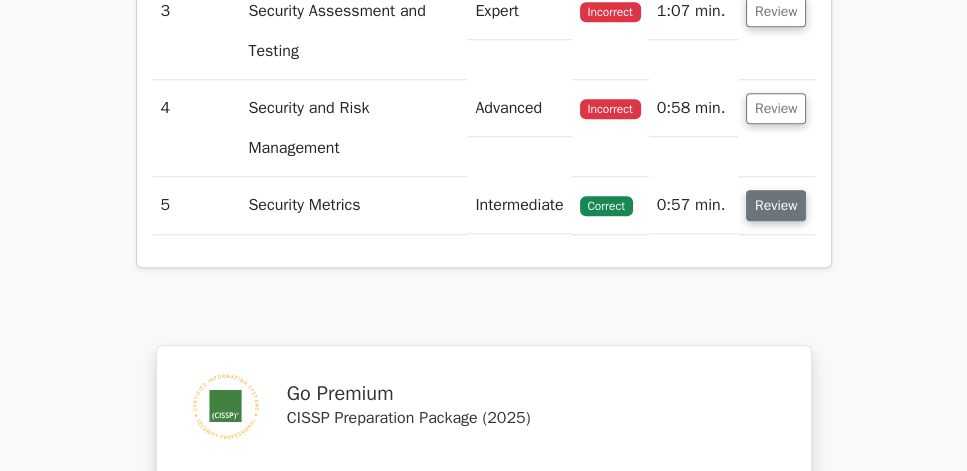 click on "Review" at bounding box center (776, 205) 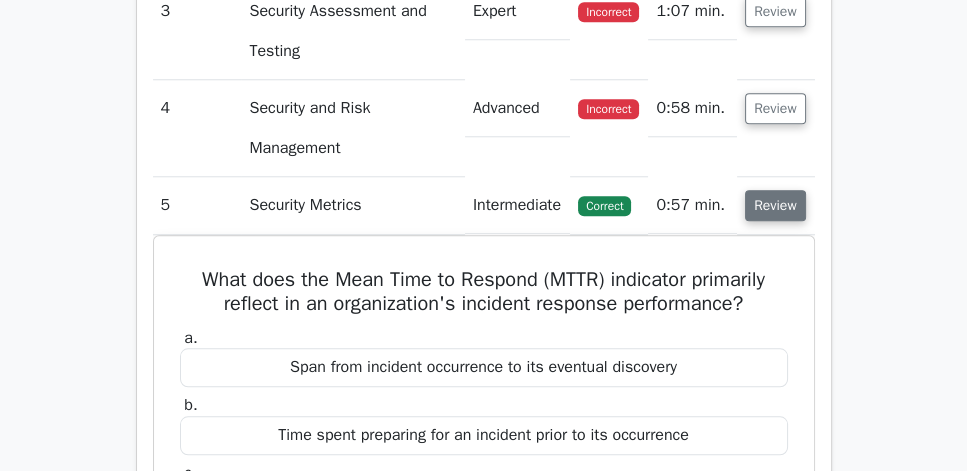 click on "Review" at bounding box center [775, 205] 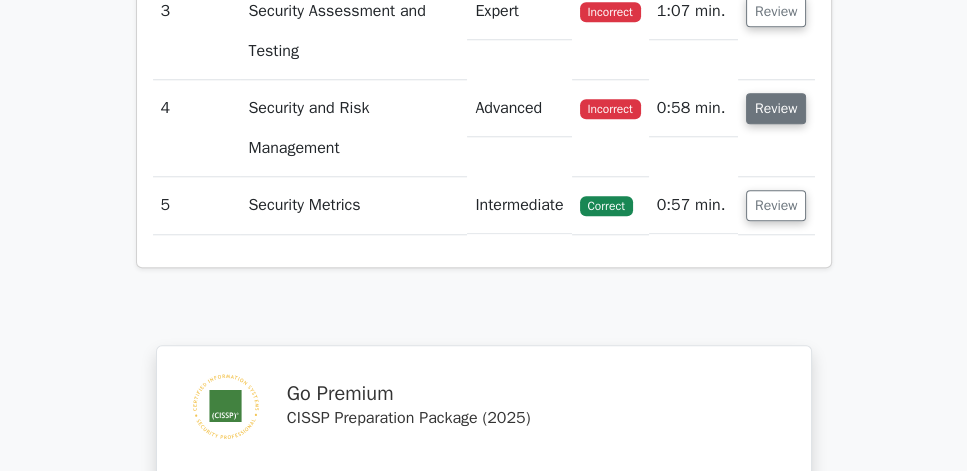 click on "Review" at bounding box center [776, 108] 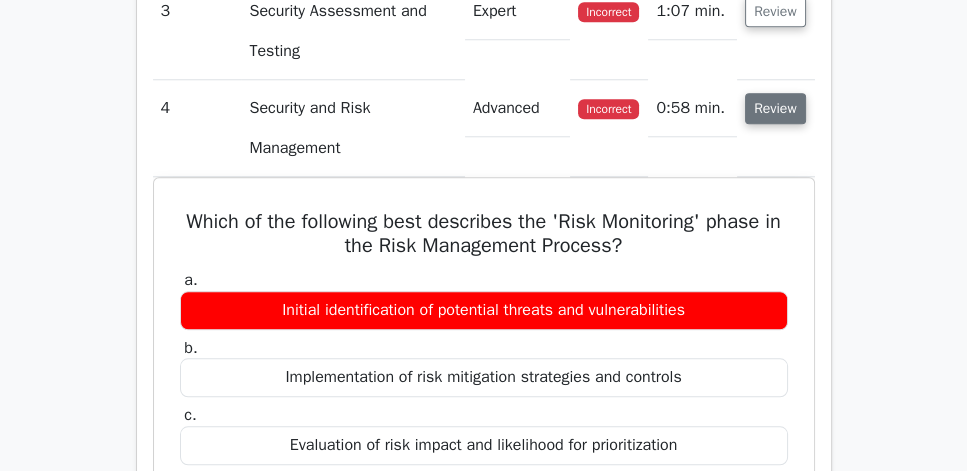 click on "Review" at bounding box center [775, 108] 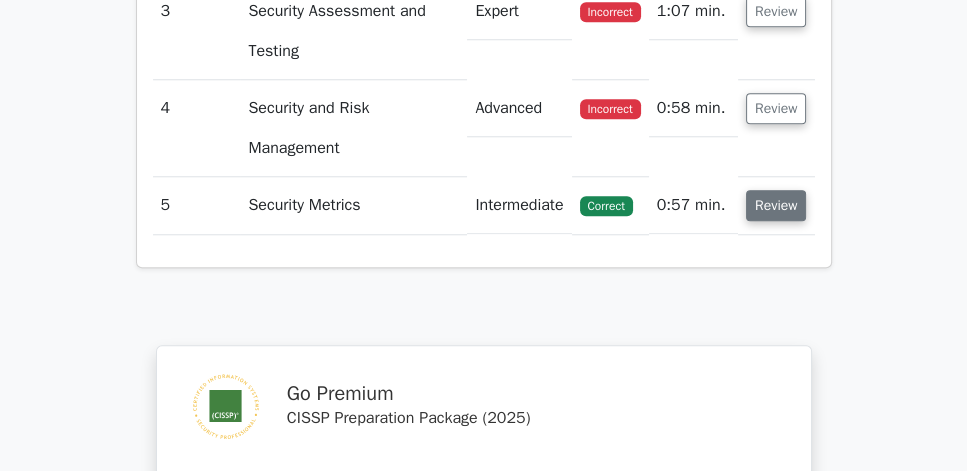 click on "Review" at bounding box center (776, 205) 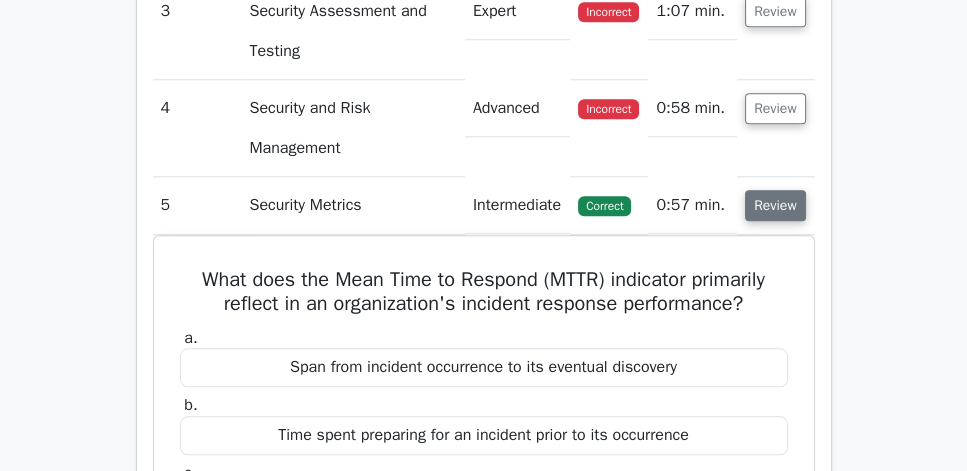 click on "Review" at bounding box center (775, 205) 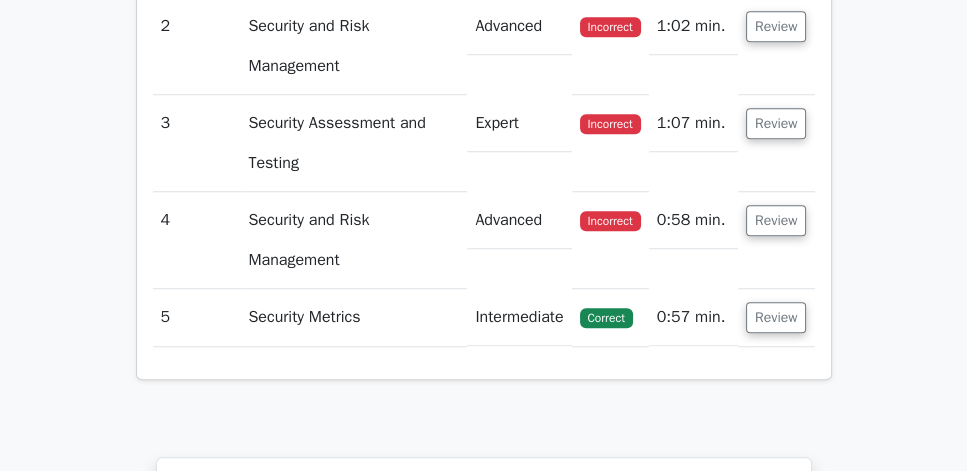 scroll, scrollTop: 1600, scrollLeft: 0, axis: vertical 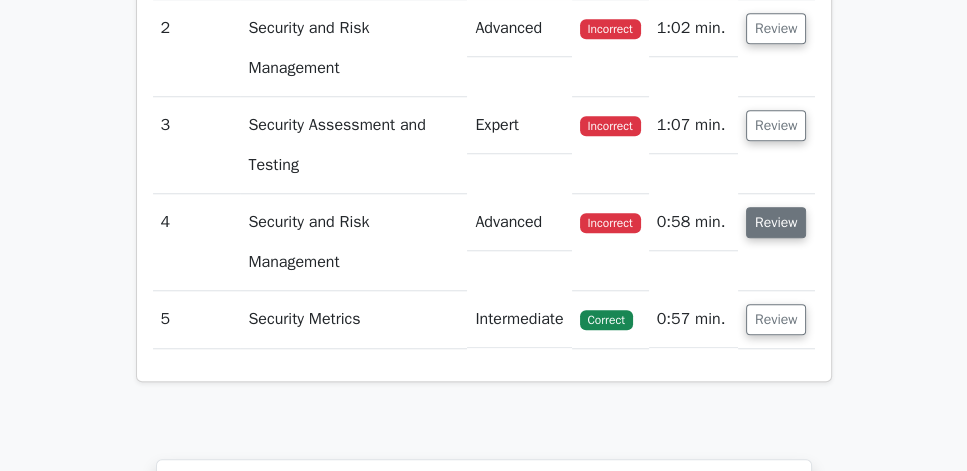 click on "Review" at bounding box center (776, 222) 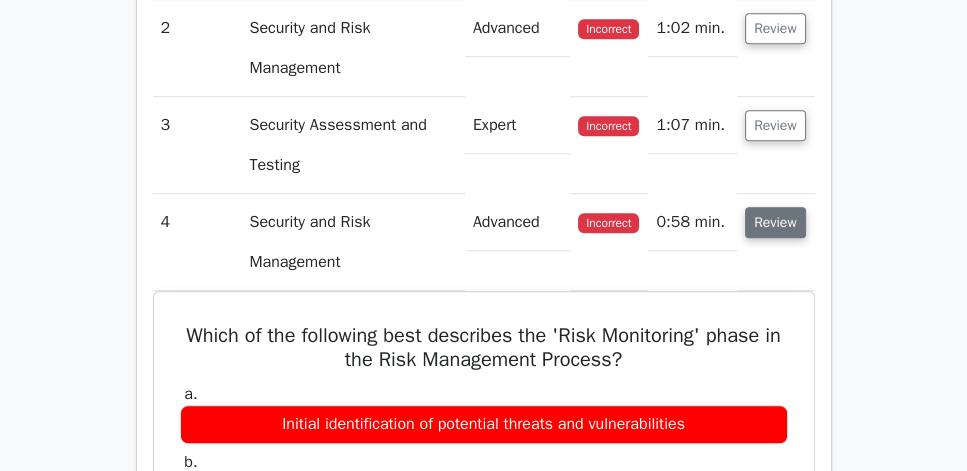 click on "Review" at bounding box center (775, 222) 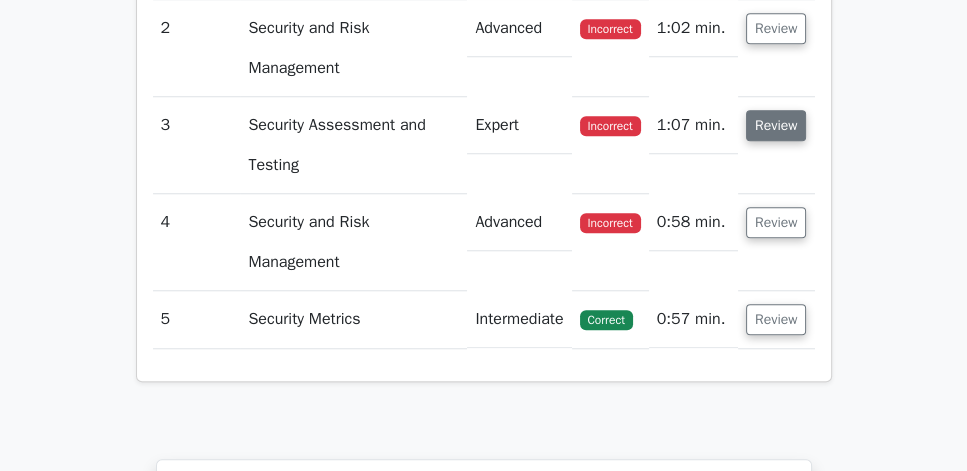 click on "Review" at bounding box center [776, 125] 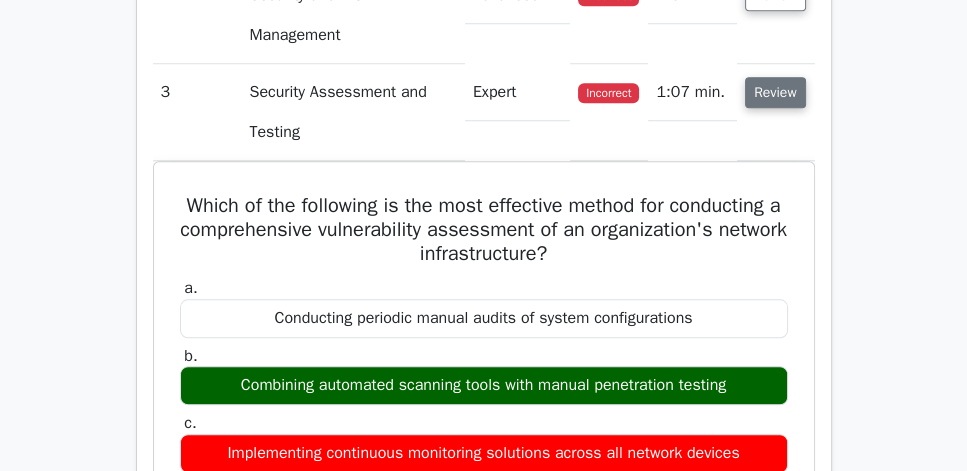 scroll, scrollTop: 1600, scrollLeft: 0, axis: vertical 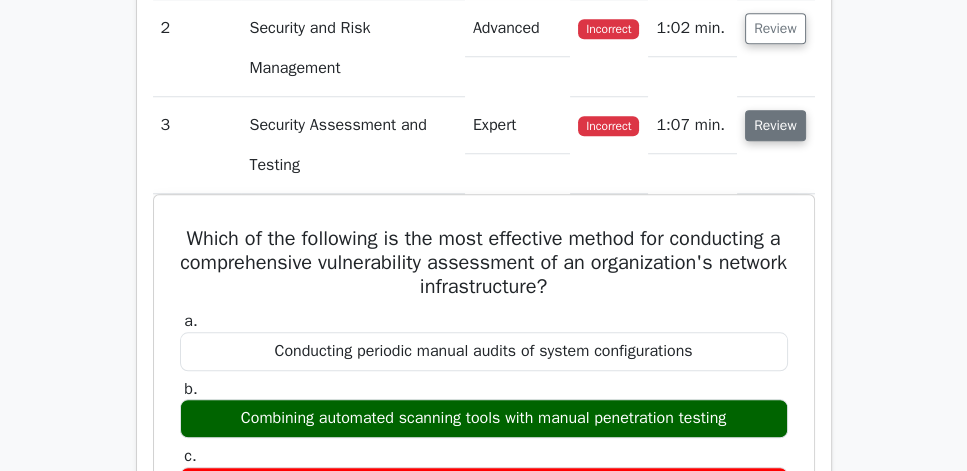 click on "Review" at bounding box center (775, 125) 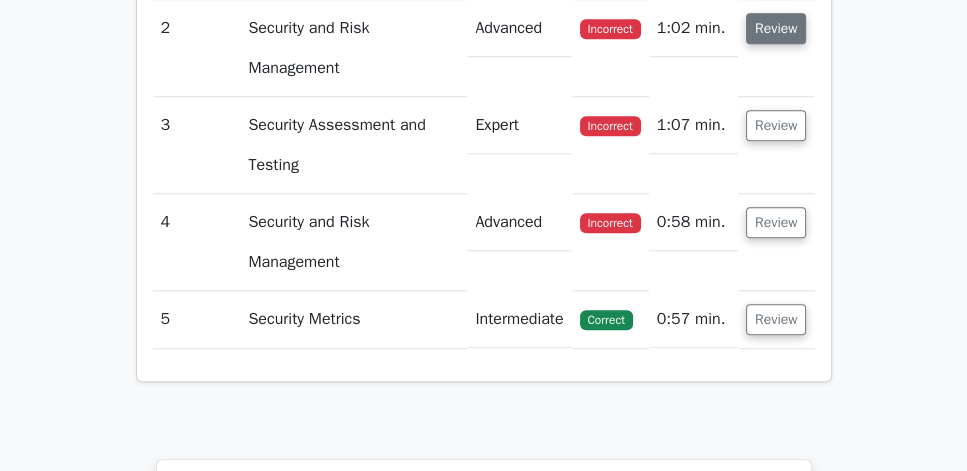 click on "Review" at bounding box center [776, 28] 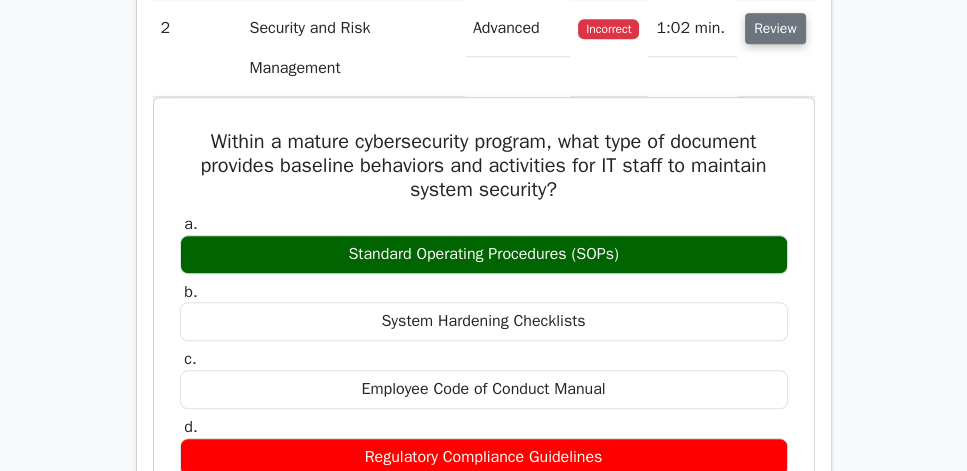 click on "Review" at bounding box center (775, 28) 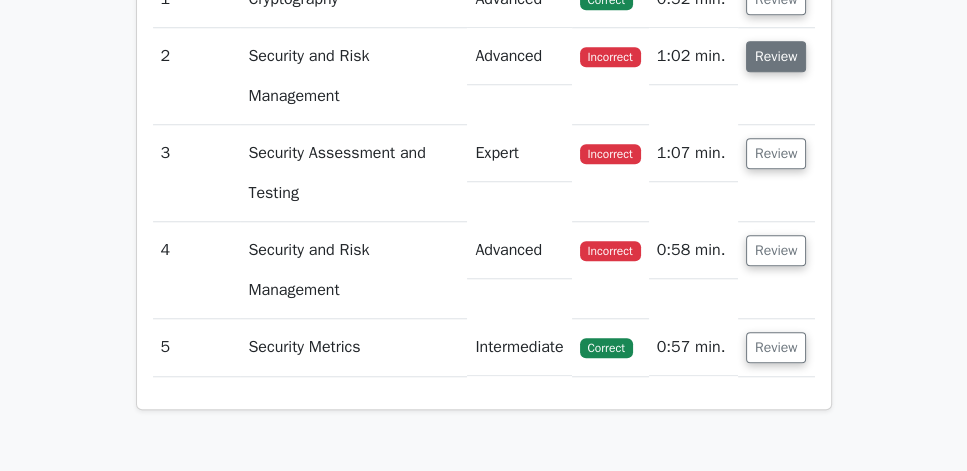 scroll, scrollTop: 1485, scrollLeft: 0, axis: vertical 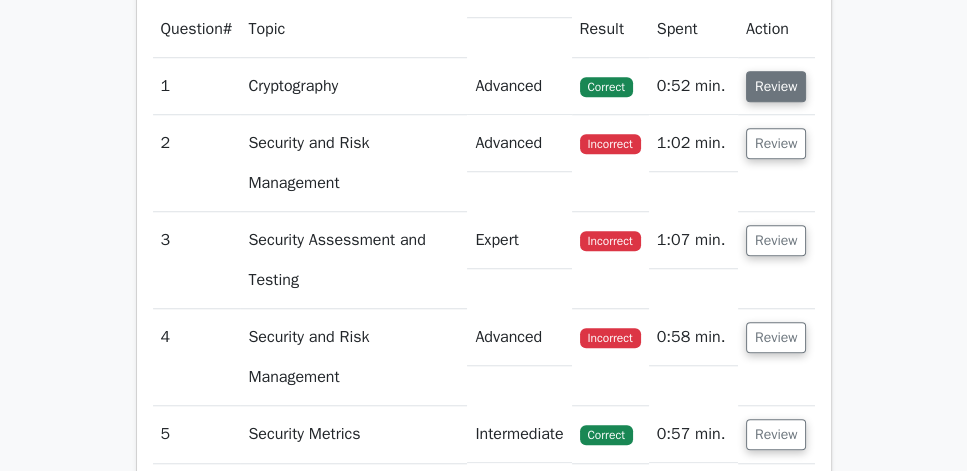 click on "Review" at bounding box center [776, 86] 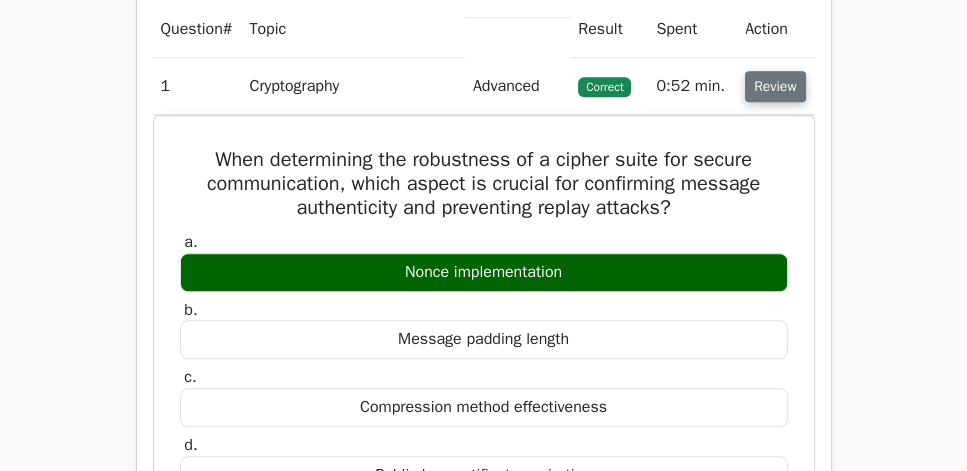 click on "Review" at bounding box center [775, 86] 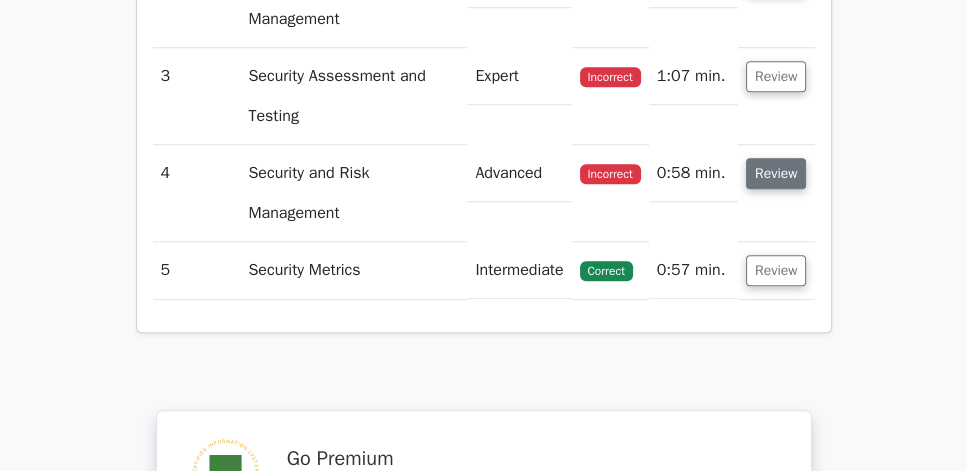 scroll, scrollTop: 1657, scrollLeft: 0, axis: vertical 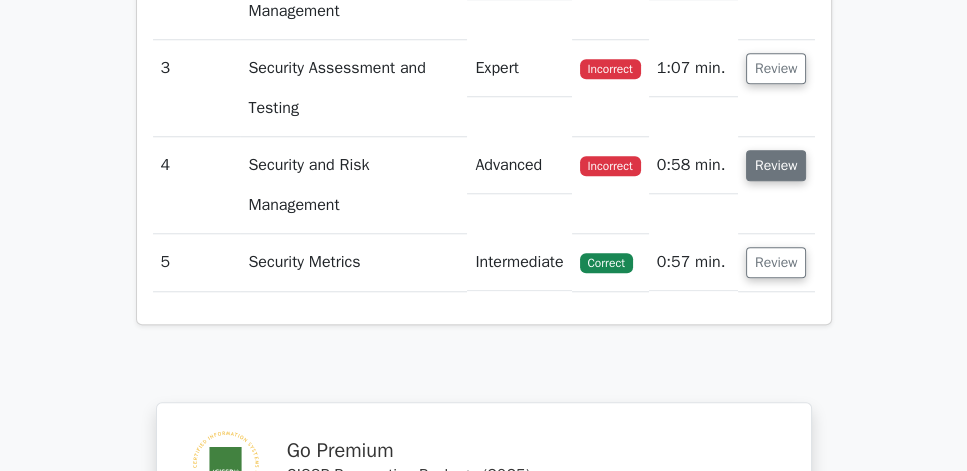 click on "Review" at bounding box center [776, 165] 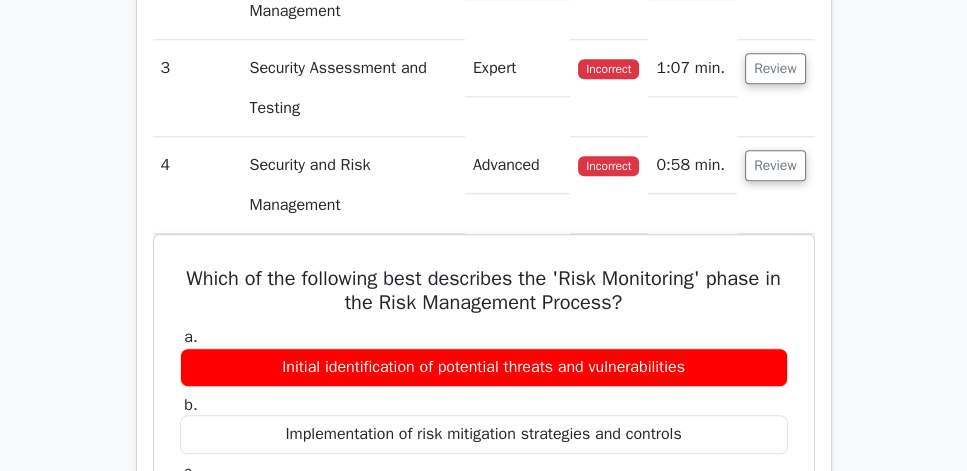 scroll, scrollTop: 1657, scrollLeft: 0, axis: vertical 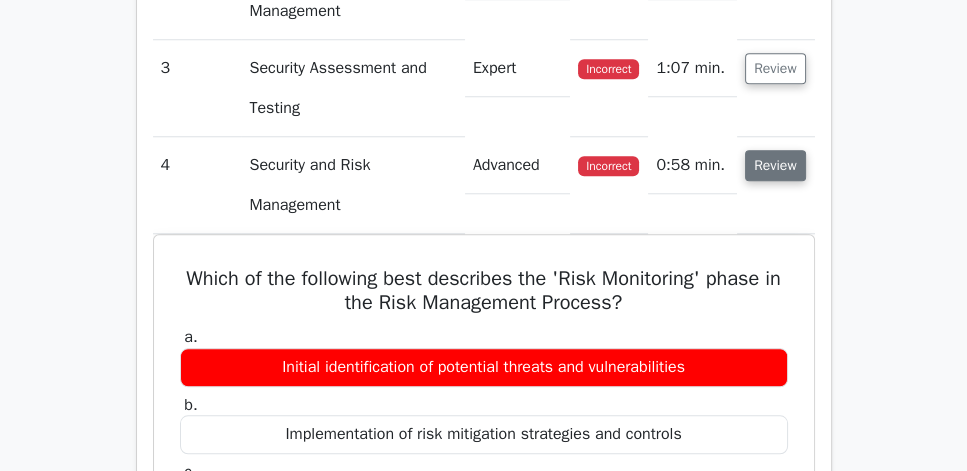 click on "Review" at bounding box center (775, 165) 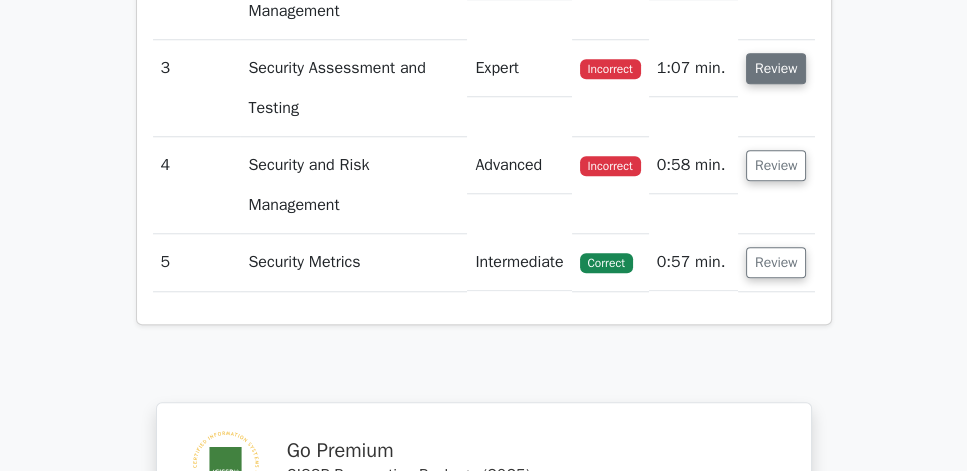 click on "Review" at bounding box center (776, 68) 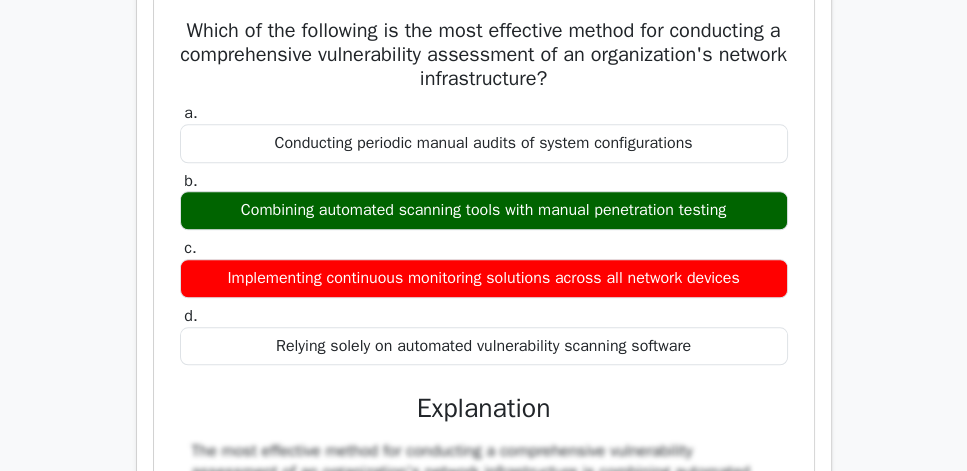 scroll, scrollTop: 1828, scrollLeft: 0, axis: vertical 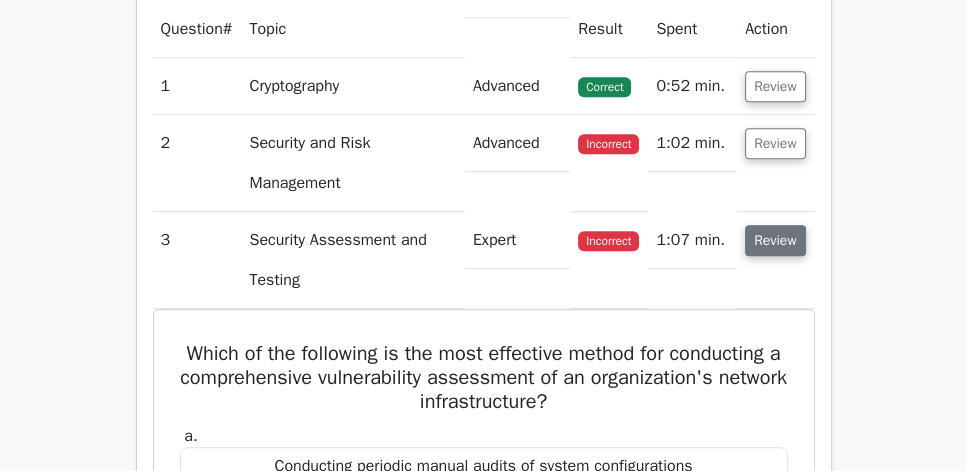 click on "Review" at bounding box center [775, 240] 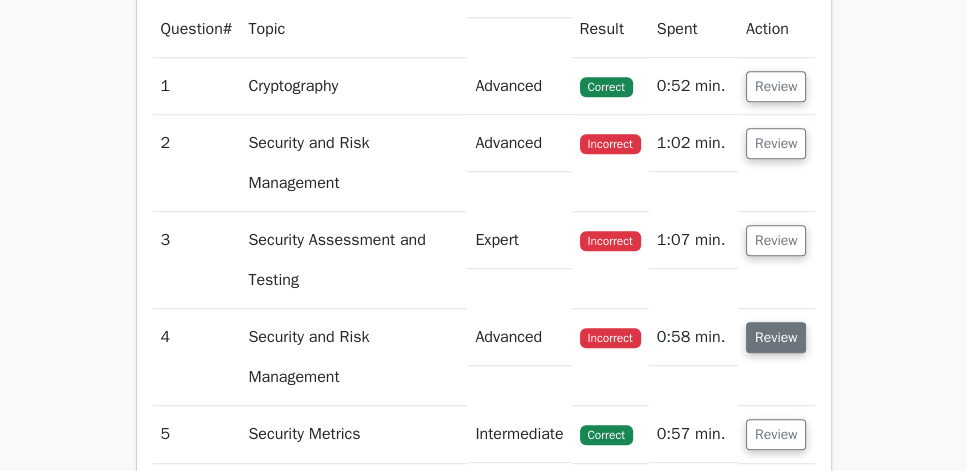 click on "Review" at bounding box center [776, 337] 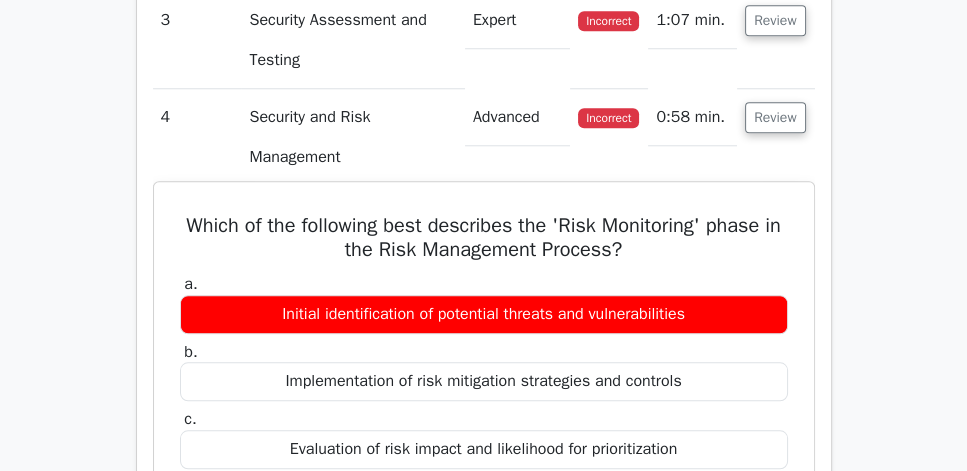 scroll, scrollTop: 1657, scrollLeft: 0, axis: vertical 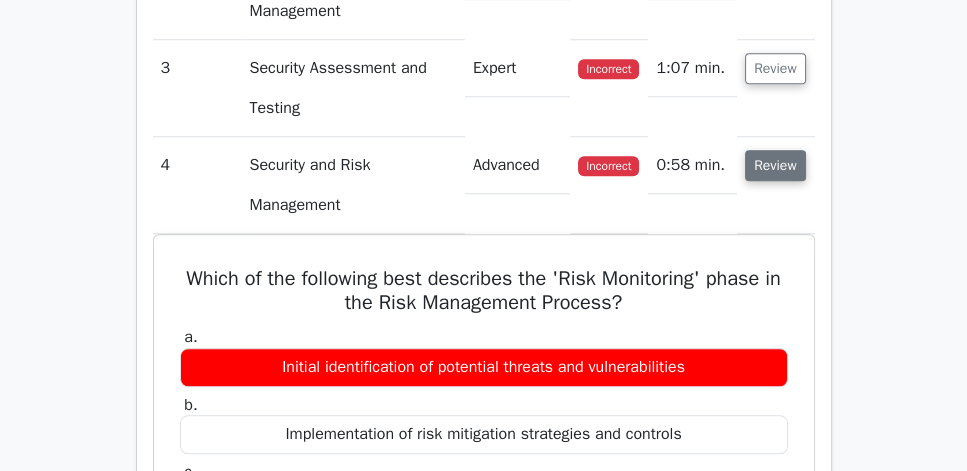 click on "Review" at bounding box center [775, 165] 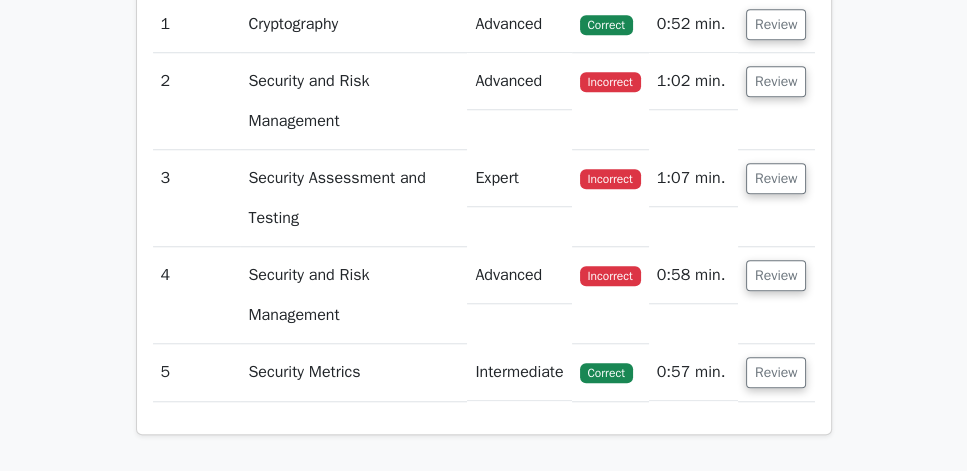 scroll, scrollTop: 1542, scrollLeft: 0, axis: vertical 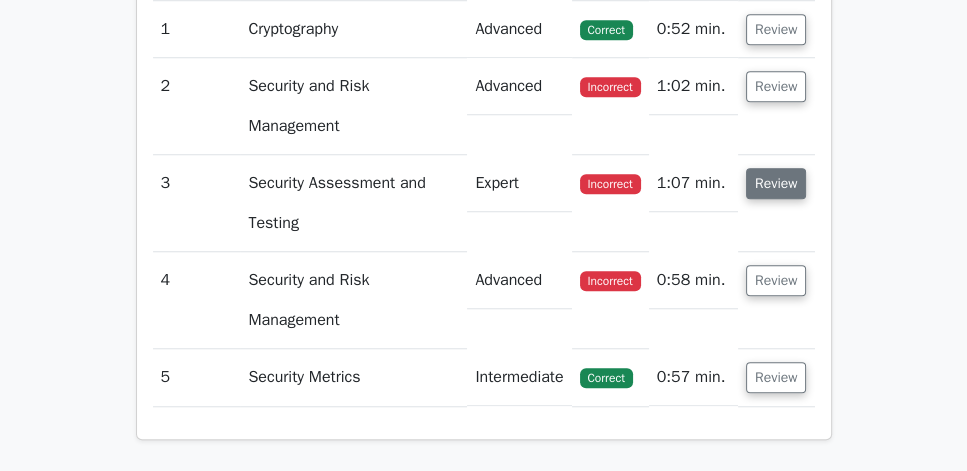click on "Review" at bounding box center (776, 183) 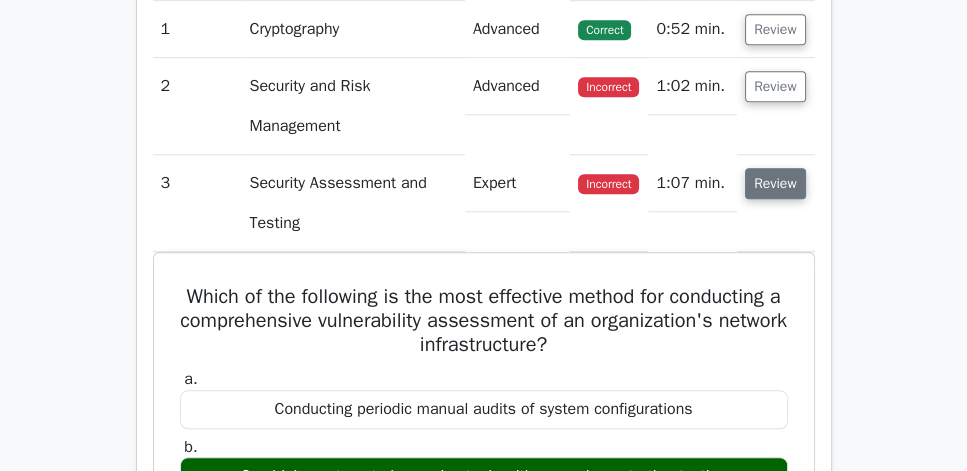 click on "Review" at bounding box center (775, 183) 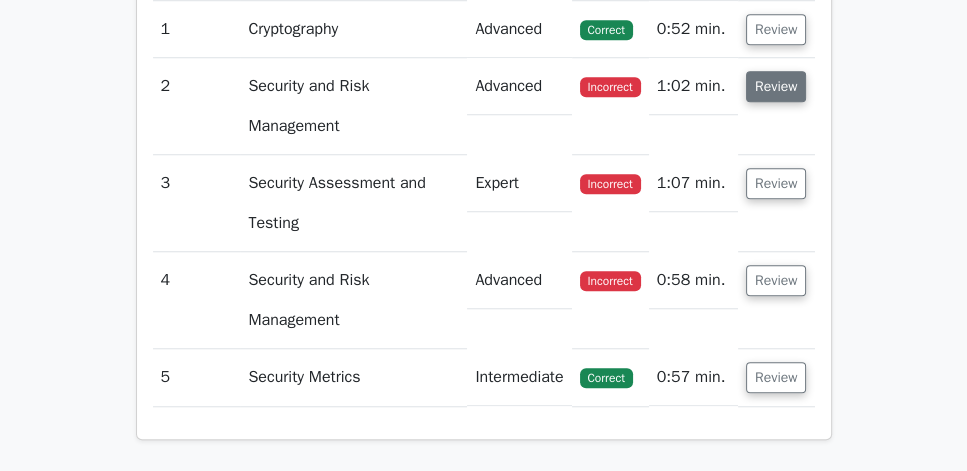 click on "Review" at bounding box center [776, 86] 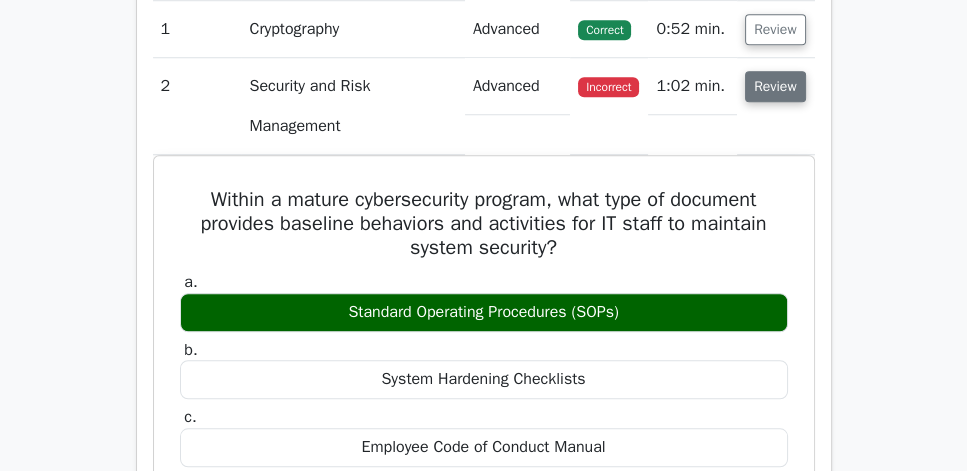 click on "Review" at bounding box center [775, 86] 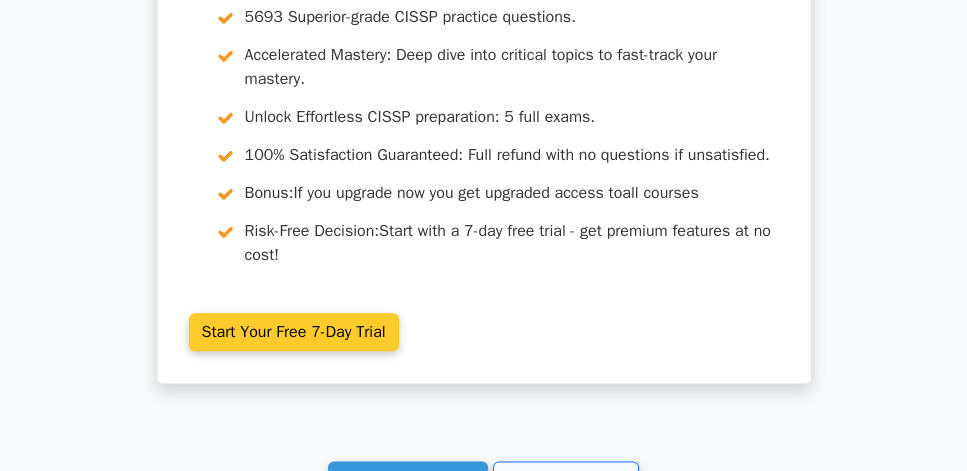 scroll, scrollTop: 2457, scrollLeft: 0, axis: vertical 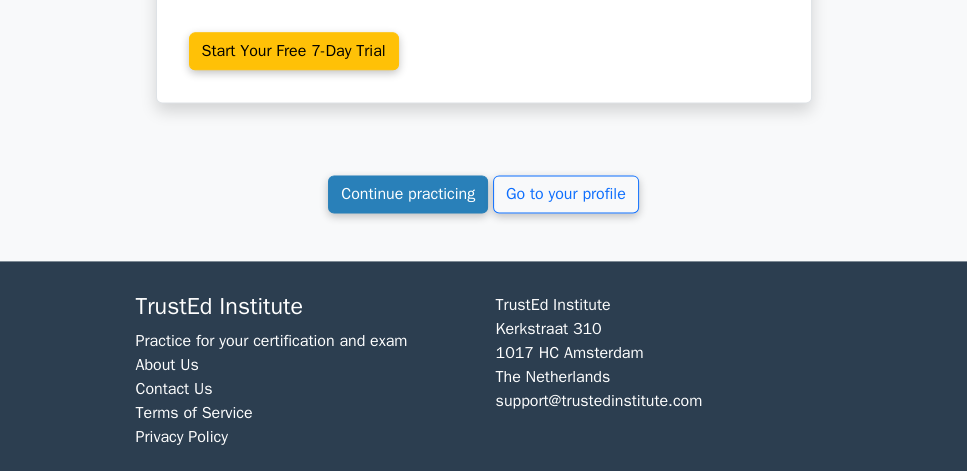 click on "Continue practicing" at bounding box center (408, 194) 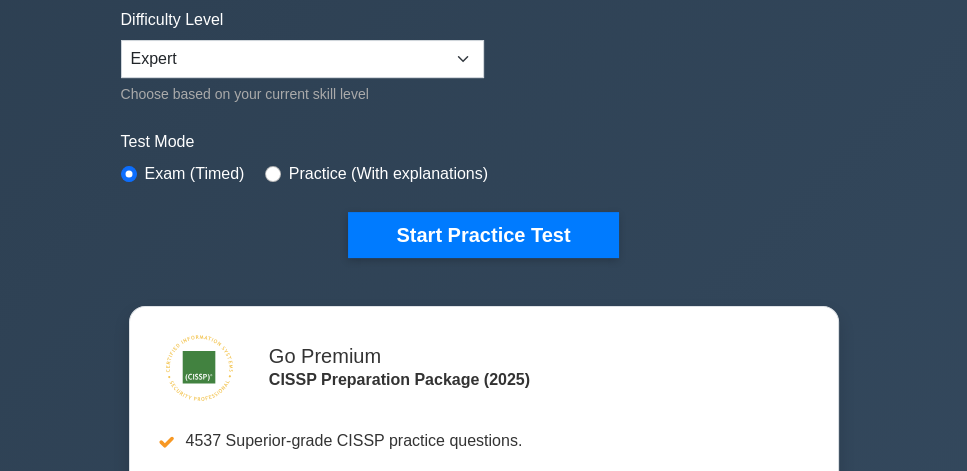 scroll, scrollTop: 514, scrollLeft: 0, axis: vertical 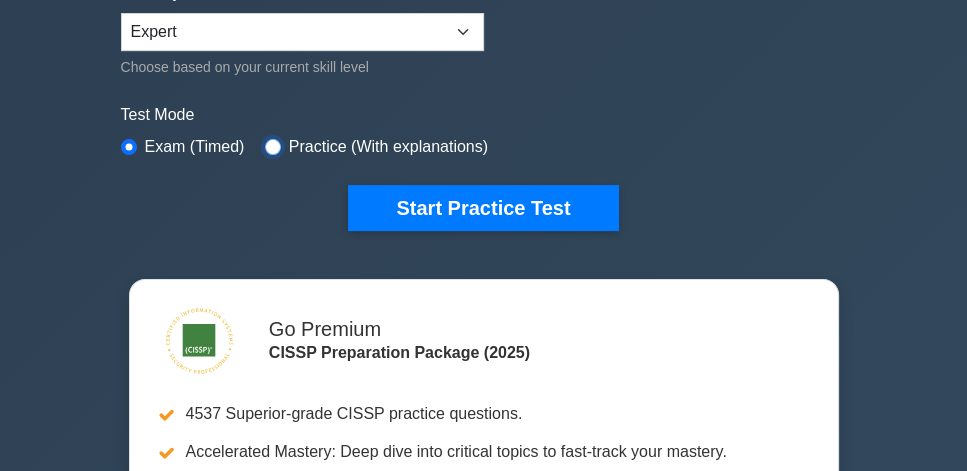 click at bounding box center [273, 147] 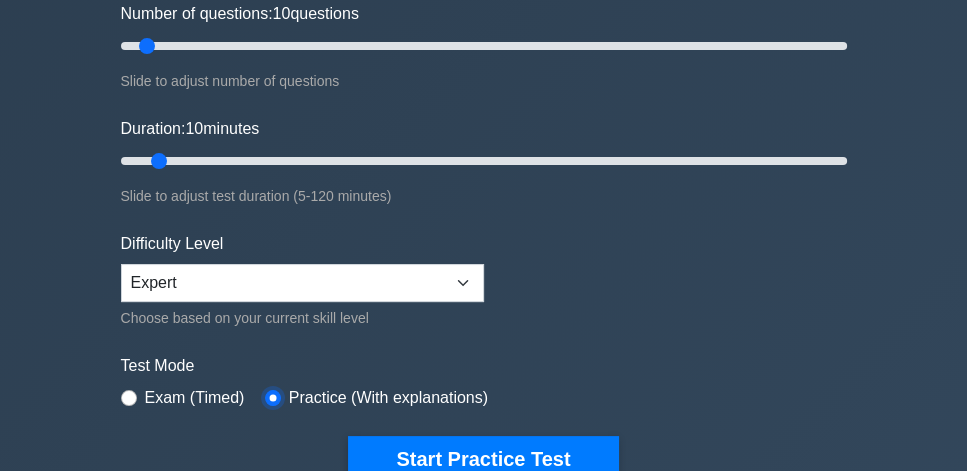 scroll, scrollTop: 171, scrollLeft: 0, axis: vertical 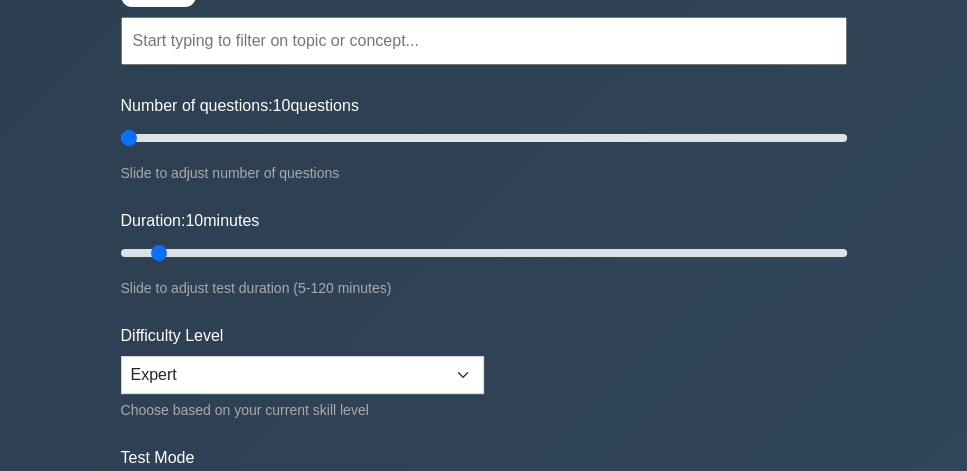 drag, startPoint x: 150, startPoint y: 141, endPoint x: 80, endPoint y: 144, distance: 70.064255 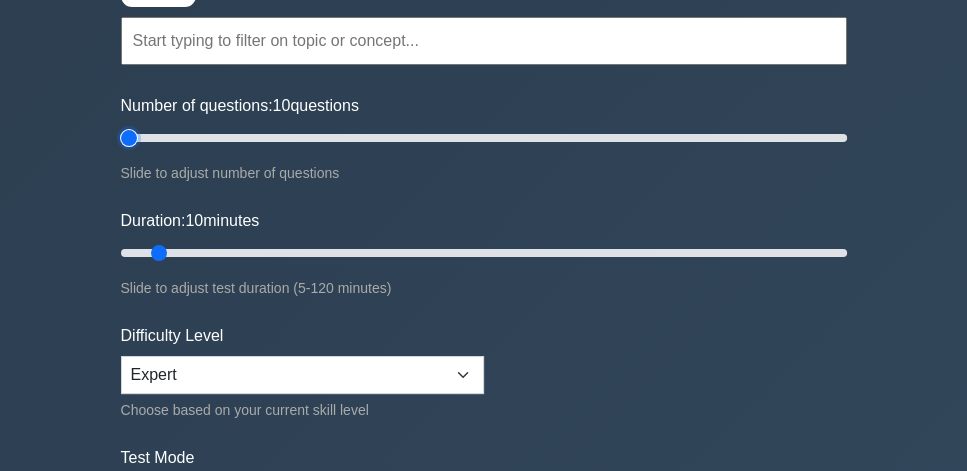 type on "5" 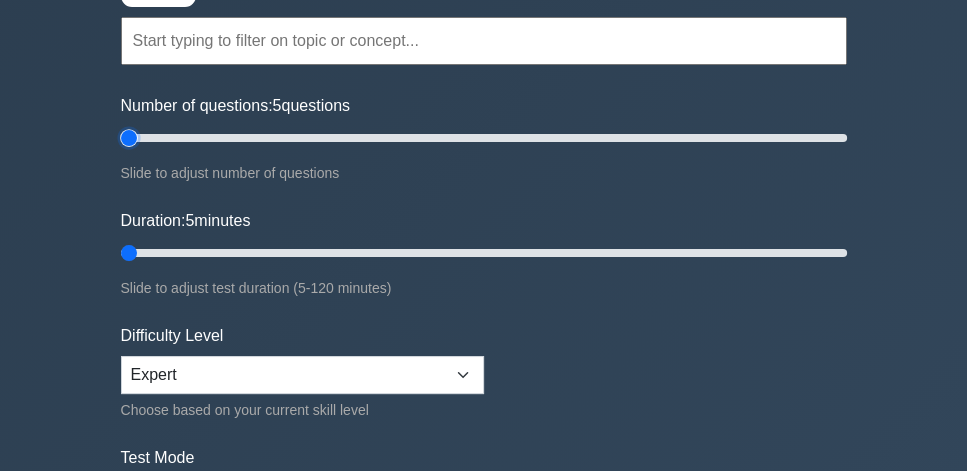 drag, startPoint x: 157, startPoint y: 249, endPoint x: 22, endPoint y: 247, distance: 135.01482 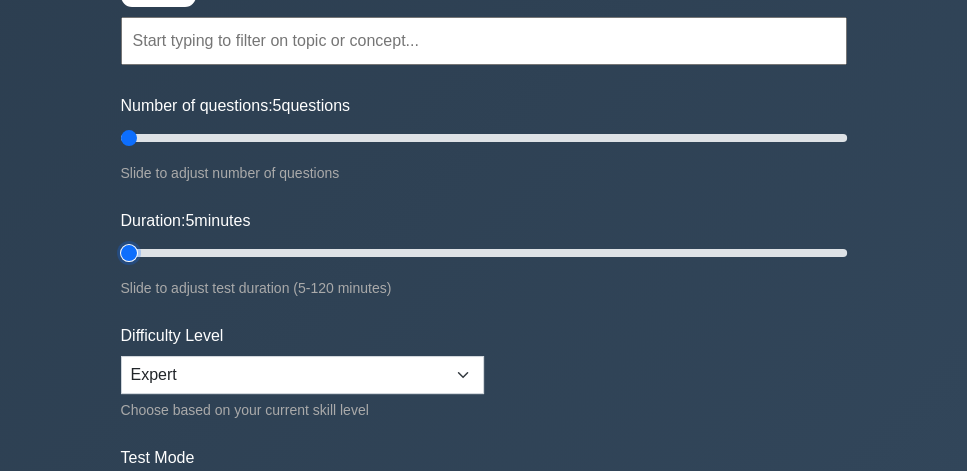 type on "5" 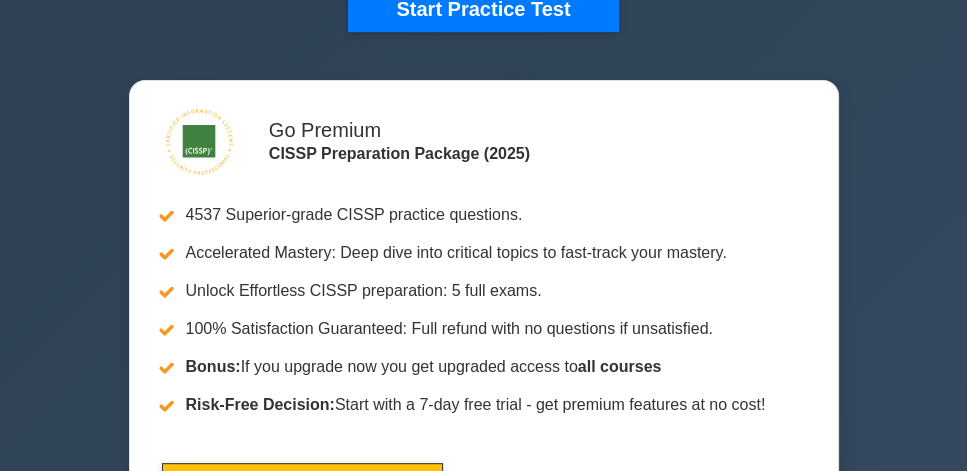 scroll, scrollTop: 571, scrollLeft: 0, axis: vertical 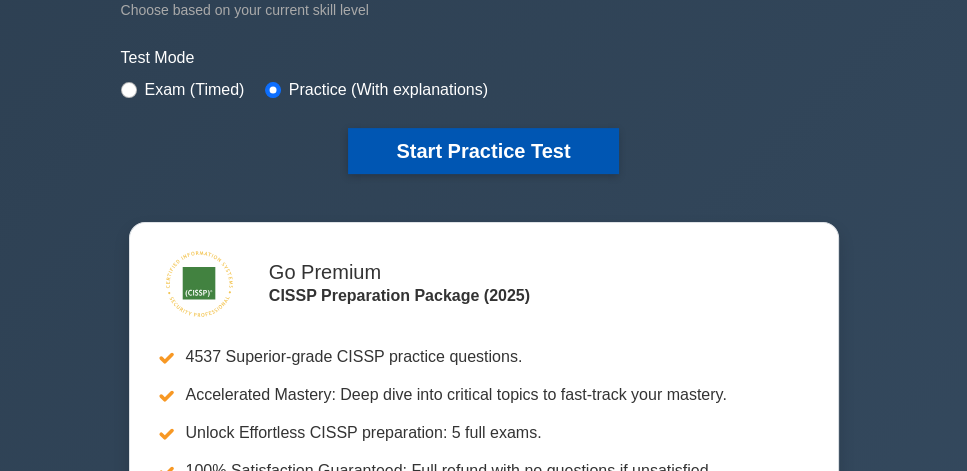 click on "Start Practice Test" at bounding box center [483, 151] 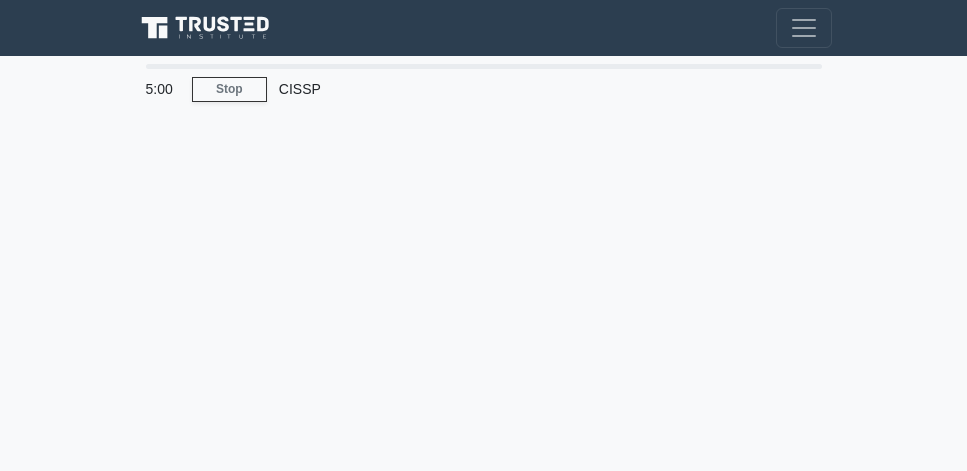 scroll, scrollTop: 0, scrollLeft: 0, axis: both 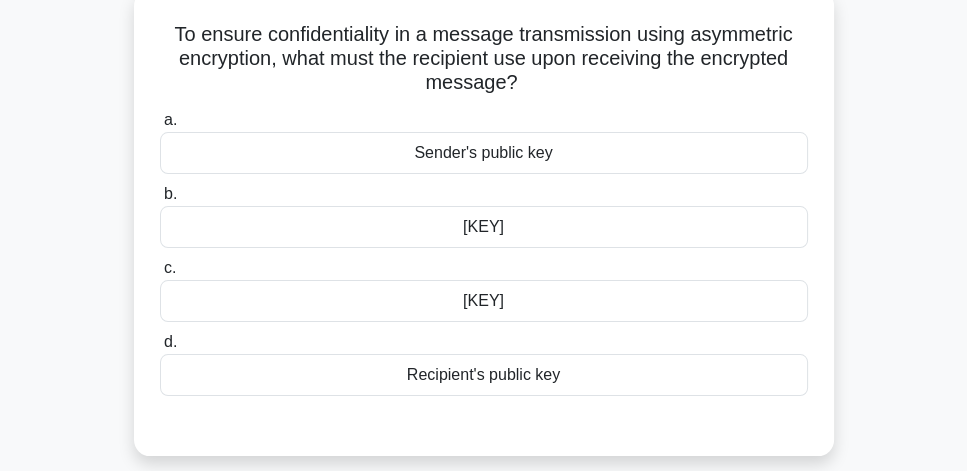 click on "Sender's public key" at bounding box center (484, 153) 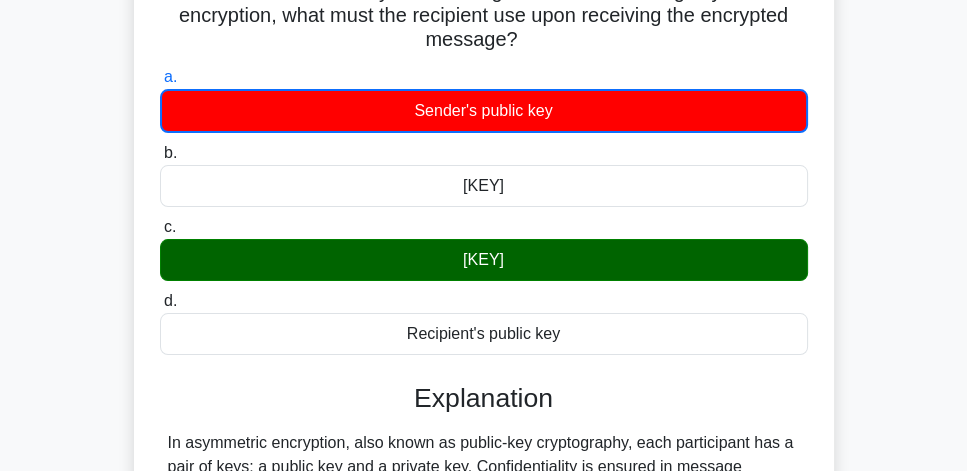 scroll, scrollTop: 150, scrollLeft: 0, axis: vertical 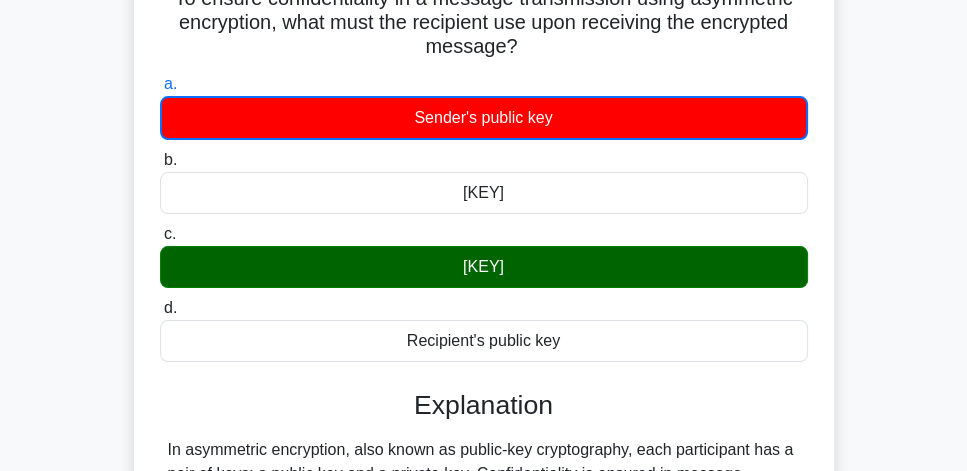drag, startPoint x: 579, startPoint y: 267, endPoint x: 392, endPoint y: 267, distance: 187 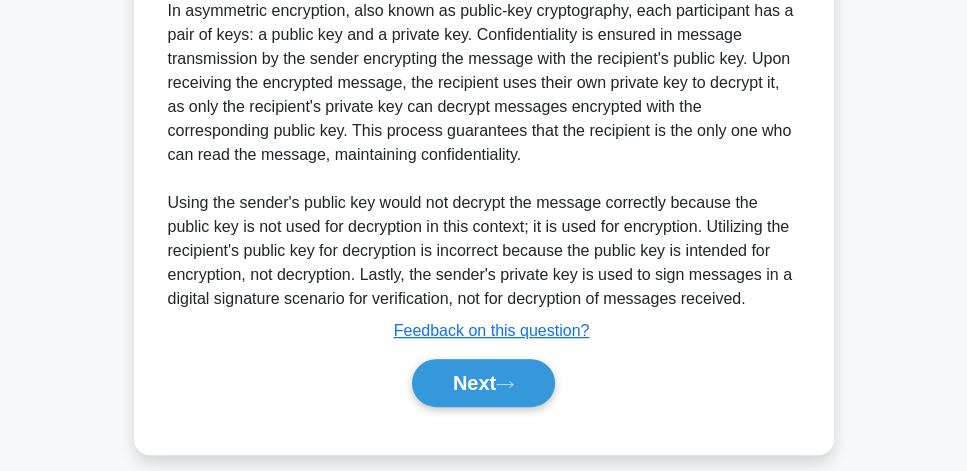 scroll, scrollTop: 608, scrollLeft: 0, axis: vertical 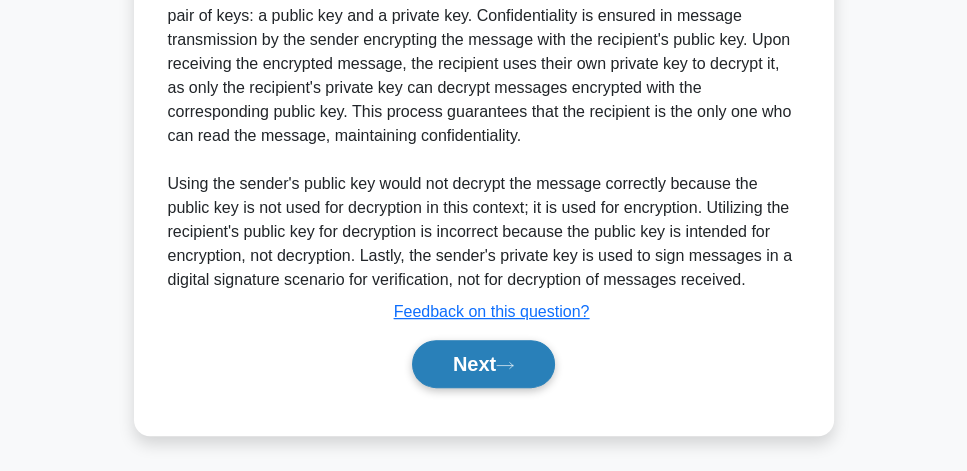 click on "Next" at bounding box center (483, 364) 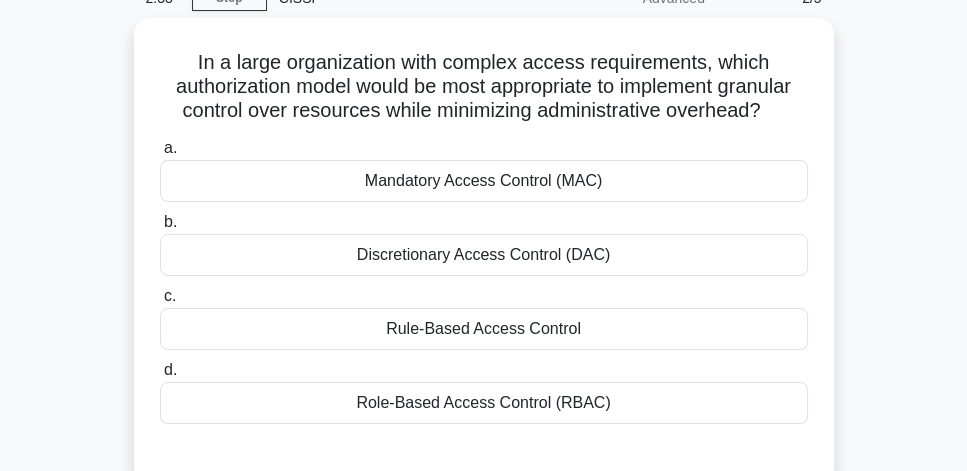 scroll, scrollTop: 93, scrollLeft: 0, axis: vertical 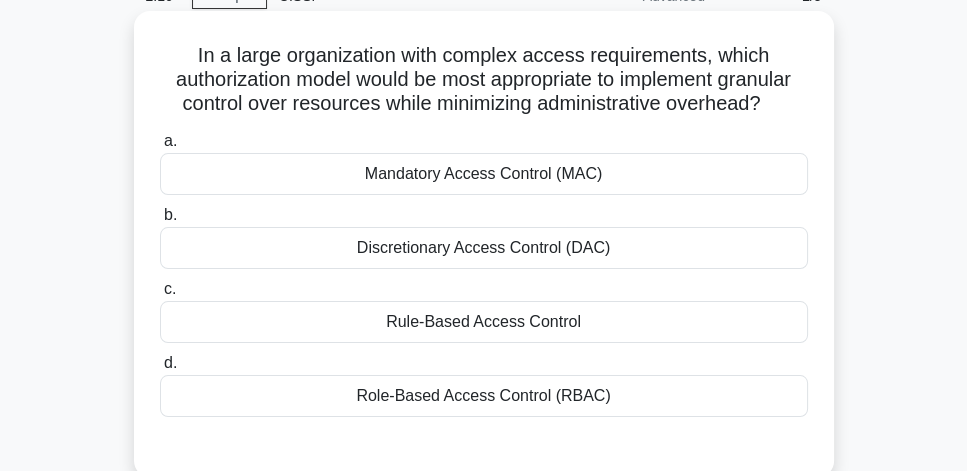 click on "Role-Based Access Control (RBAC)" at bounding box center (484, 396) 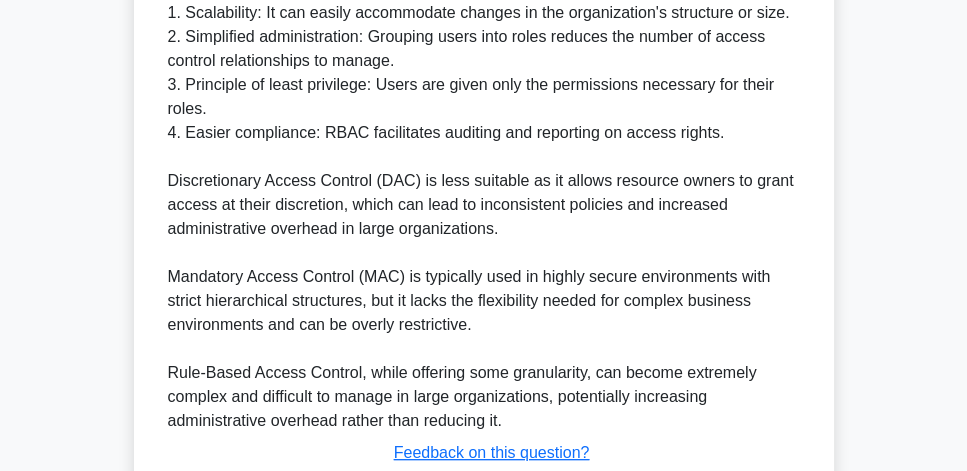 scroll, scrollTop: 1013, scrollLeft: 0, axis: vertical 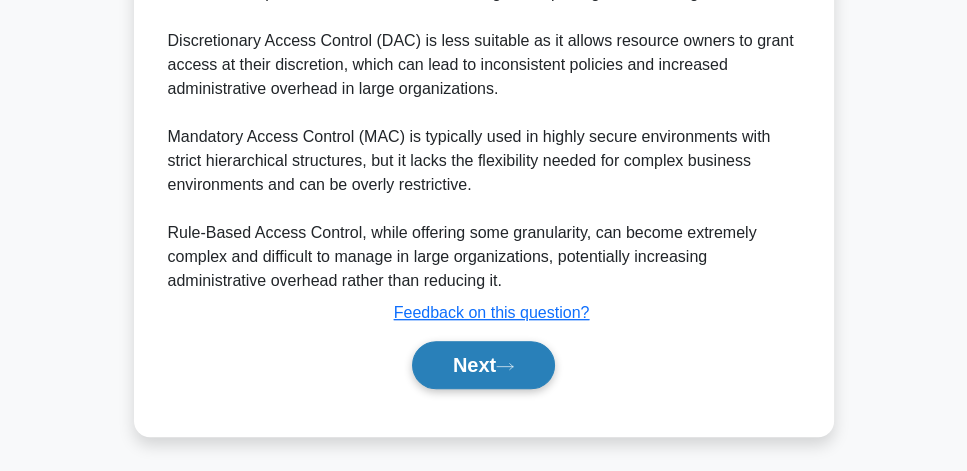 click on "Next" at bounding box center (483, 365) 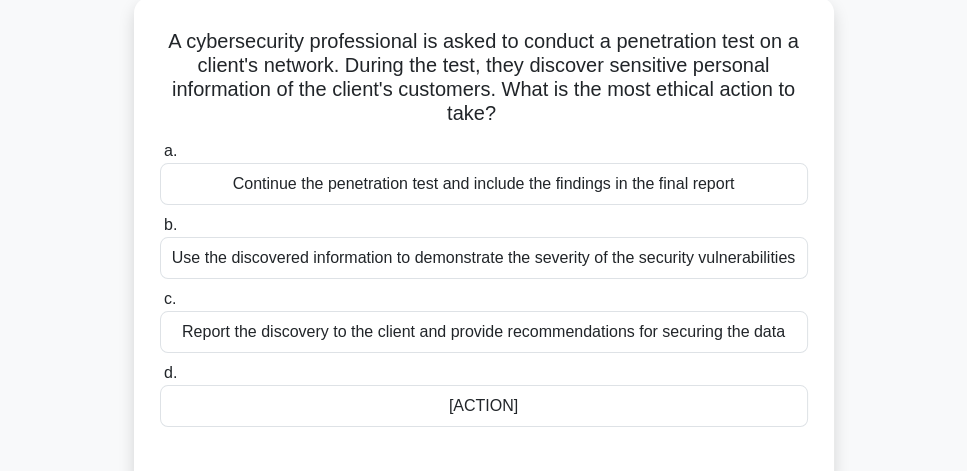 scroll, scrollTop: 116, scrollLeft: 0, axis: vertical 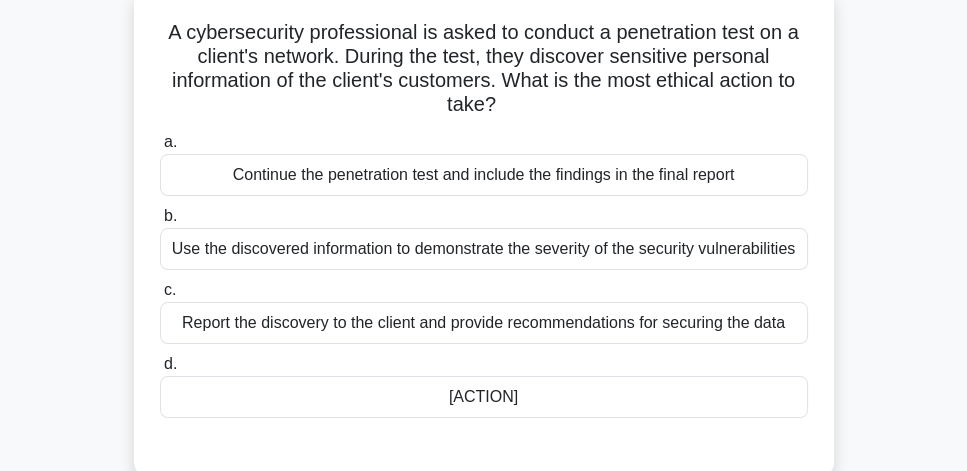 click on "Report the discovery to the client and provide recommendations for securing the data" at bounding box center (484, 323) 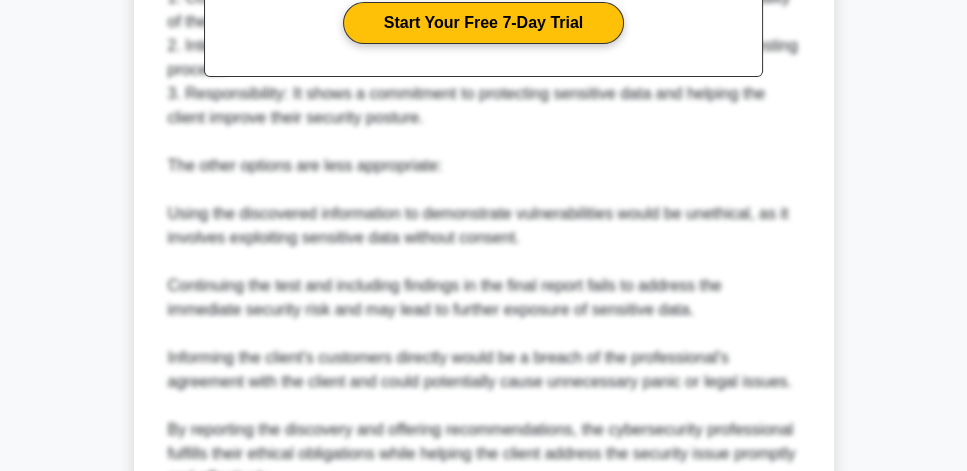 scroll, scrollTop: 941, scrollLeft: 0, axis: vertical 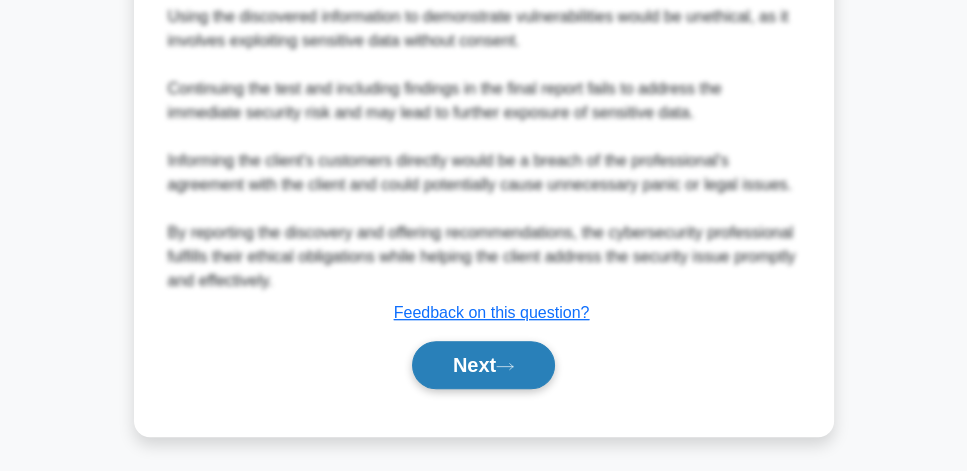 click on "Next" at bounding box center (483, 365) 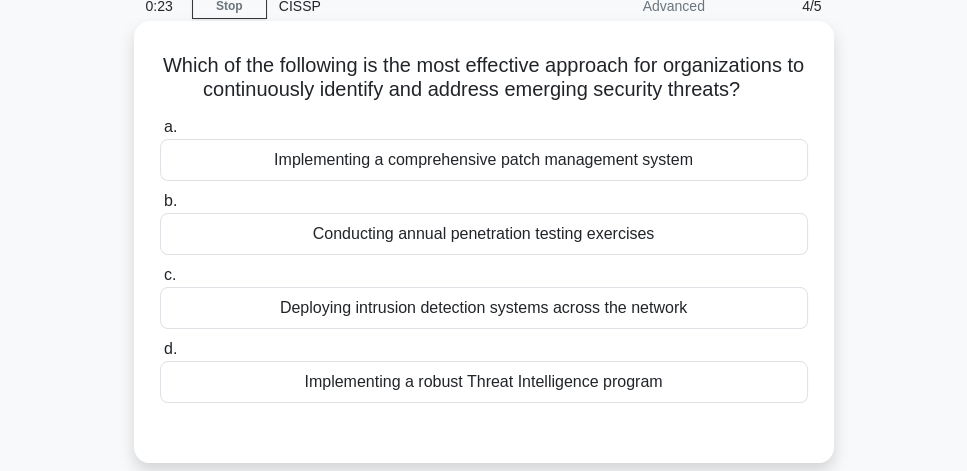 scroll, scrollTop: 85, scrollLeft: 0, axis: vertical 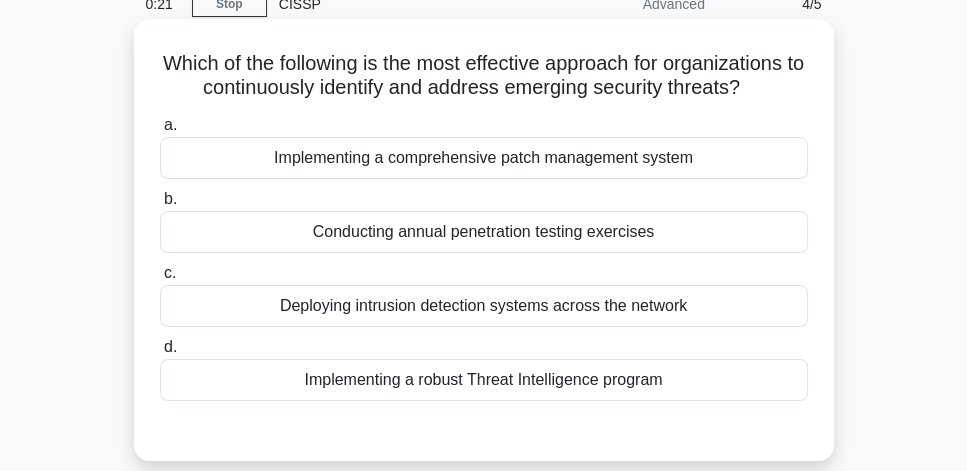 click on "Deploying intrusion detection systems across the network" at bounding box center [484, 306] 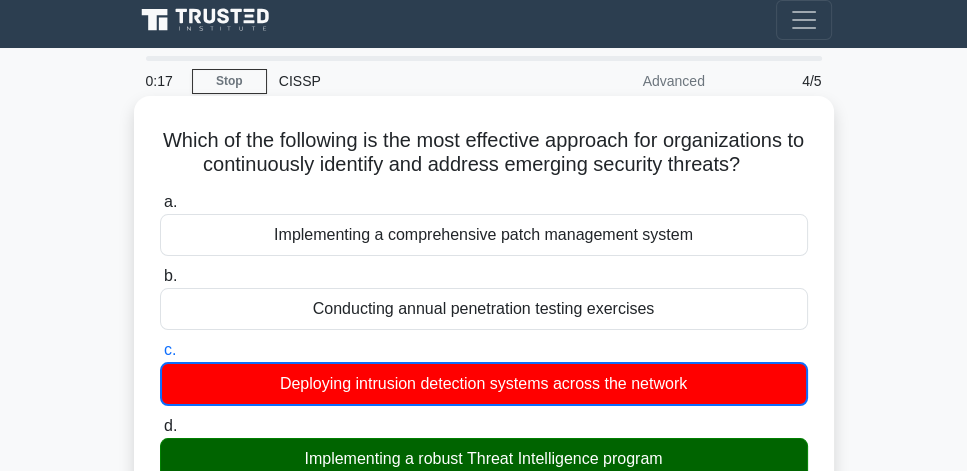 scroll, scrollTop: 0, scrollLeft: 0, axis: both 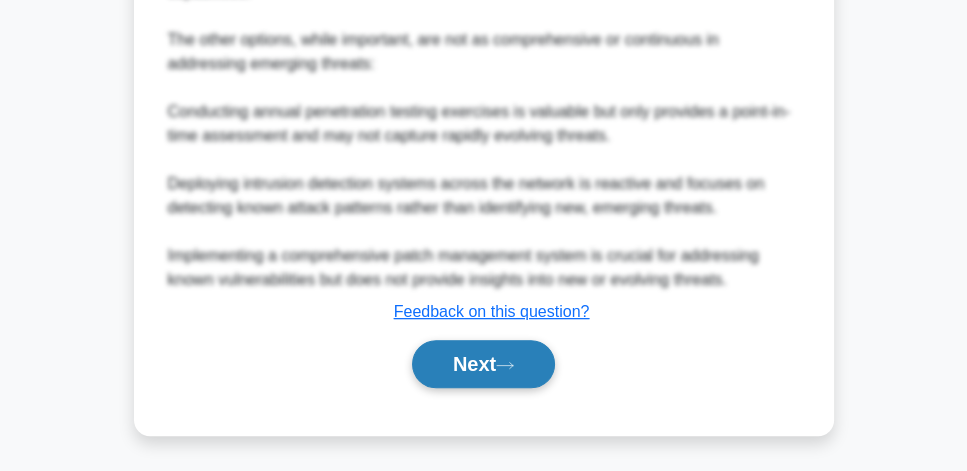 click on "Next" at bounding box center (483, 364) 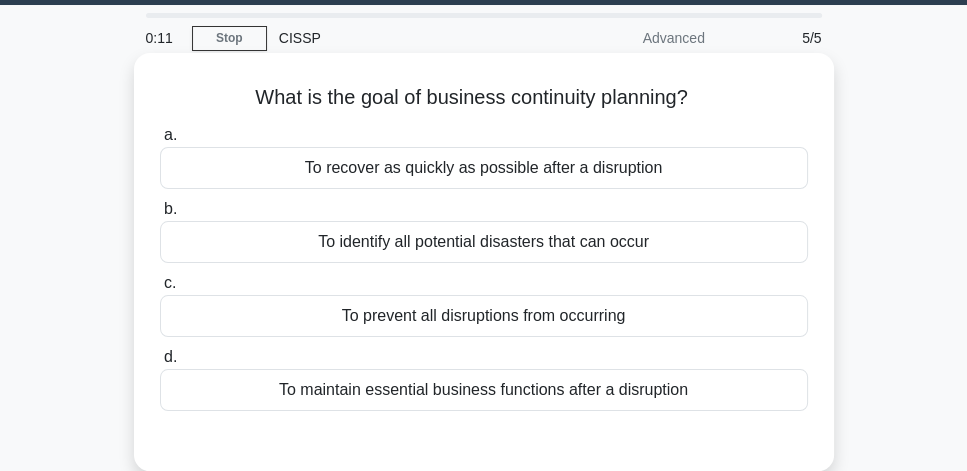 scroll, scrollTop: 57, scrollLeft: 0, axis: vertical 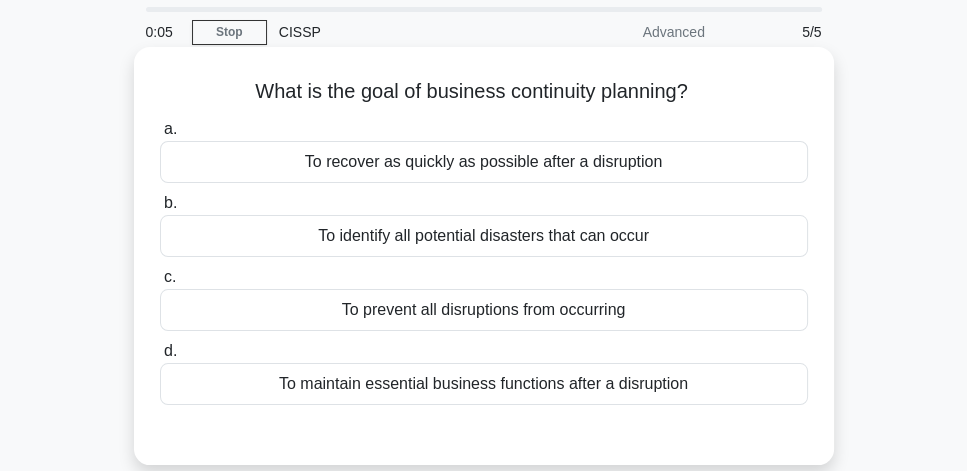click on "To maintain essential business functions after a disruption" at bounding box center (484, 384) 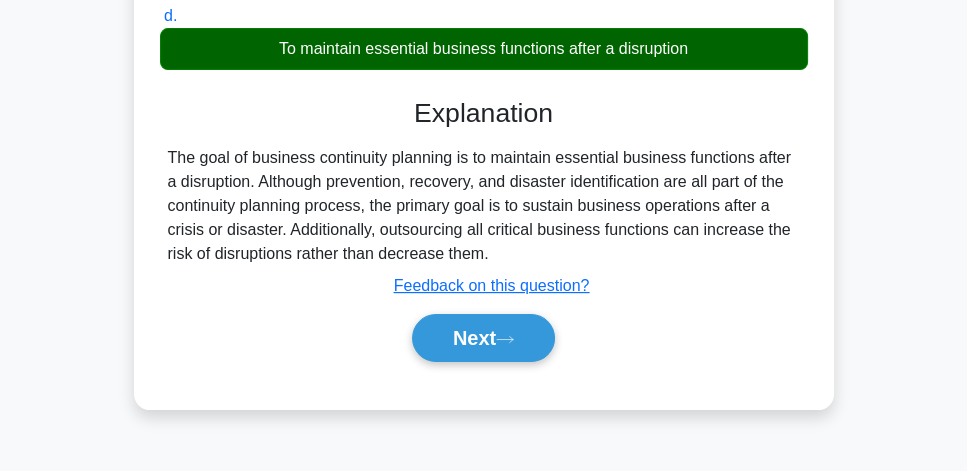 scroll, scrollTop: 400, scrollLeft: 0, axis: vertical 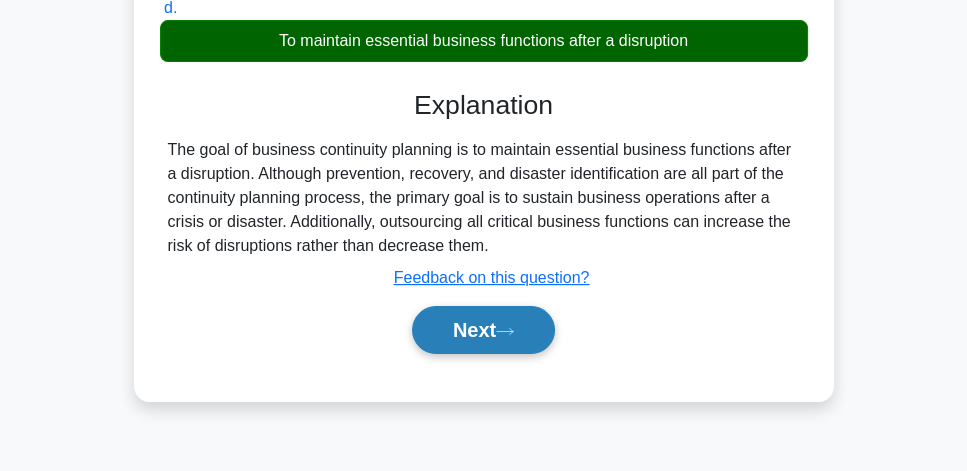 click on "Next" at bounding box center [483, 330] 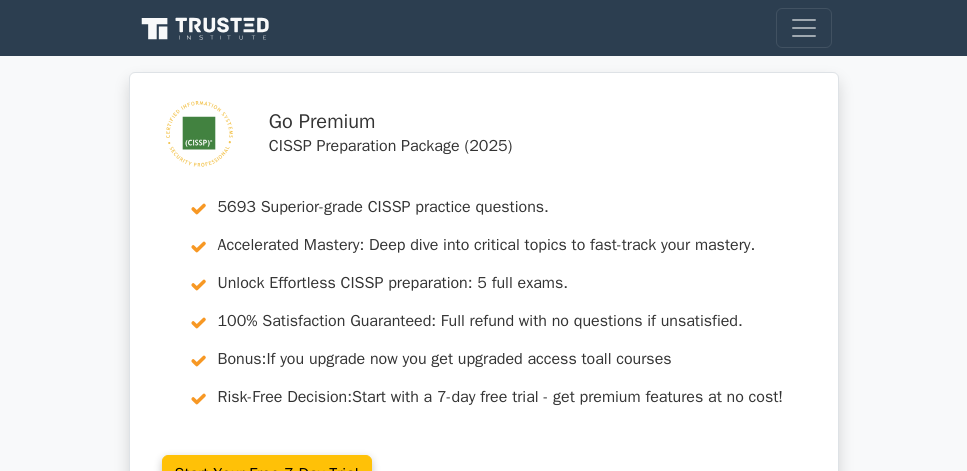 scroll, scrollTop: 228, scrollLeft: 0, axis: vertical 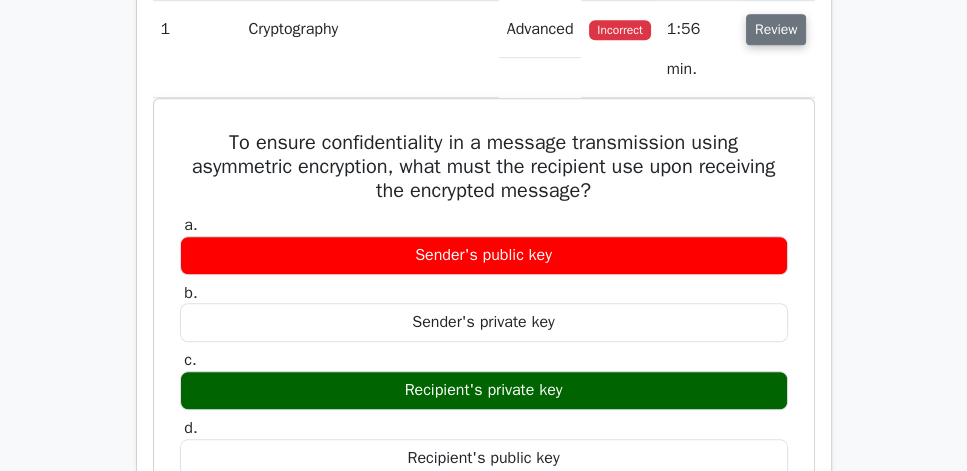 click on "Review" at bounding box center [776, 29] 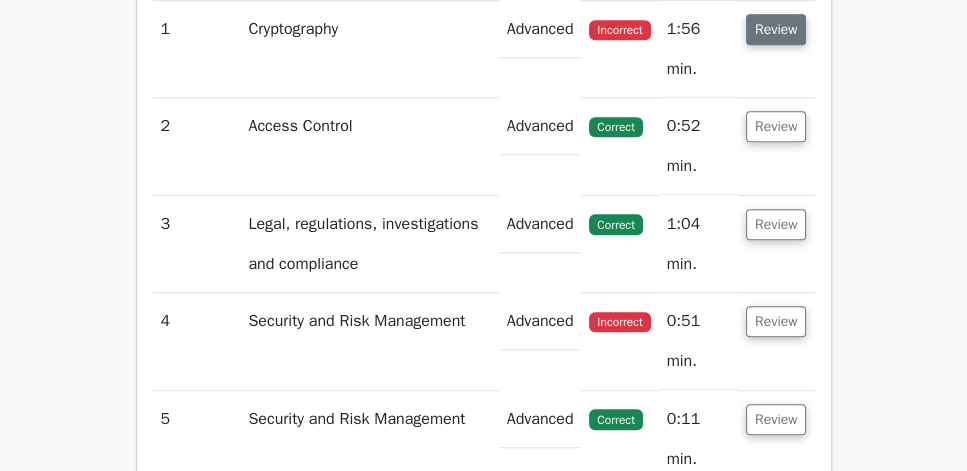 click on "Review" at bounding box center [776, 29] 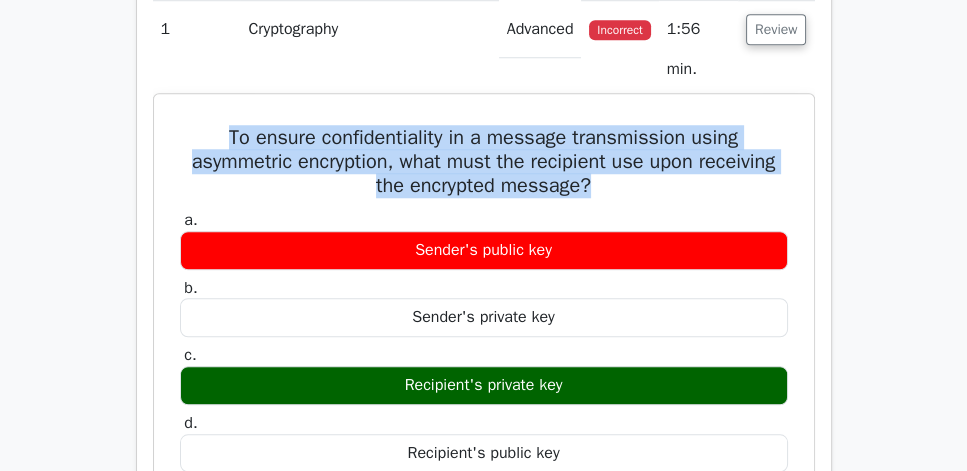 drag, startPoint x: 194, startPoint y: 158, endPoint x: 683, endPoint y: 216, distance: 492.42767 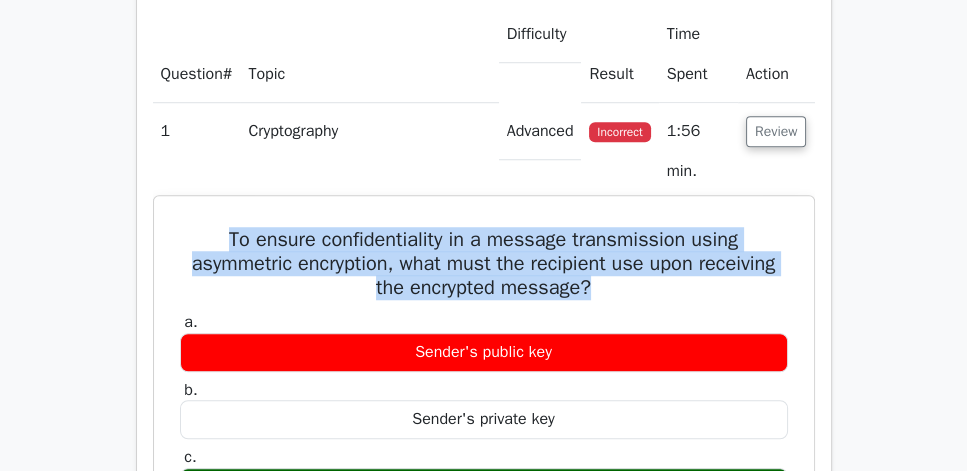 scroll, scrollTop: 1428, scrollLeft: 0, axis: vertical 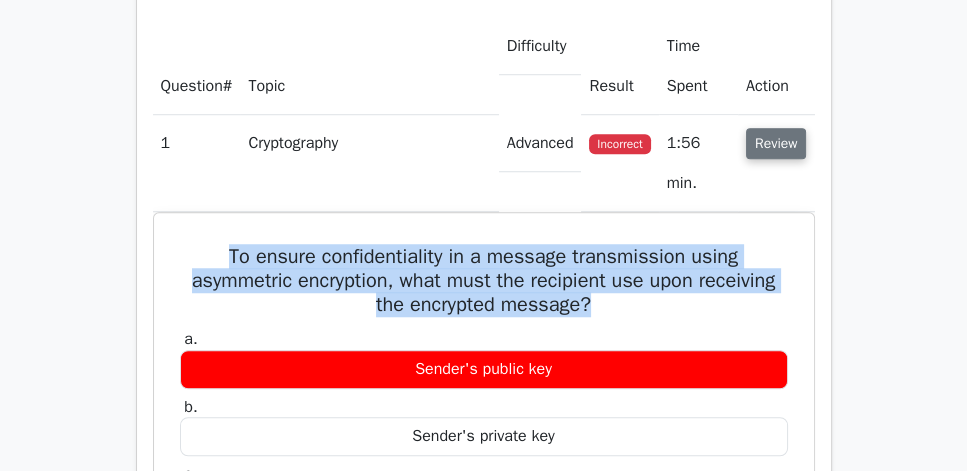 click on "Review" at bounding box center [776, 143] 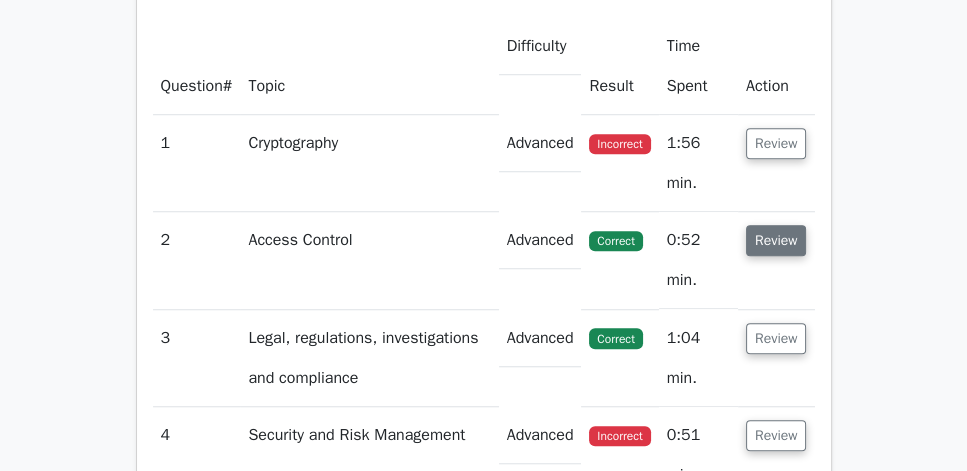 click on "Review" at bounding box center (776, 240) 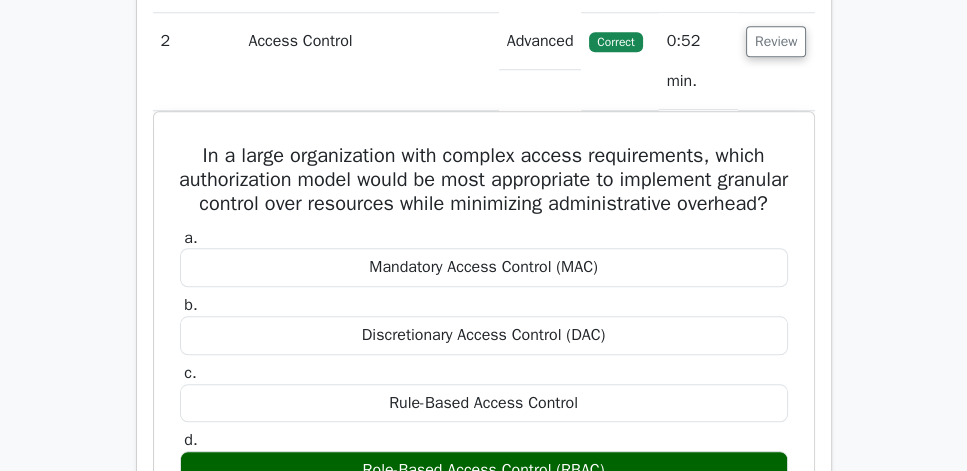 scroll, scrollTop: 1600, scrollLeft: 0, axis: vertical 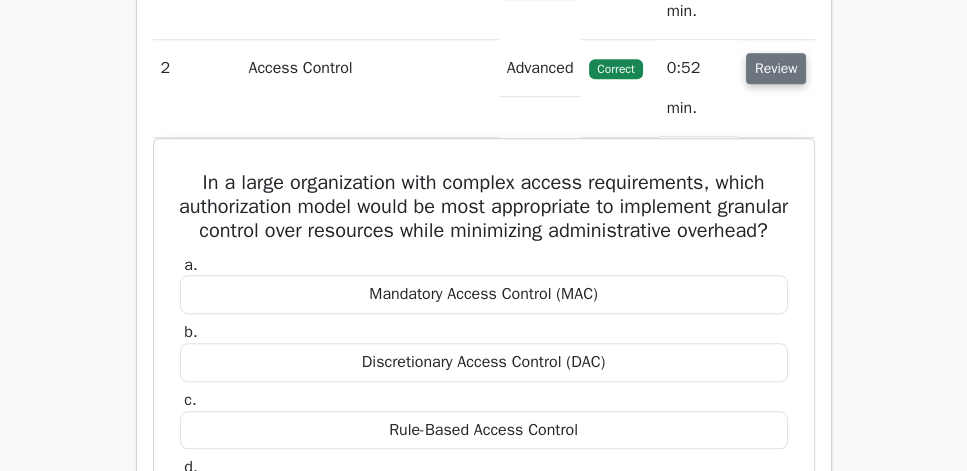 click on "Review" at bounding box center [776, 68] 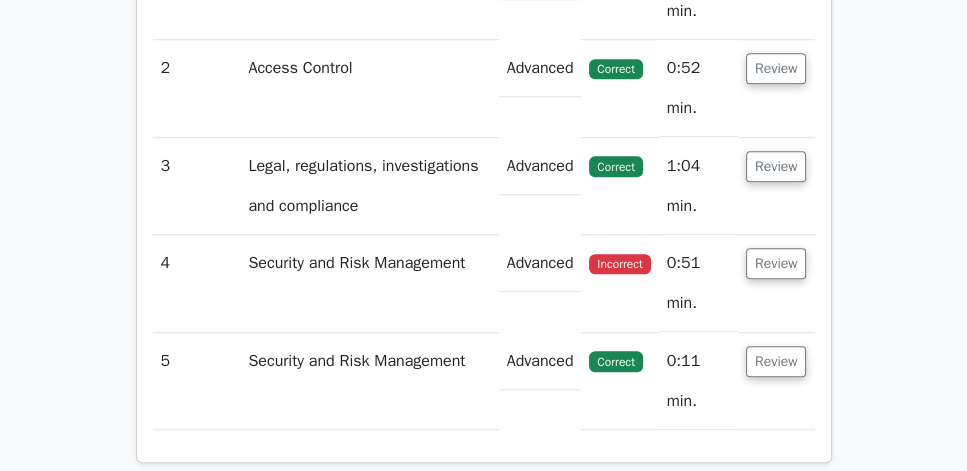 click on "Review" at bounding box center [776, 186] 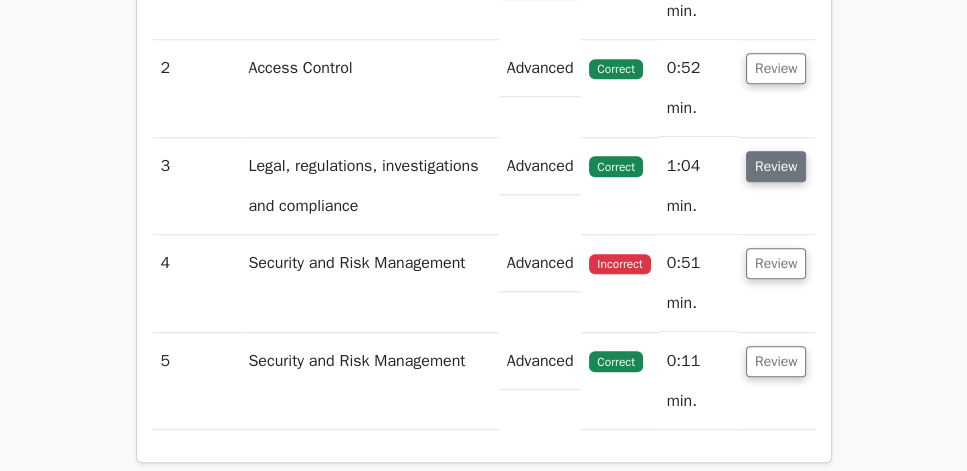 click on "Review" at bounding box center (776, 166) 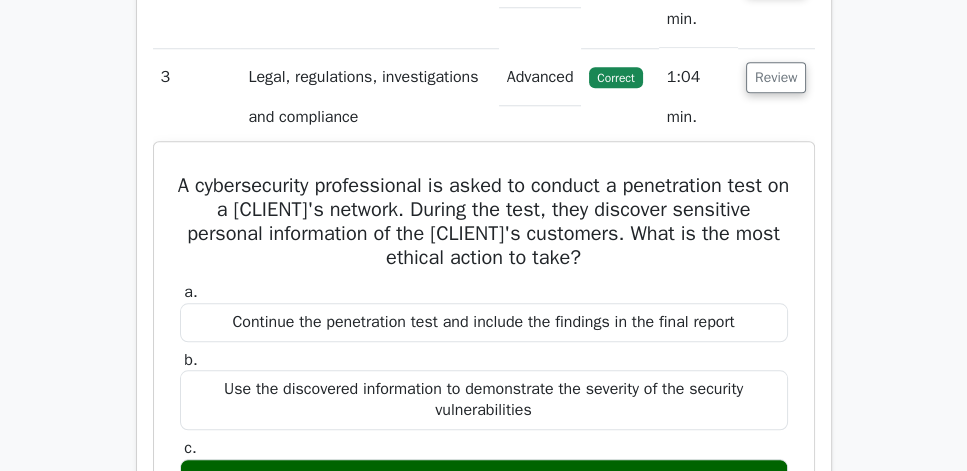 scroll, scrollTop: 1657, scrollLeft: 0, axis: vertical 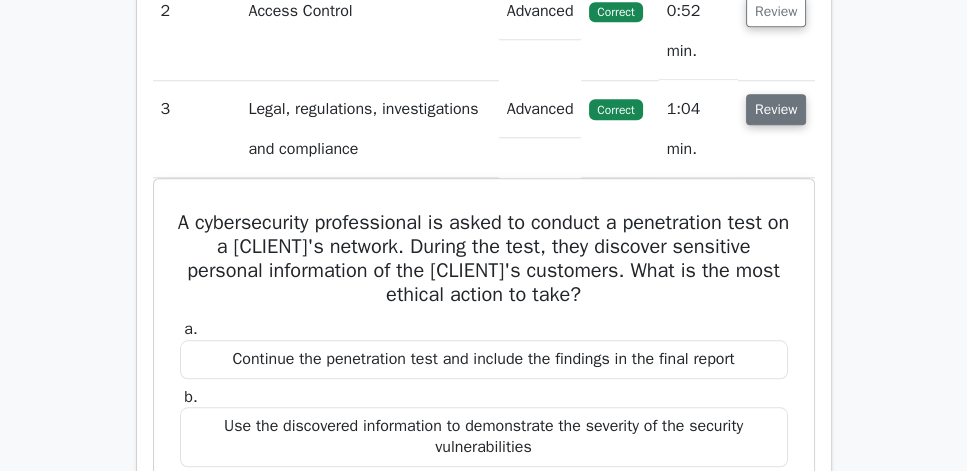 click on "Review" at bounding box center (776, 109) 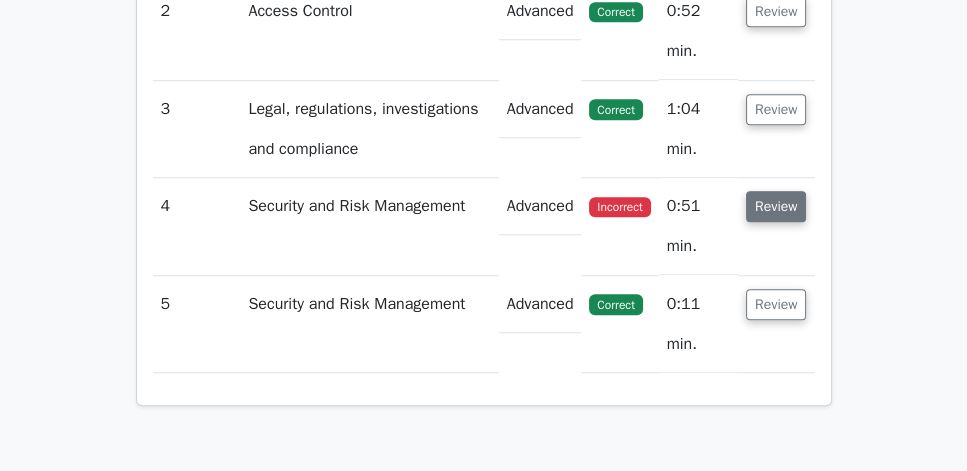 click on "Review" at bounding box center [776, 206] 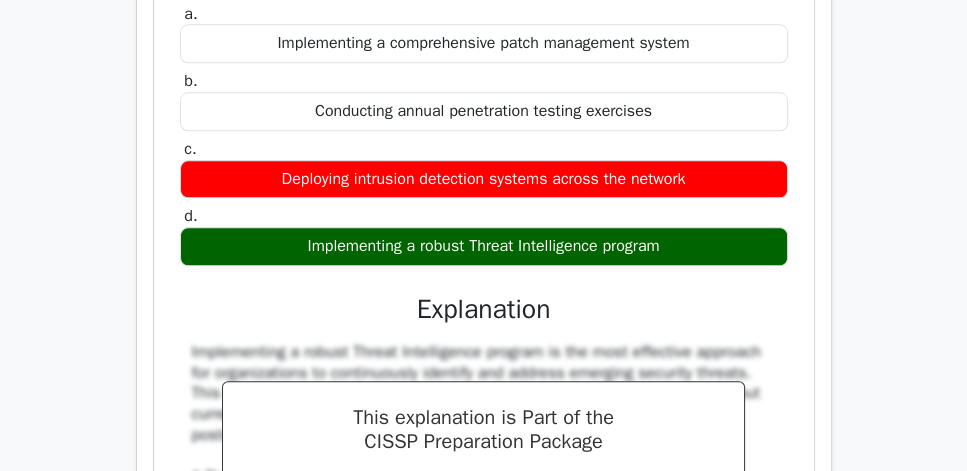 scroll, scrollTop: 2057, scrollLeft: 0, axis: vertical 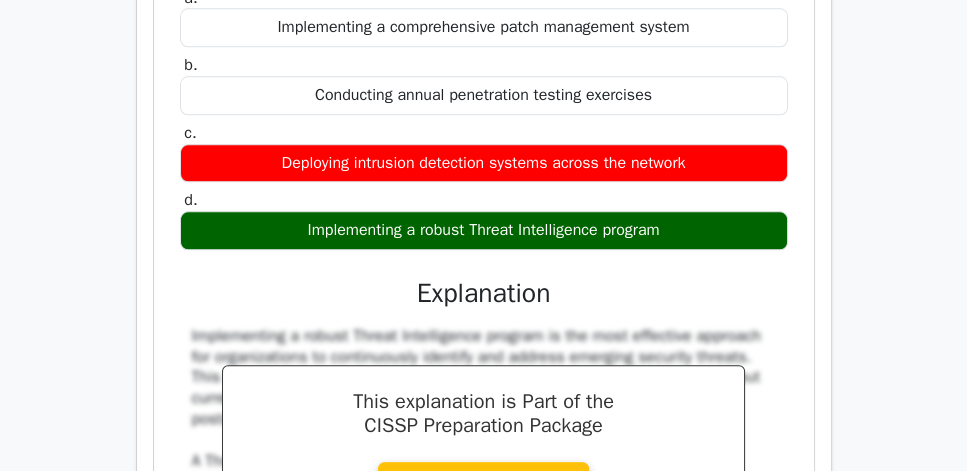 drag, startPoint x: 717, startPoint y: 292, endPoint x: 183, endPoint y: 7, distance: 605.2941 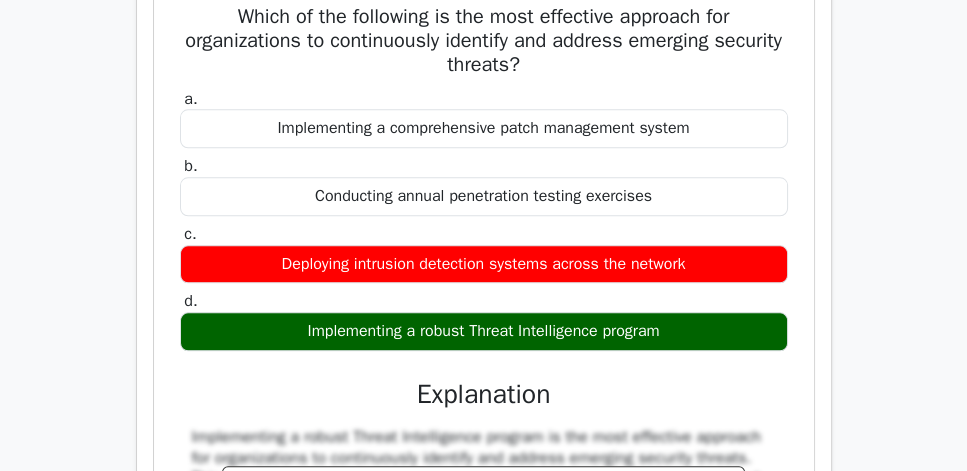 scroll, scrollTop: 1942, scrollLeft: 0, axis: vertical 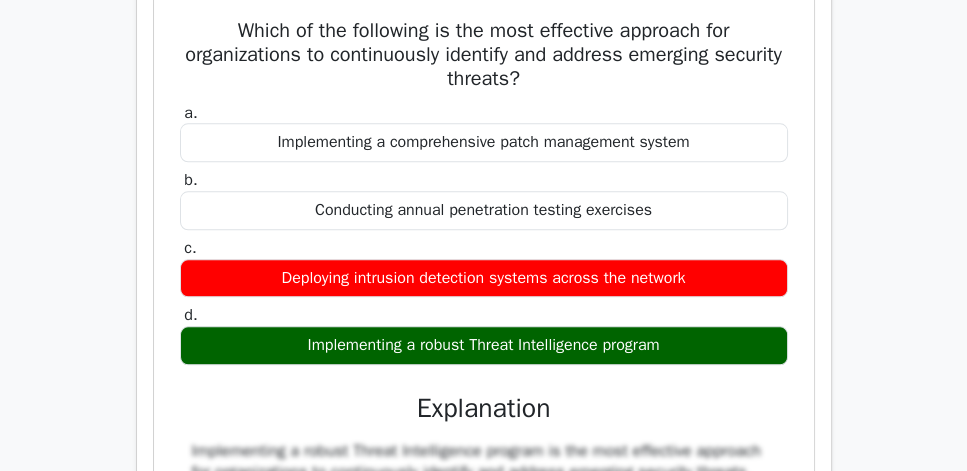 click on "Which of the following is the most effective approach for organizations to continuously identify and address emerging security threats?" at bounding box center [484, 55] 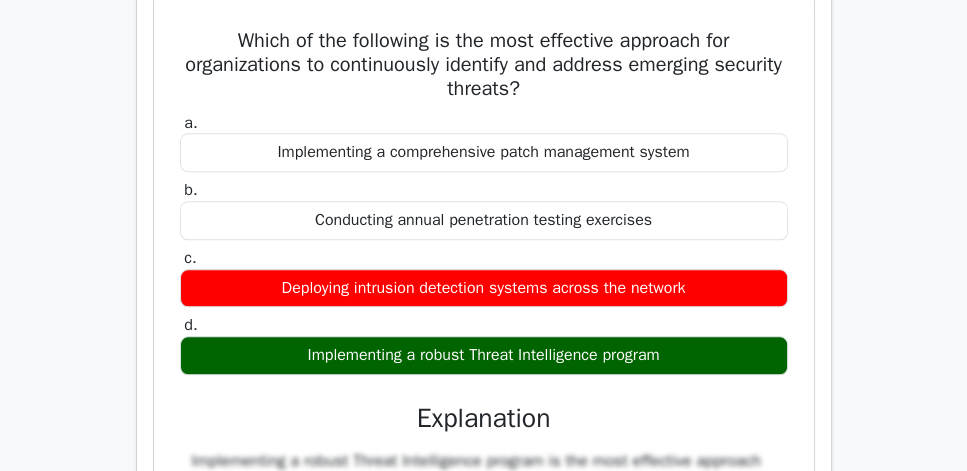 click on "Question Analysis
Question  #
Topic
Difficulty
Result
Time Spent
Action
1
Cryptography
Advanced
Incorrect
a." at bounding box center (484, 346) 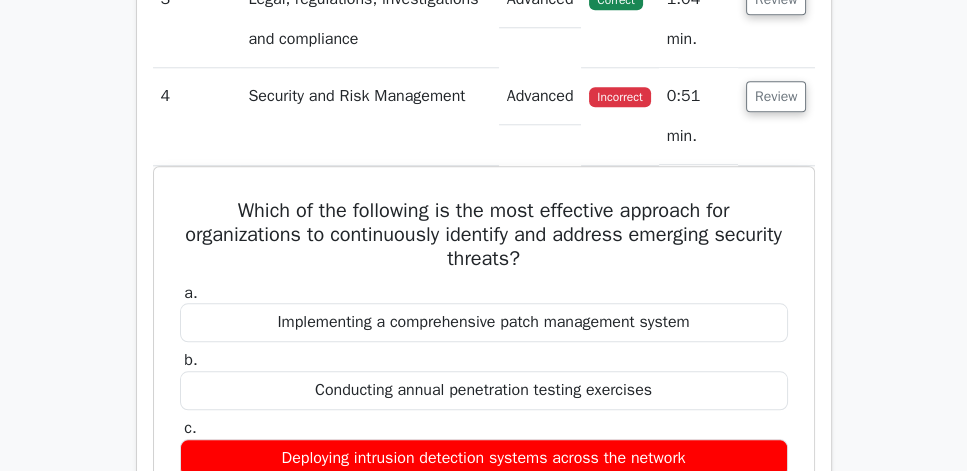 scroll, scrollTop: 1771, scrollLeft: 0, axis: vertical 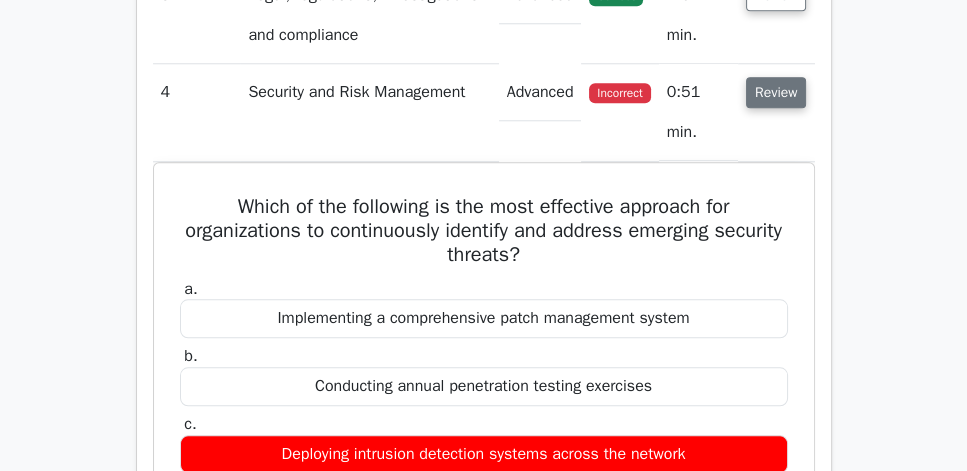 click on "Review" at bounding box center [776, 92] 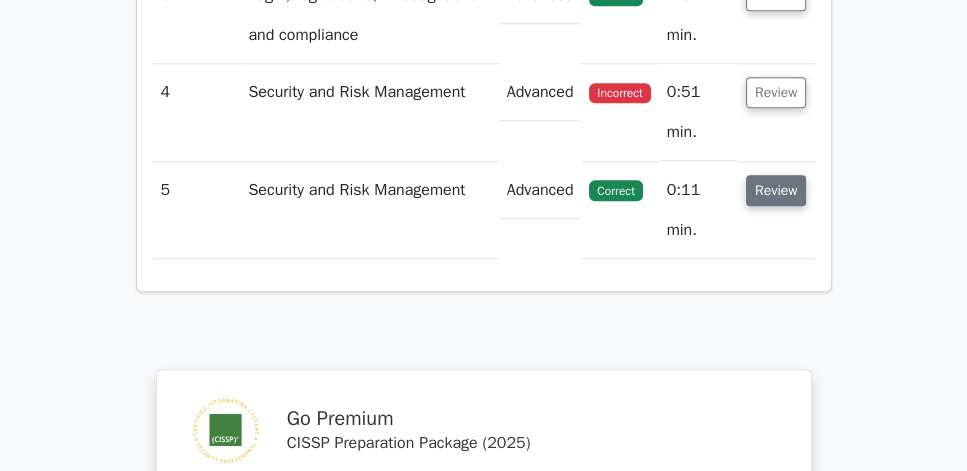 click on "Review" at bounding box center [776, 190] 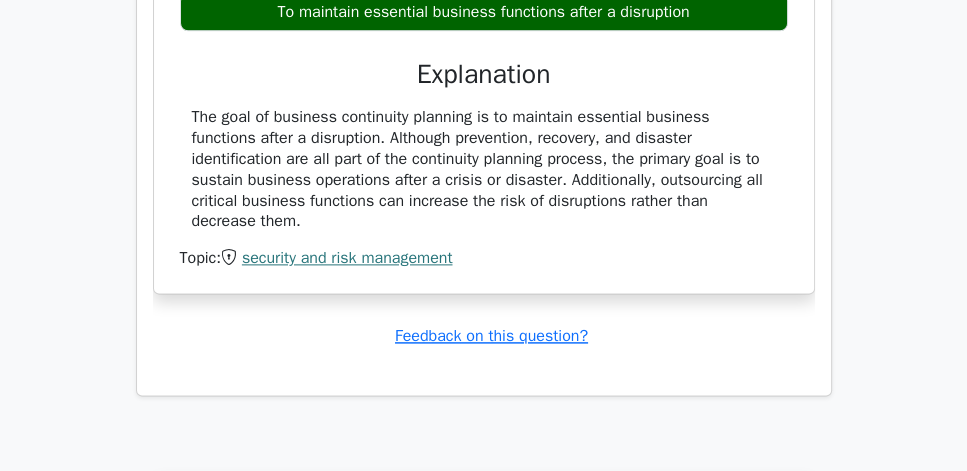 scroll, scrollTop: 2342, scrollLeft: 0, axis: vertical 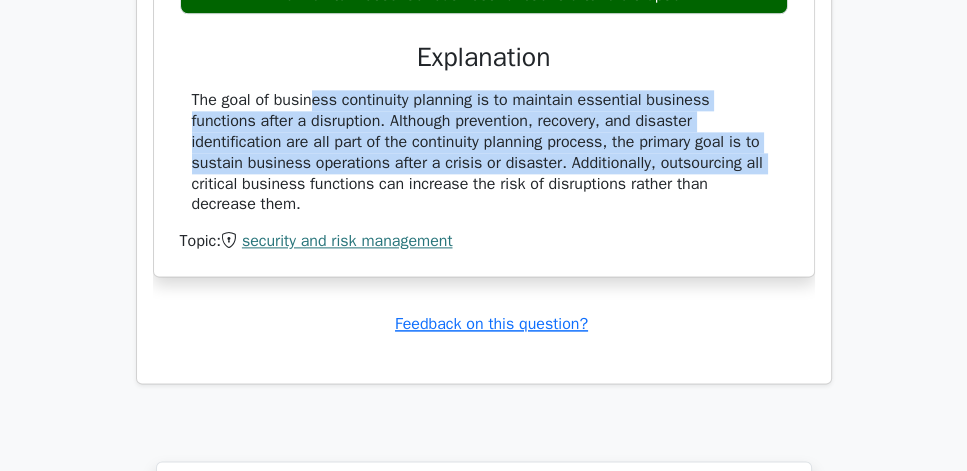 drag, startPoint x: 178, startPoint y: 146, endPoint x: 769, endPoint y: 212, distance: 594.6739 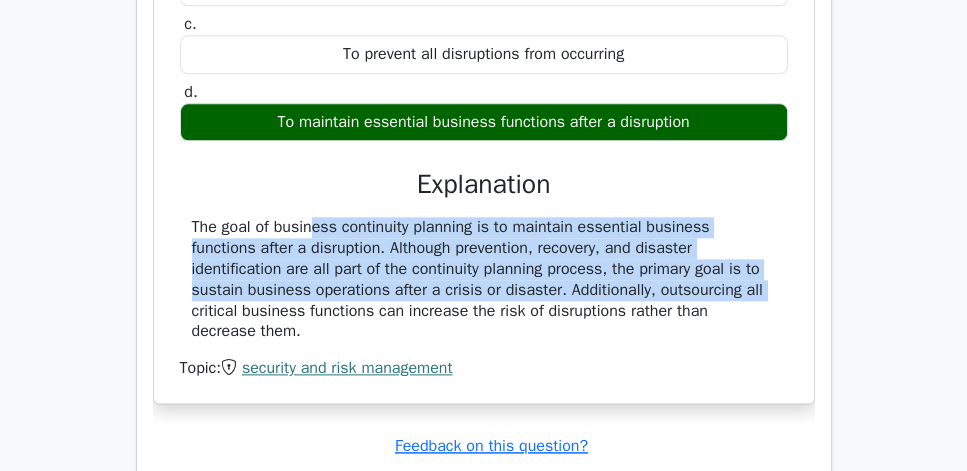 scroll, scrollTop: 2228, scrollLeft: 0, axis: vertical 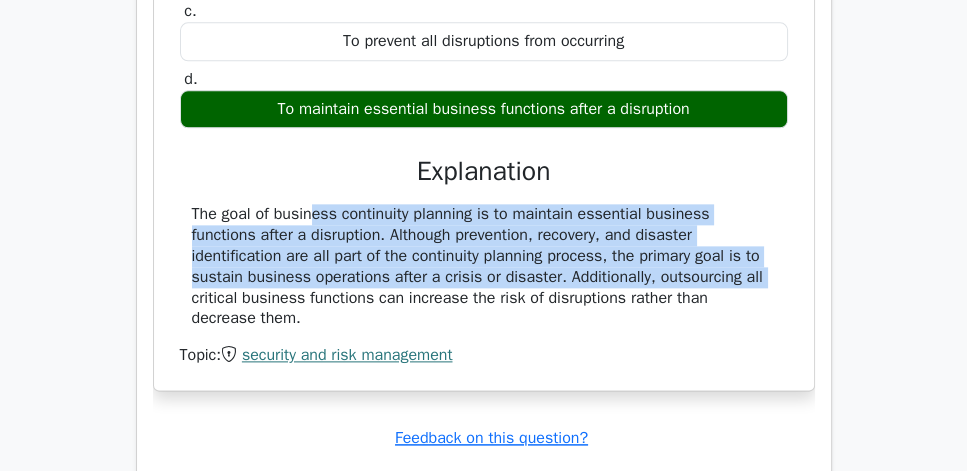 drag, startPoint x: 416, startPoint y: 373, endPoint x: 195, endPoint y: 277, distance: 240.9502 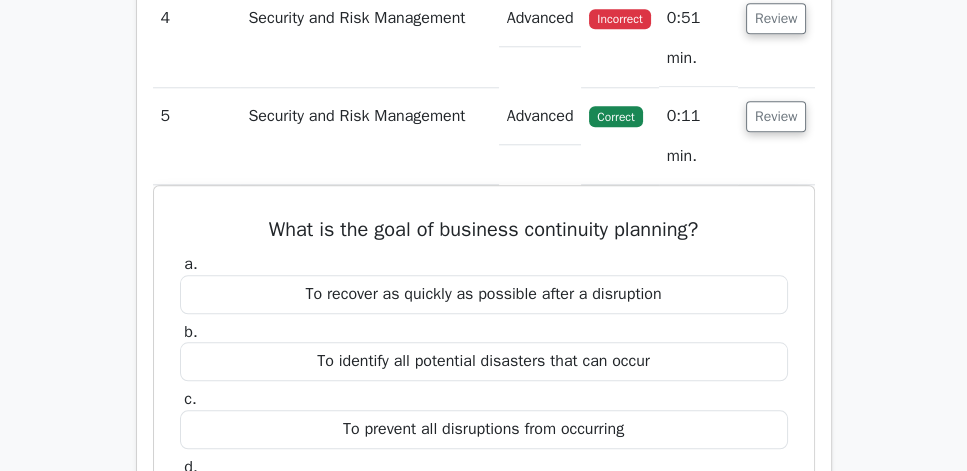 scroll, scrollTop: 1828, scrollLeft: 0, axis: vertical 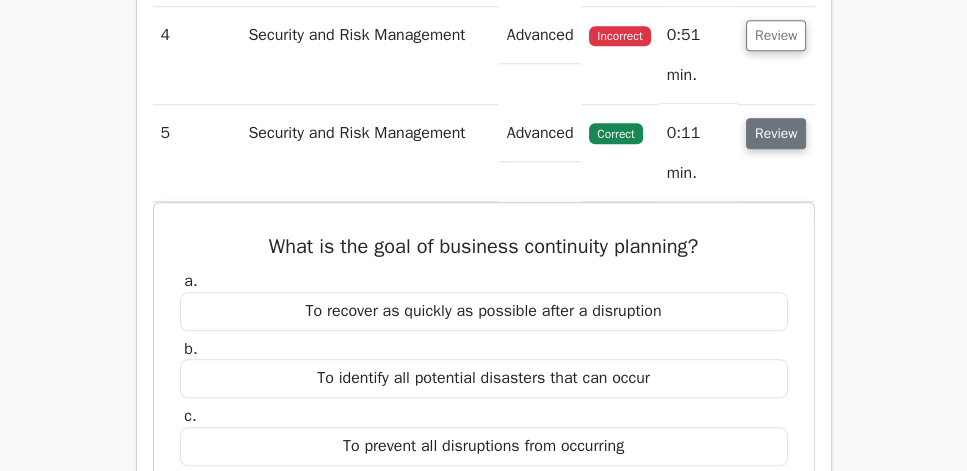 click on "Review" at bounding box center [776, 133] 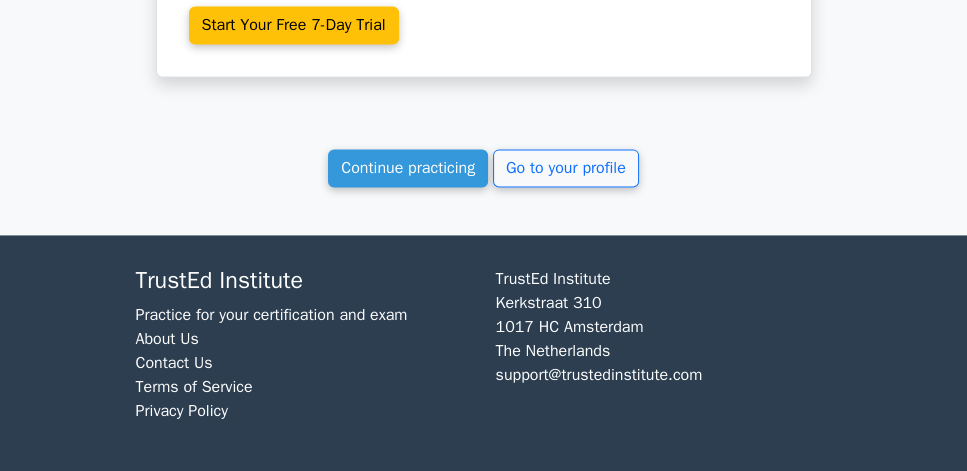scroll, scrollTop: 2628, scrollLeft: 0, axis: vertical 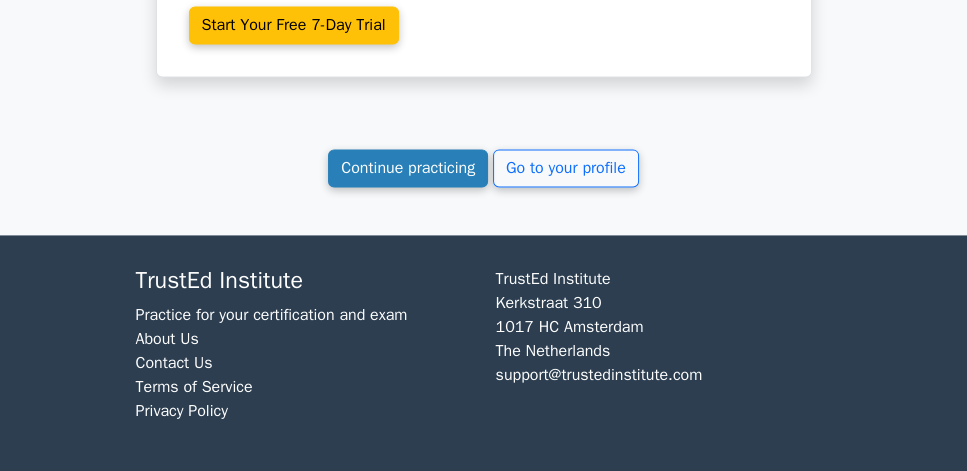click on "Continue practicing" at bounding box center [408, 168] 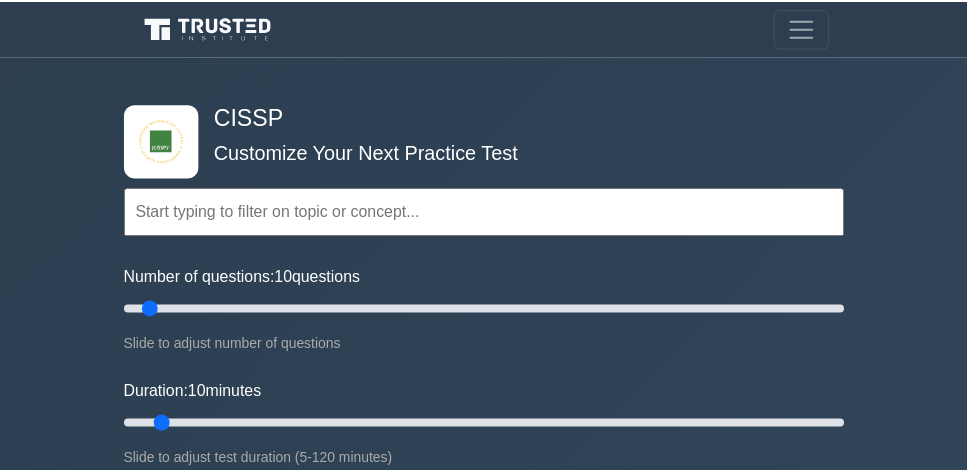 scroll, scrollTop: 267, scrollLeft: 0, axis: vertical 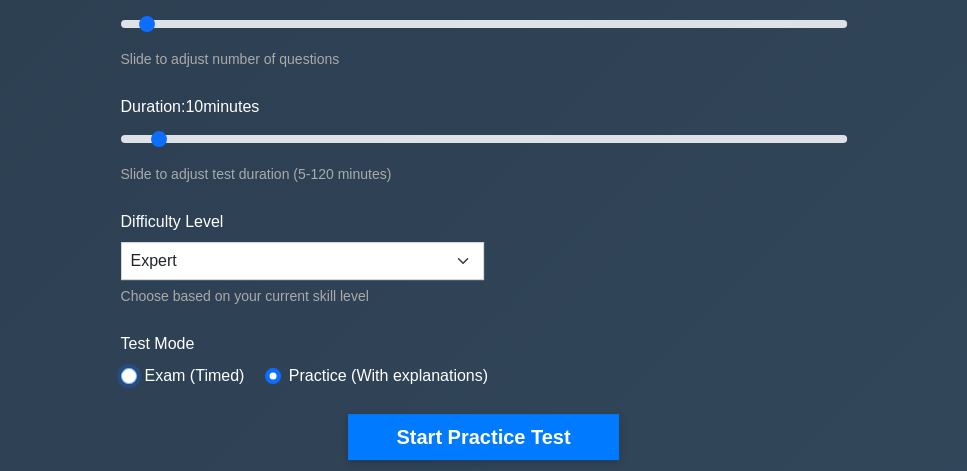 click at bounding box center [129, 376] 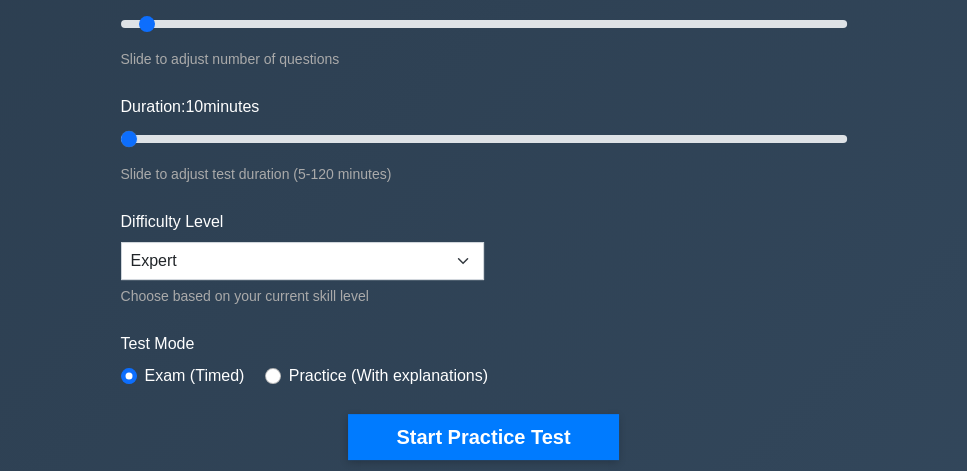 drag, startPoint x: 160, startPoint y: 136, endPoint x: 103, endPoint y: 106, distance: 64.412735 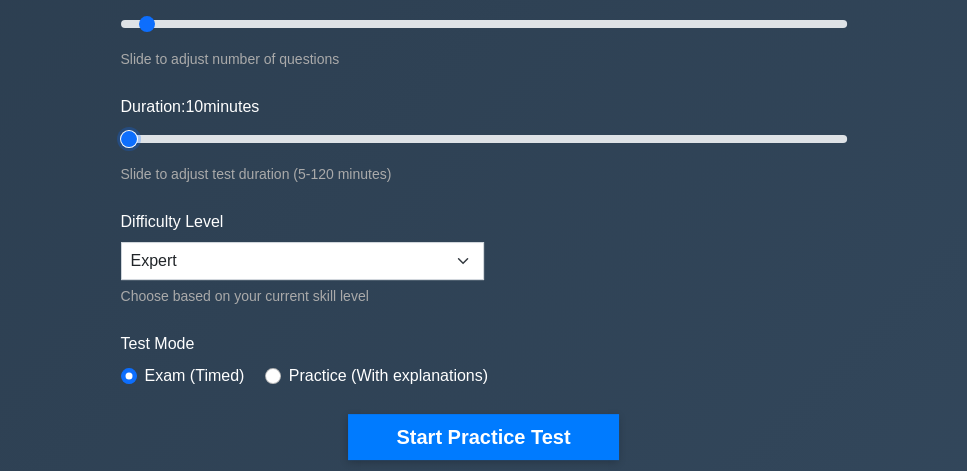 type on "5" 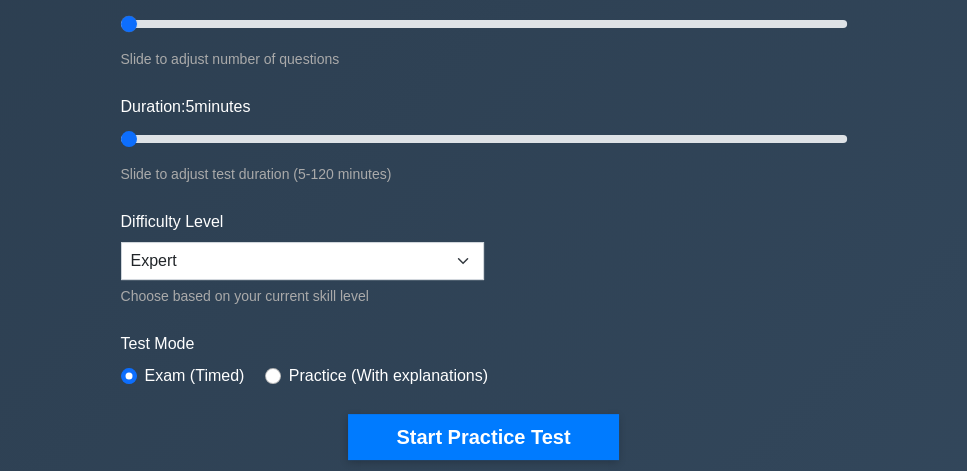 drag, startPoint x: 150, startPoint y: 27, endPoint x: 75, endPoint y: 27, distance: 75 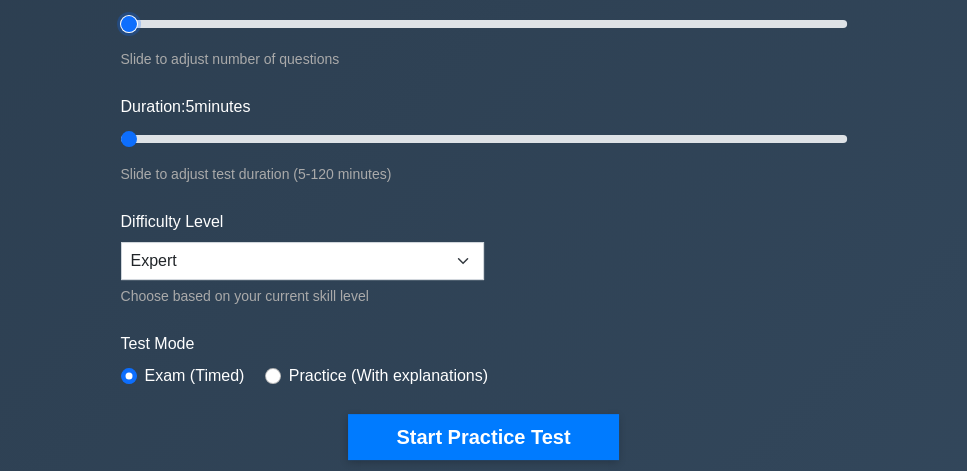 type on "5" 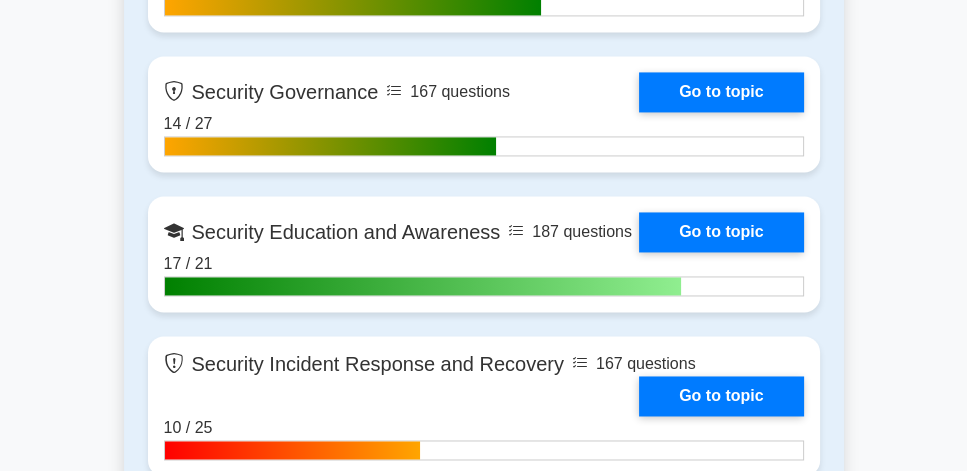 scroll, scrollTop: 2857, scrollLeft: 0, axis: vertical 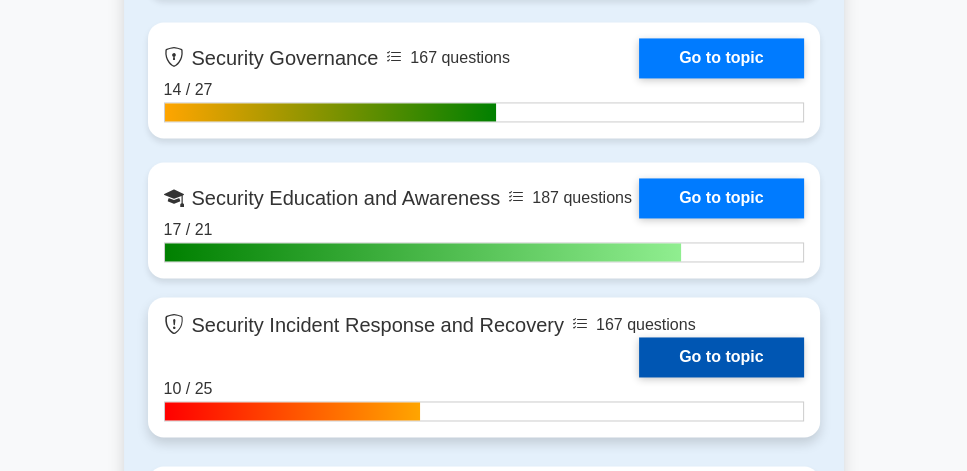 click on "Go to topic" at bounding box center [721, 357] 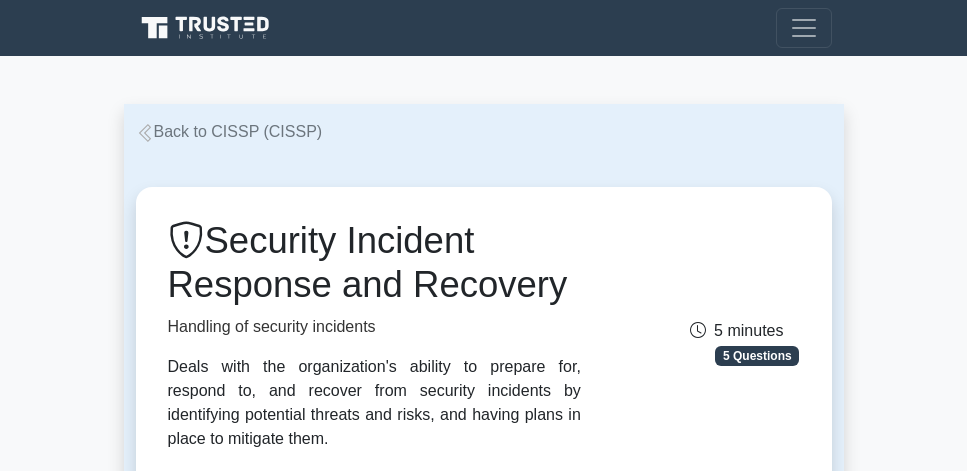 scroll, scrollTop: 0, scrollLeft: 0, axis: both 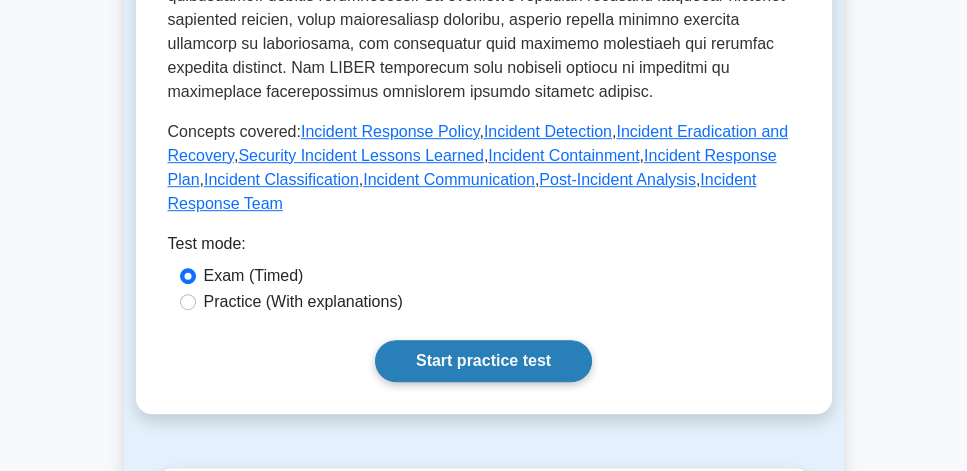 click on "Start practice test" at bounding box center [483, 361] 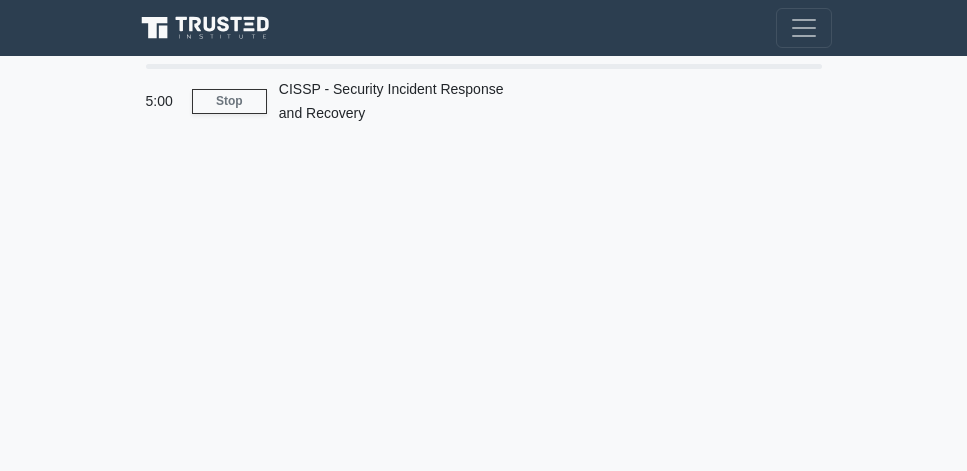 scroll, scrollTop: 0, scrollLeft: 0, axis: both 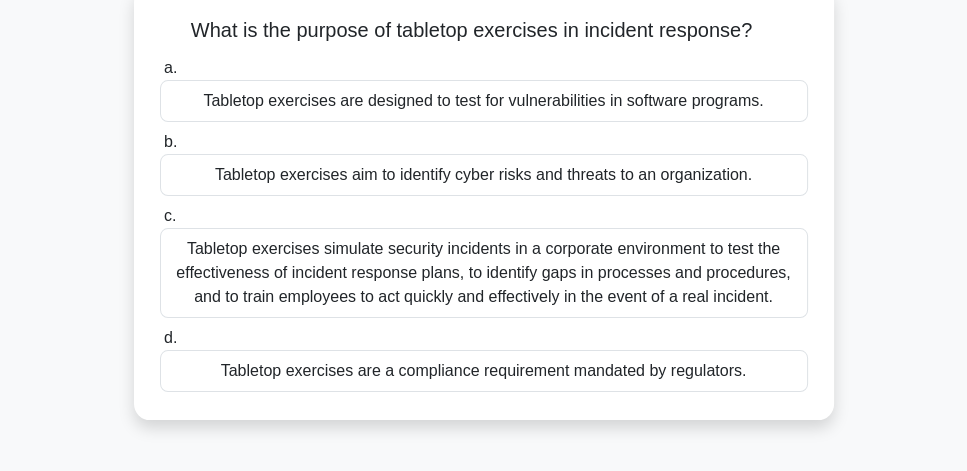click on "Tabletop exercises simulate security incidents in a corporate environment to test the effectiveness of incident response plans, to identify gaps in processes and procedures, and to train employees to act quickly and effectively in the event of a real incident." at bounding box center (484, 273) 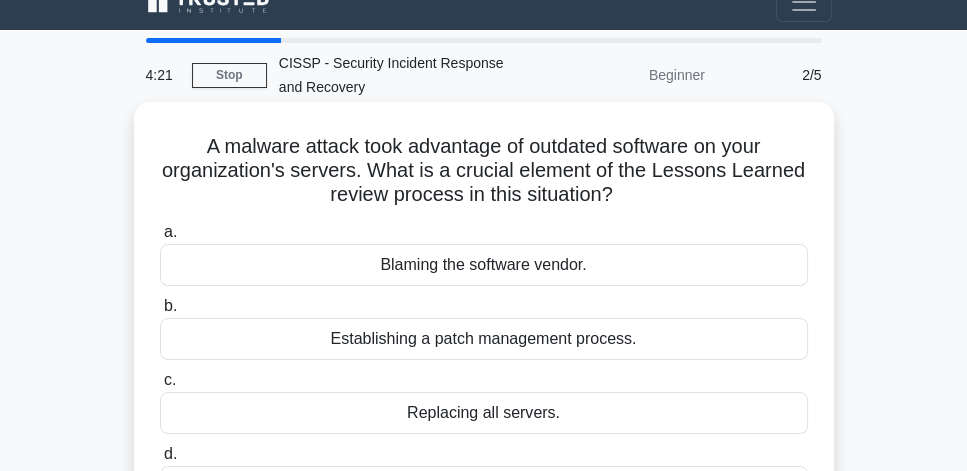 scroll, scrollTop: 114, scrollLeft: 0, axis: vertical 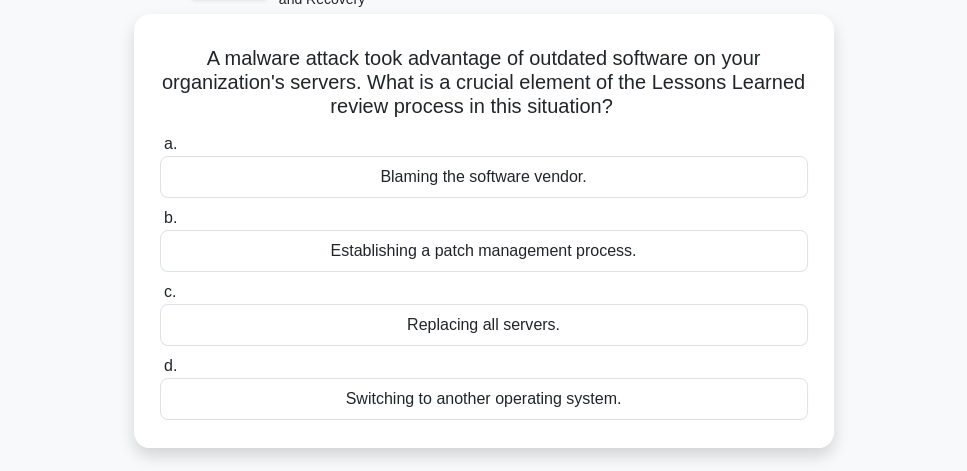 click on "Establishing a patch management process." at bounding box center [484, 251] 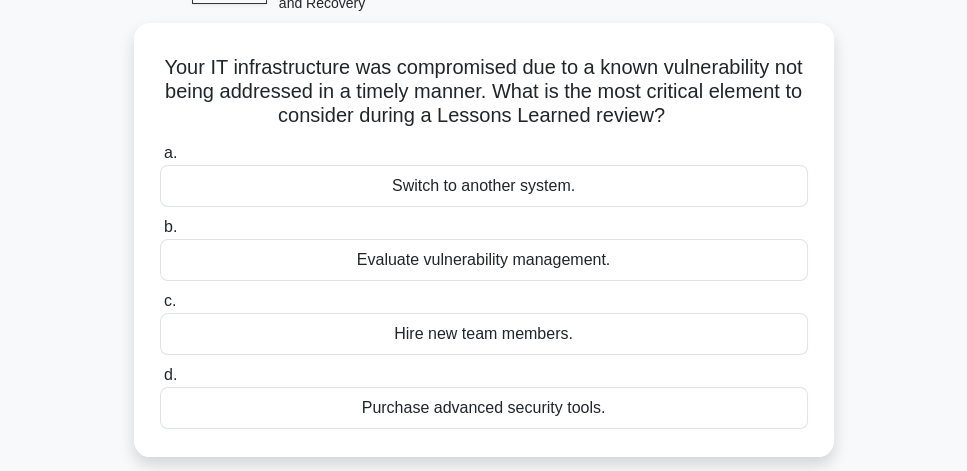 scroll, scrollTop: 114, scrollLeft: 0, axis: vertical 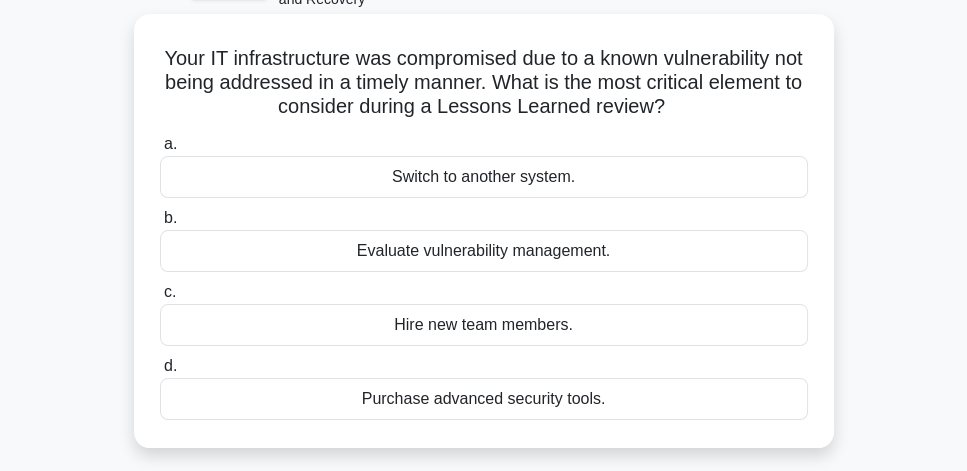 click on "Hire new team members." at bounding box center [484, 325] 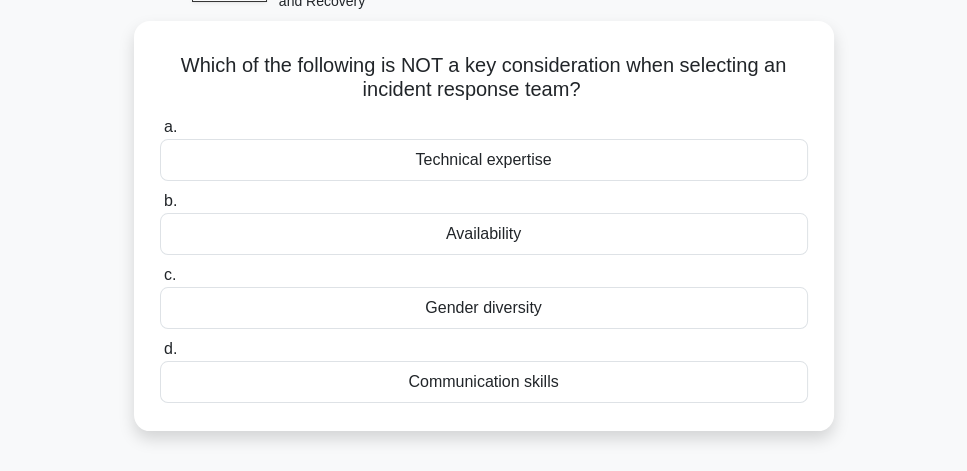 scroll, scrollTop: 114, scrollLeft: 0, axis: vertical 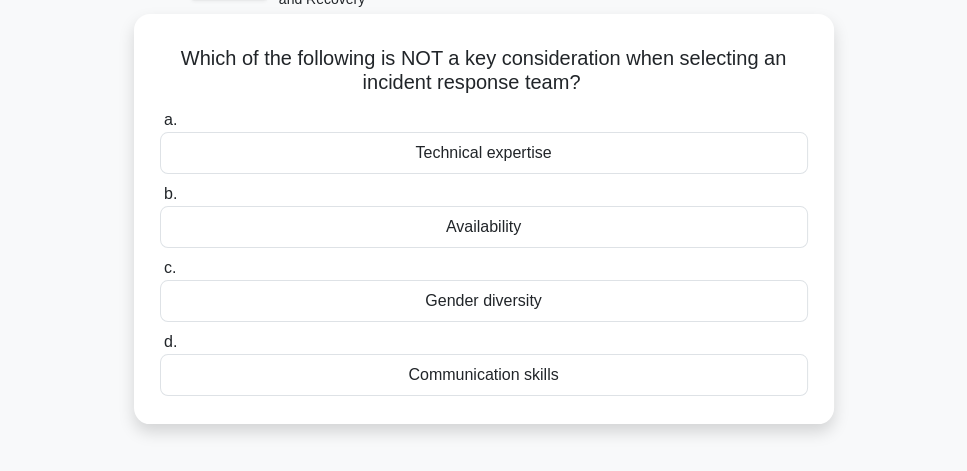 click on "Gender diversity" at bounding box center [484, 301] 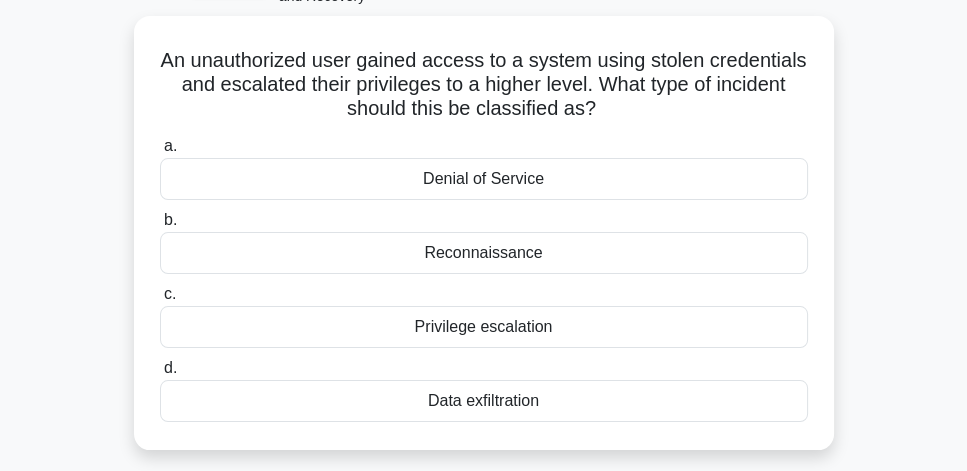 scroll, scrollTop: 114, scrollLeft: 0, axis: vertical 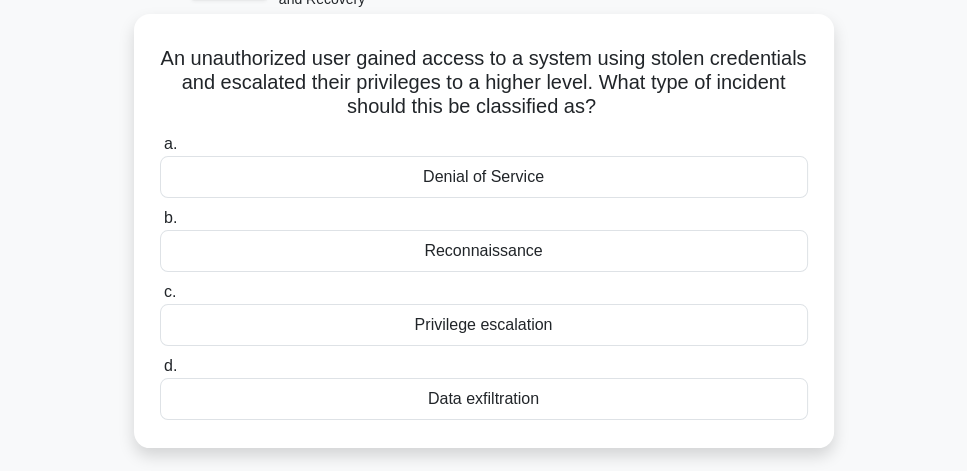click on "Privilege escalation" at bounding box center [484, 325] 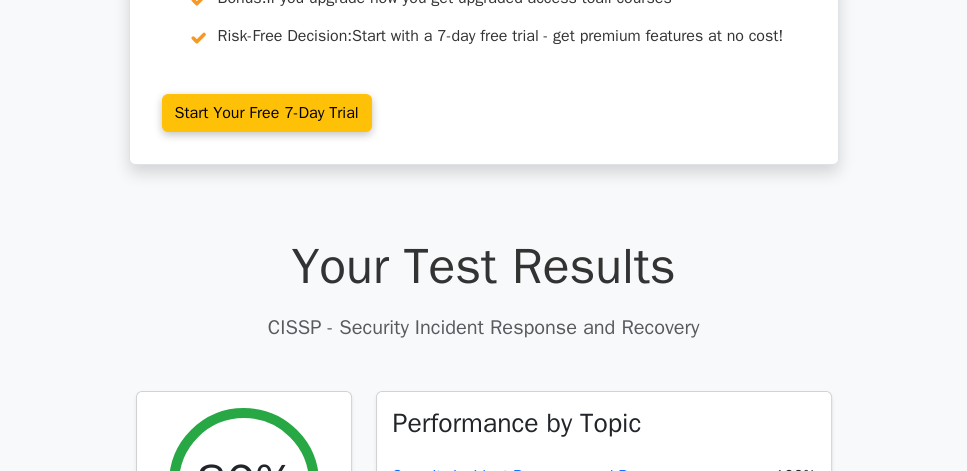 scroll, scrollTop: 457, scrollLeft: 0, axis: vertical 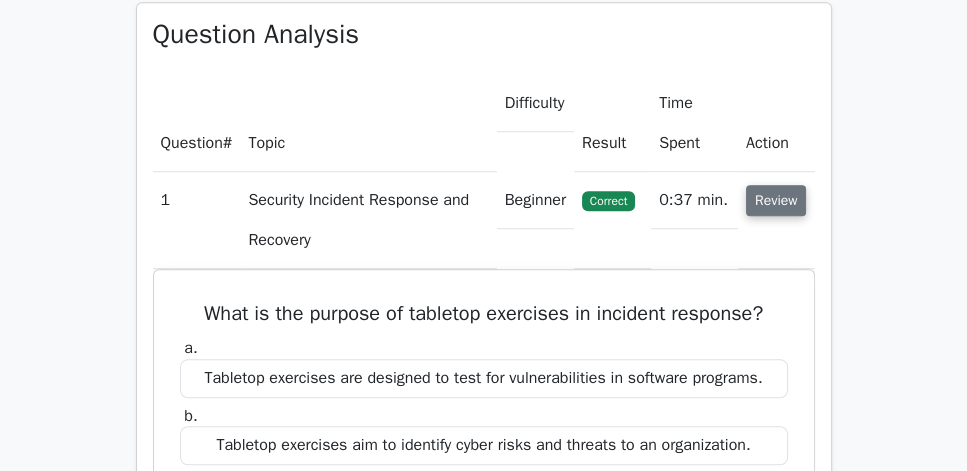 click on "Review" at bounding box center (776, 200) 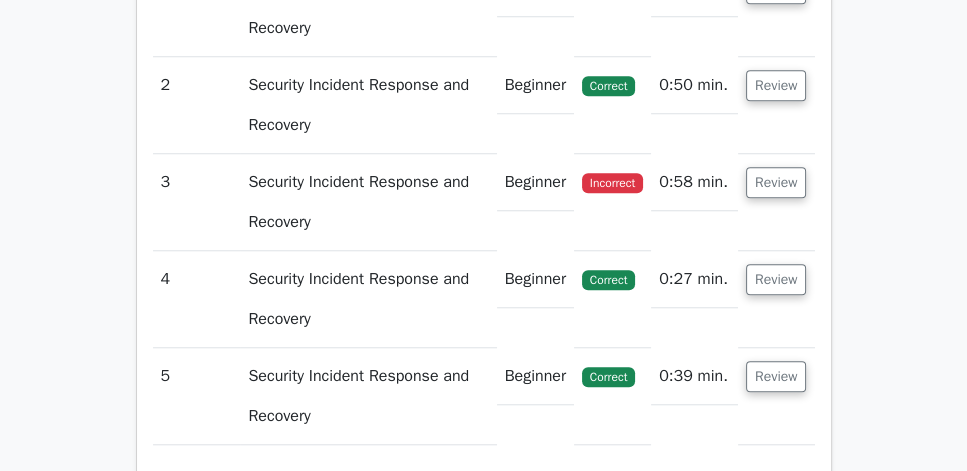 scroll, scrollTop: 1600, scrollLeft: 0, axis: vertical 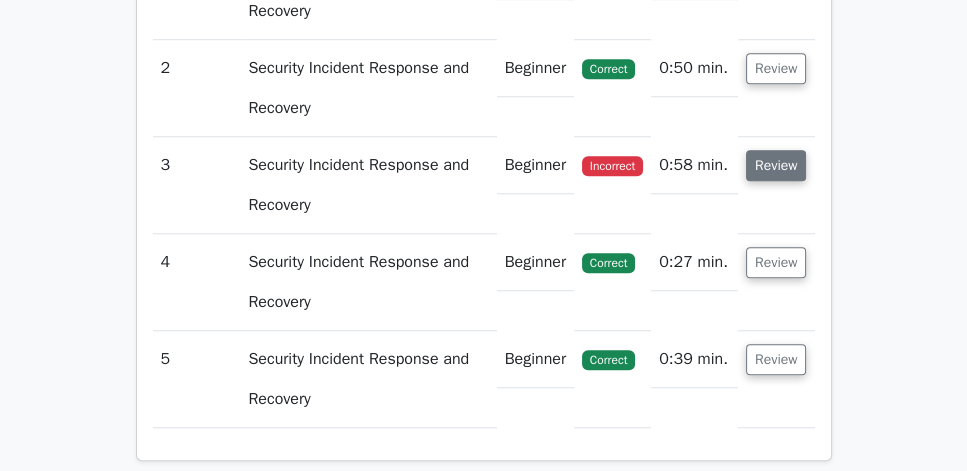 click on "Review" at bounding box center (776, 165) 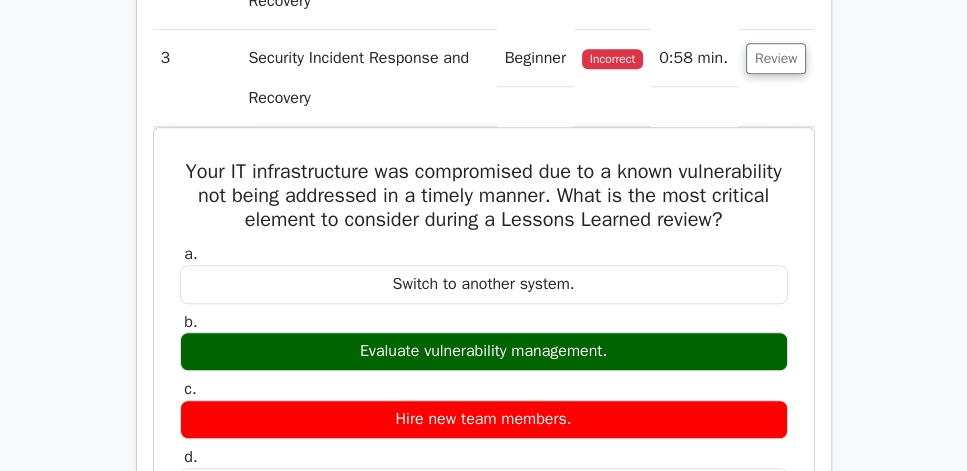 scroll, scrollTop: 1542, scrollLeft: 0, axis: vertical 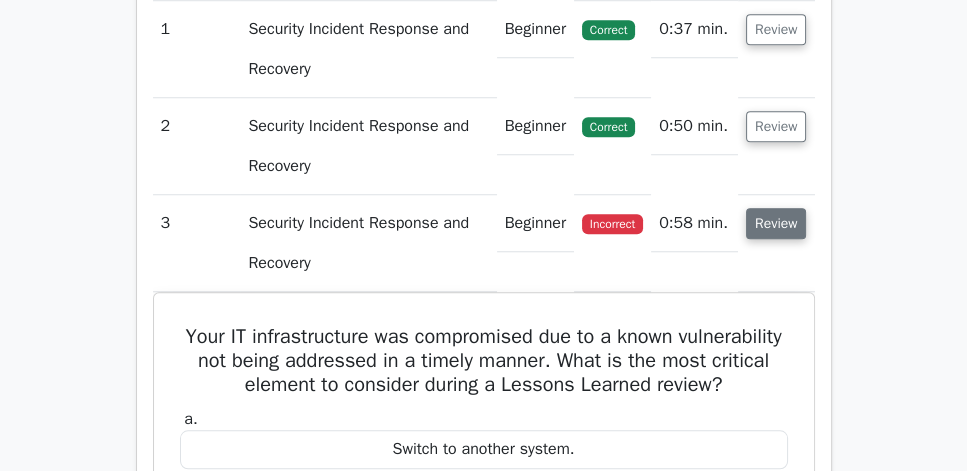 click on "Review" at bounding box center [776, 223] 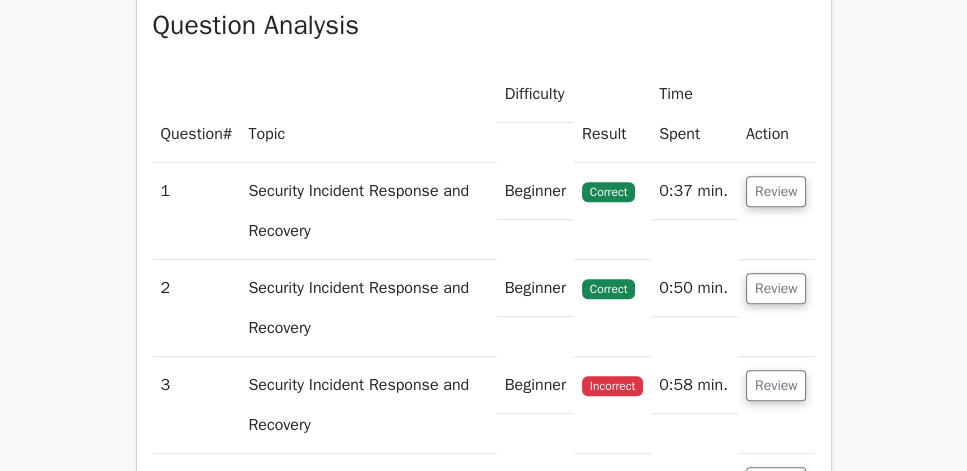 scroll, scrollTop: 1314, scrollLeft: 0, axis: vertical 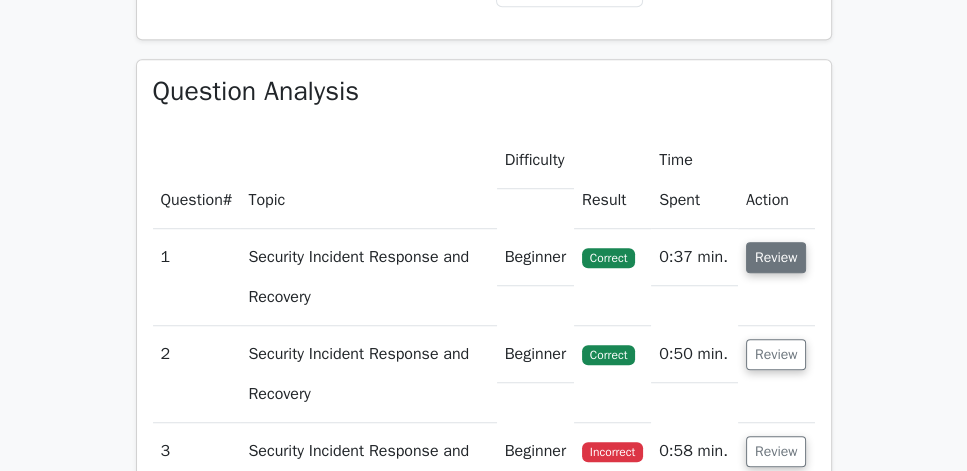 drag, startPoint x: 780, startPoint y: 269, endPoint x: 787, endPoint y: 256, distance: 14.764823 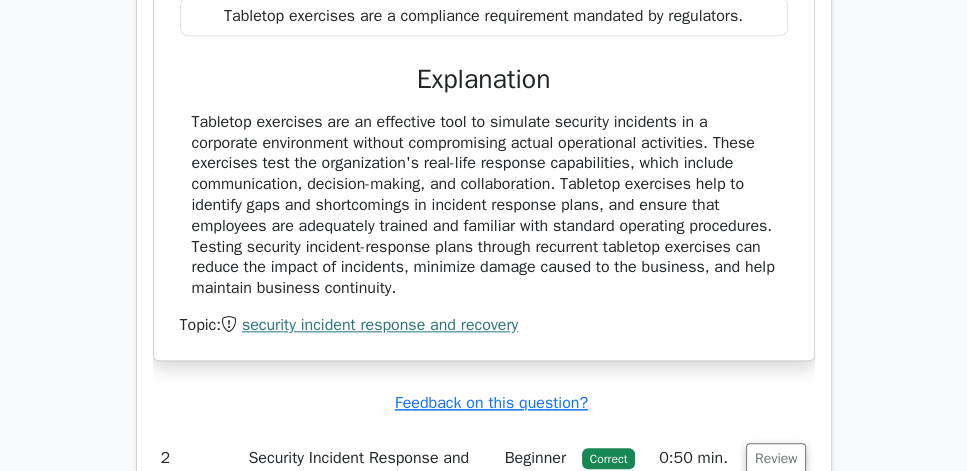 scroll, scrollTop: 2000, scrollLeft: 0, axis: vertical 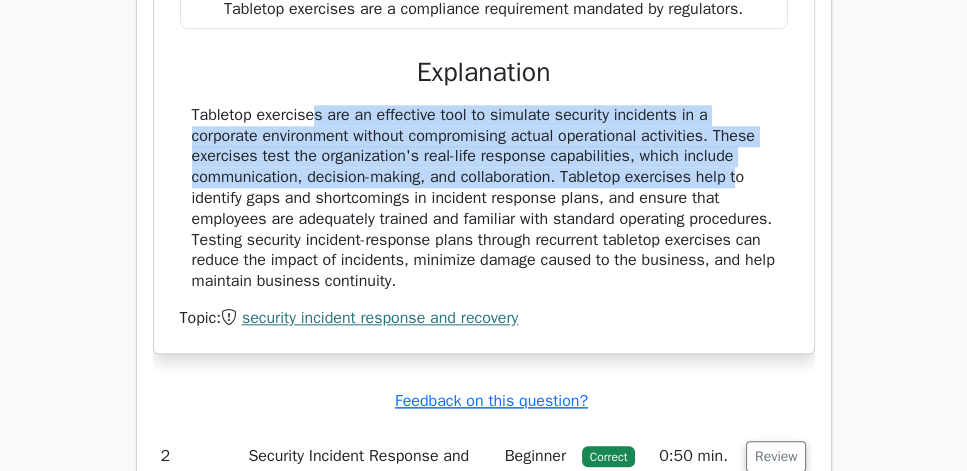 drag, startPoint x: 739, startPoint y: 219, endPoint x: 191, endPoint y: 160, distance: 551.16693 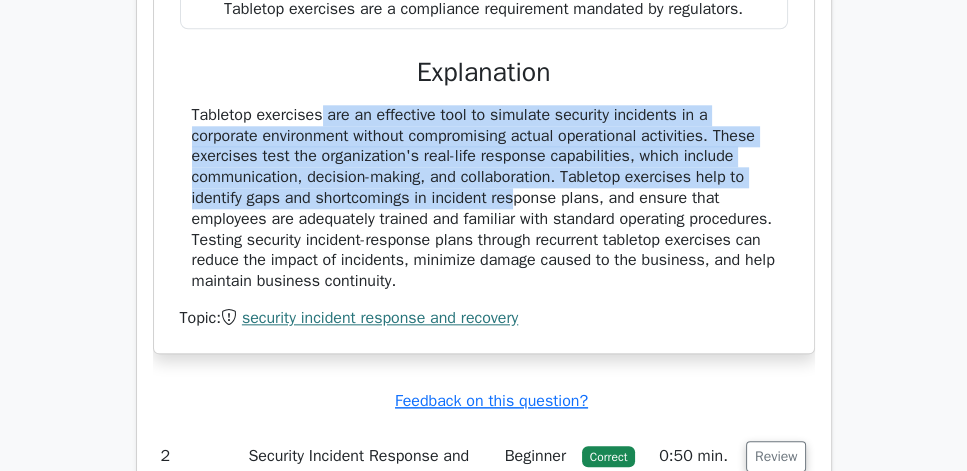 drag, startPoint x: 198, startPoint y: 158, endPoint x: 560, endPoint y: 234, distance: 369.89188 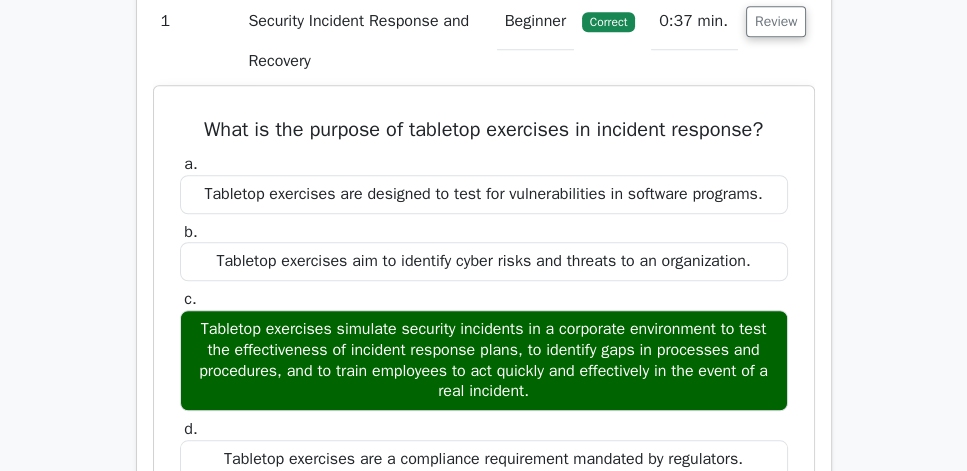 scroll, scrollTop: 1485, scrollLeft: 0, axis: vertical 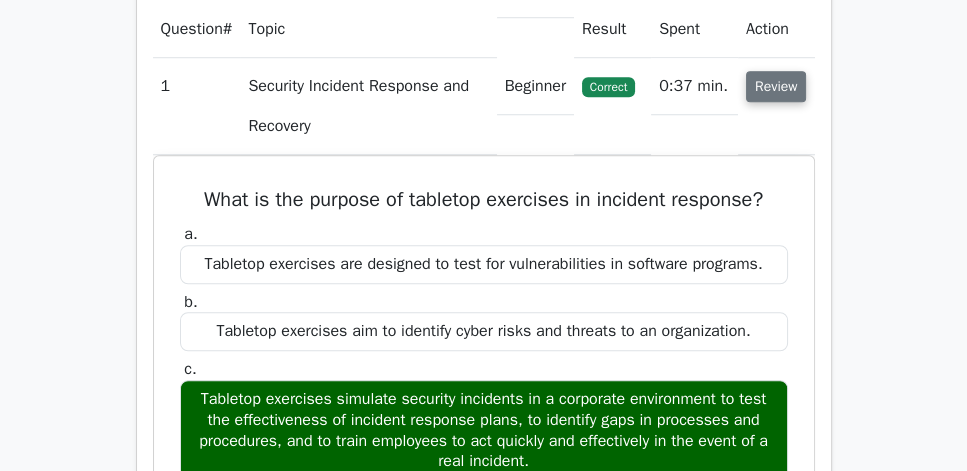 click on "Review" at bounding box center [776, 86] 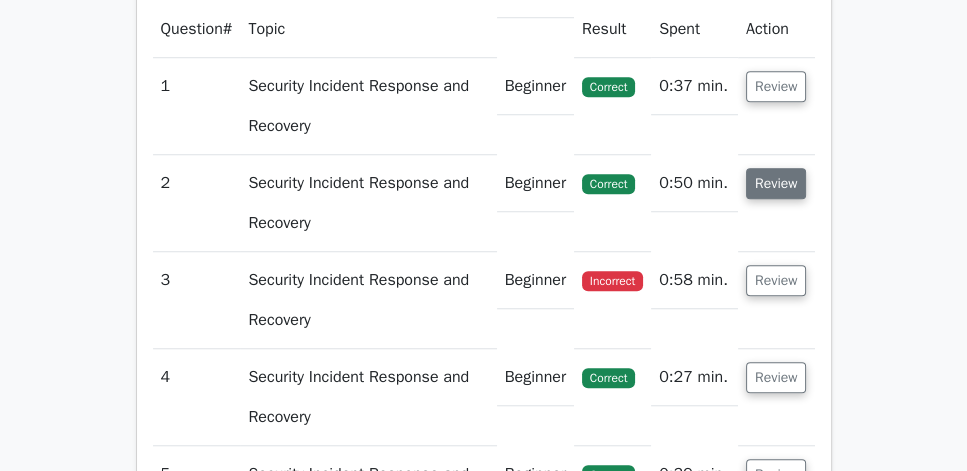 click on "Review" at bounding box center (776, 183) 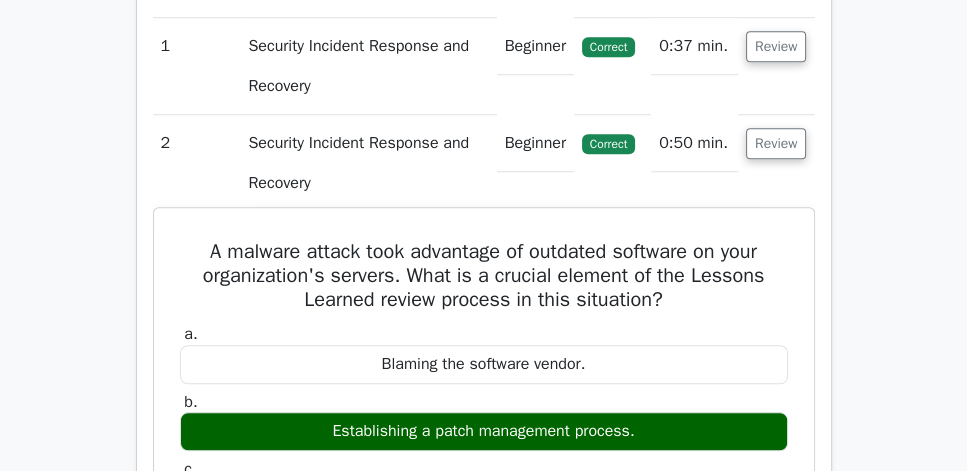 scroll, scrollTop: 1657, scrollLeft: 0, axis: vertical 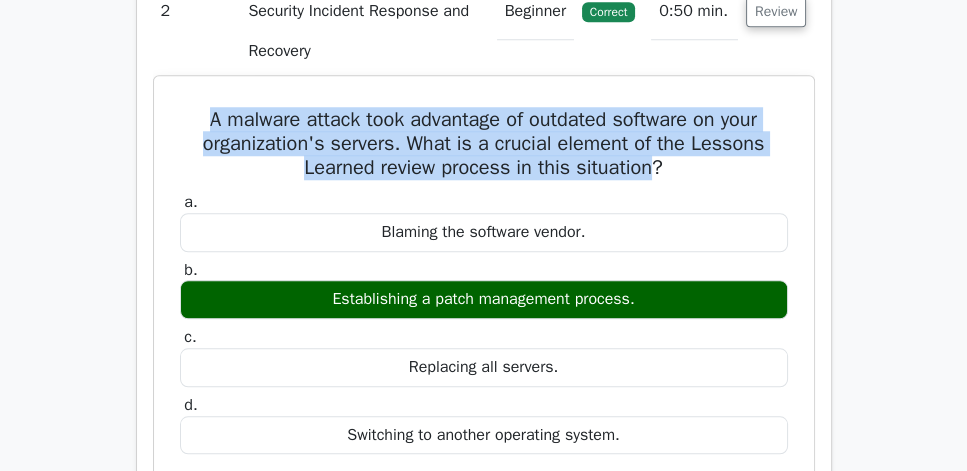 drag, startPoint x: 168, startPoint y: 133, endPoint x: 668, endPoint y: 190, distance: 503.23853 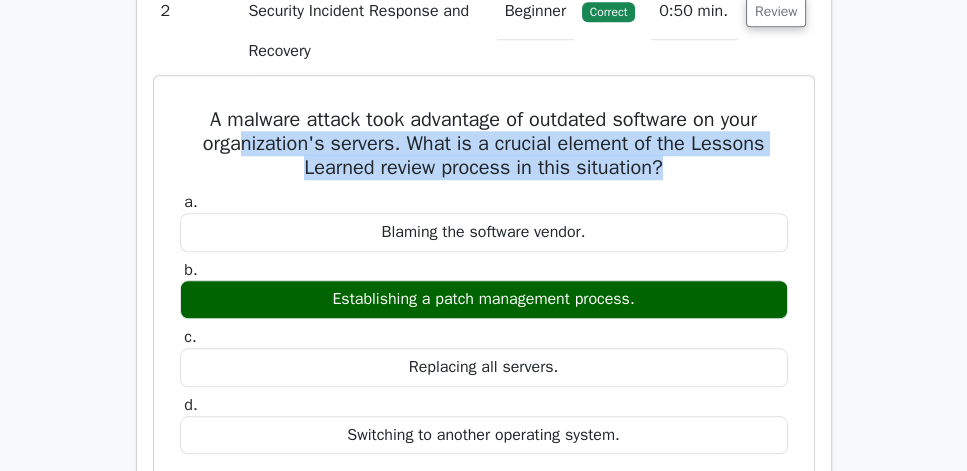 drag, startPoint x: 277, startPoint y: 173, endPoint x: 725, endPoint y: 188, distance: 448.25104 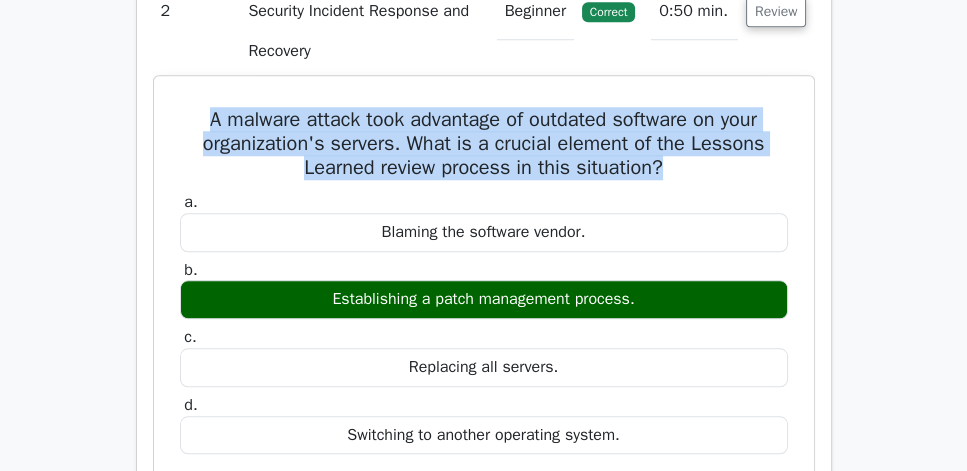 drag, startPoint x: 722, startPoint y: 191, endPoint x: 176, endPoint y: 144, distance: 548.01917 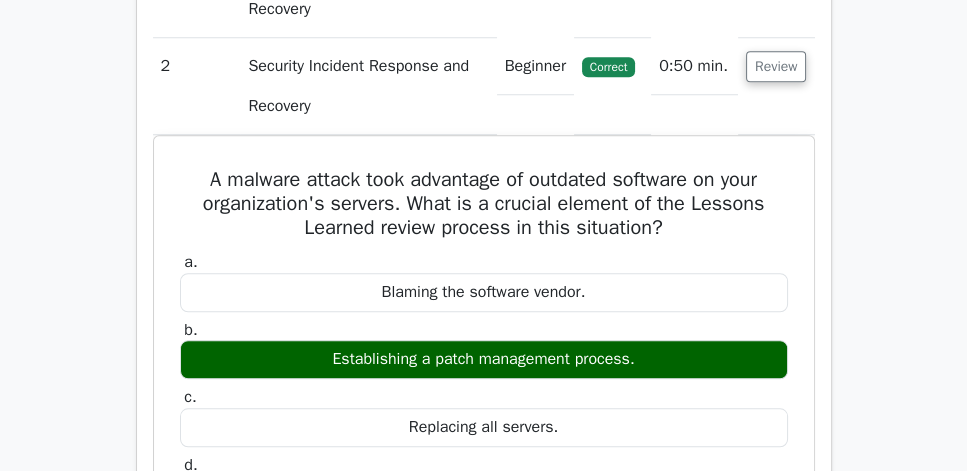 scroll, scrollTop: 1600, scrollLeft: 0, axis: vertical 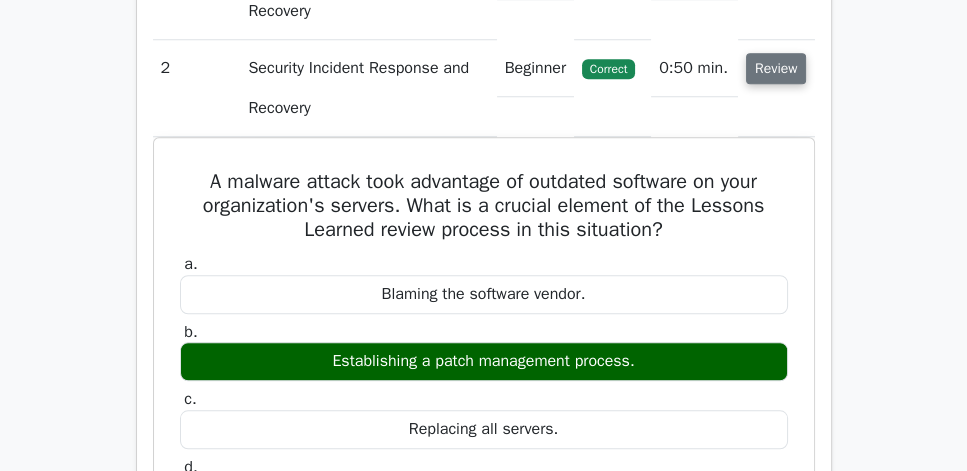 click on "Review" at bounding box center (776, 68) 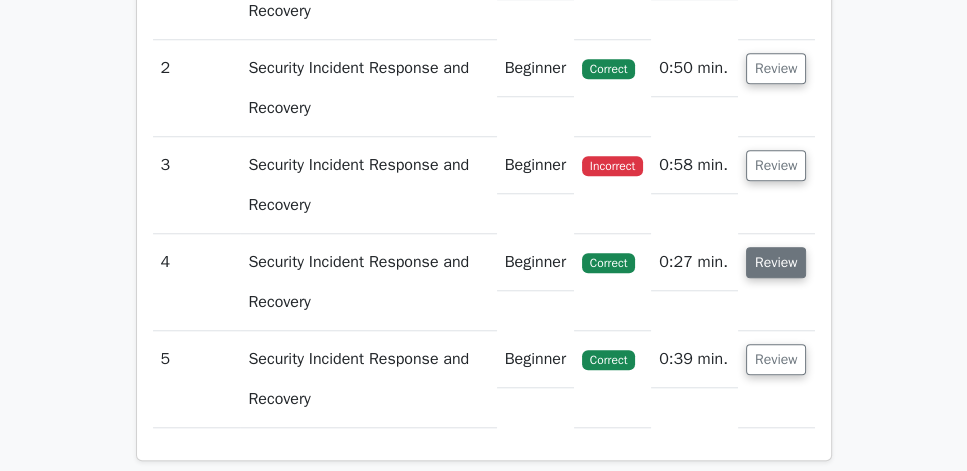 click on "Review" at bounding box center [776, 262] 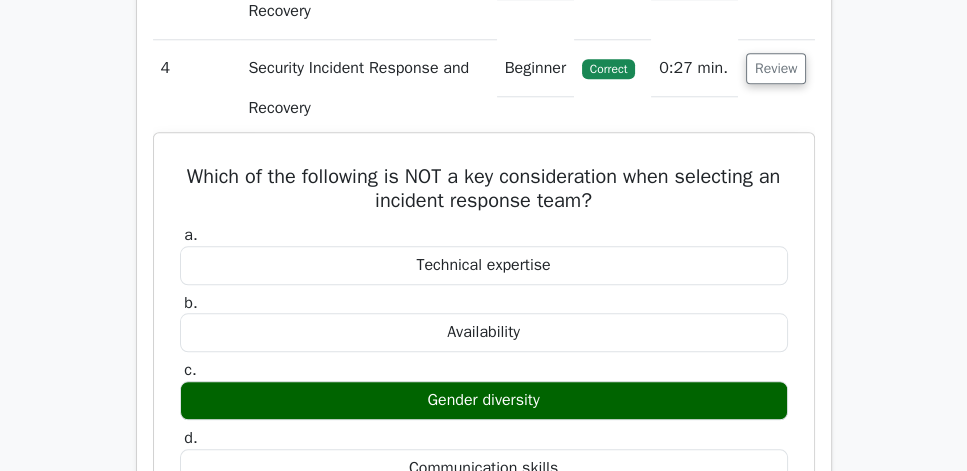 scroll, scrollTop: 1771, scrollLeft: 0, axis: vertical 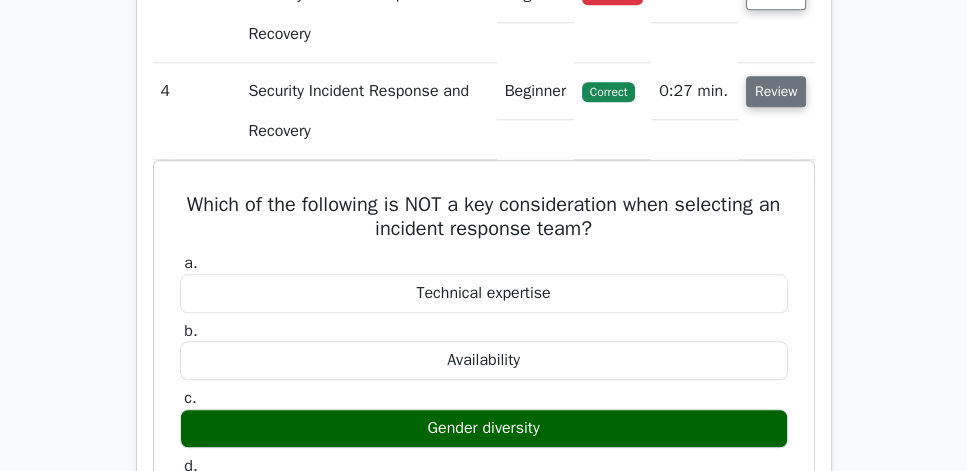 click on "Review" at bounding box center [776, 91] 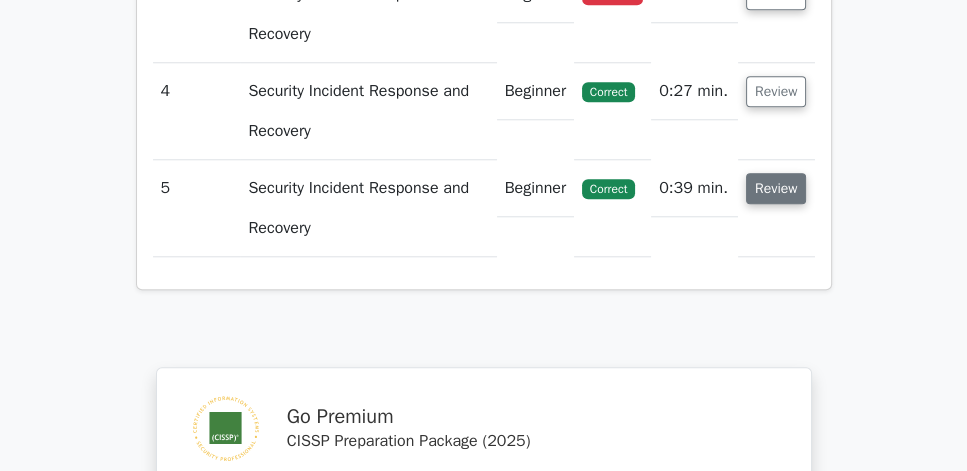click on "Review" at bounding box center [776, 188] 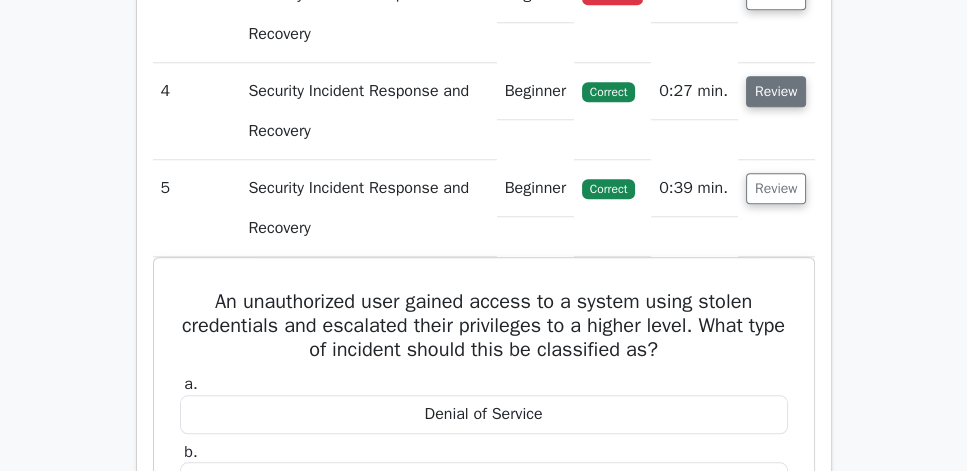 click on "Review" at bounding box center (776, 91) 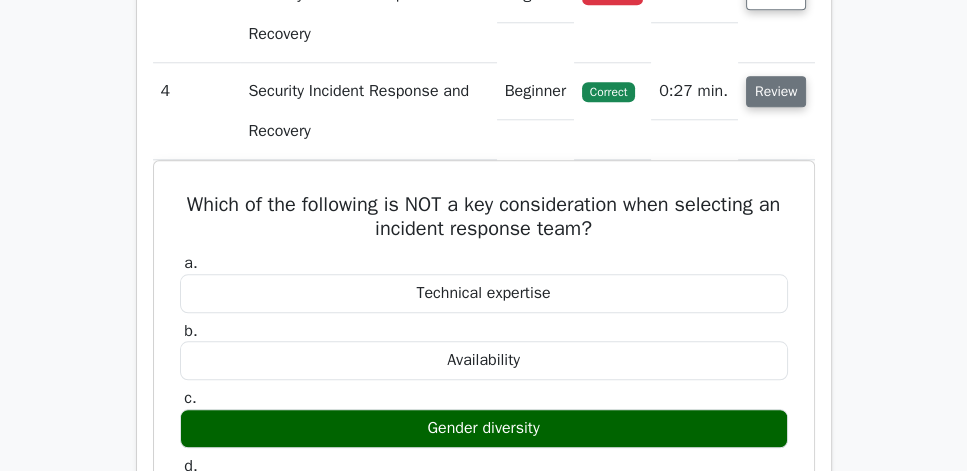 click on "Review" at bounding box center (776, 91) 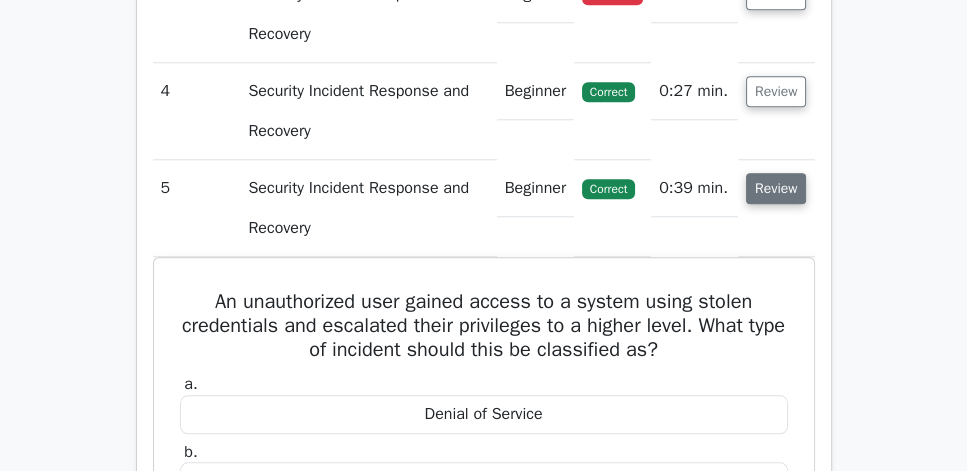 click on "Review" at bounding box center (776, 188) 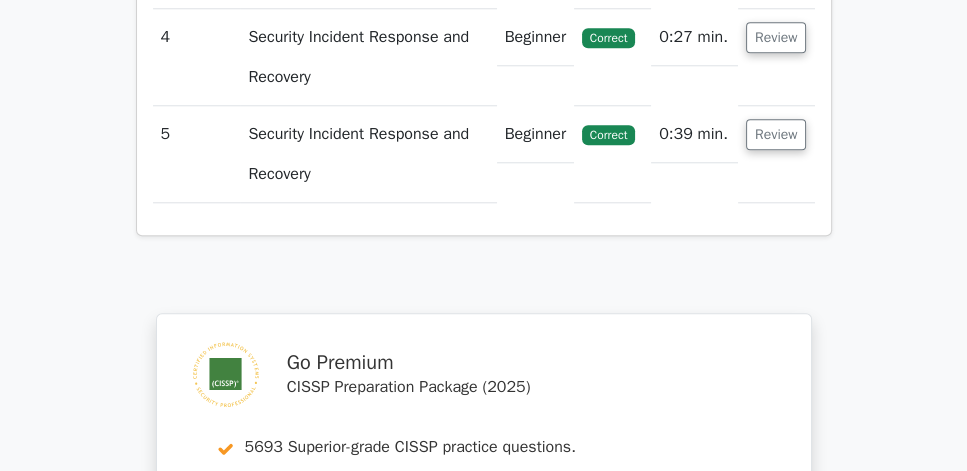 scroll, scrollTop: 1828, scrollLeft: 0, axis: vertical 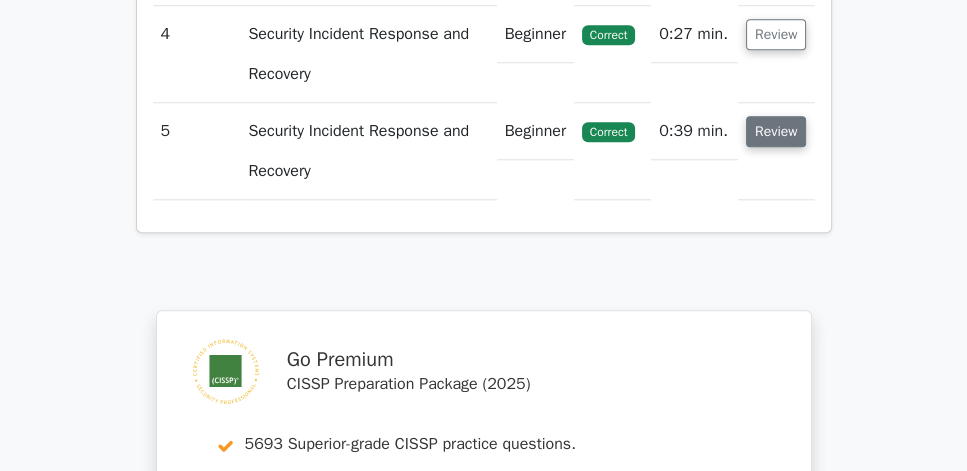 click on "Review" at bounding box center (776, 131) 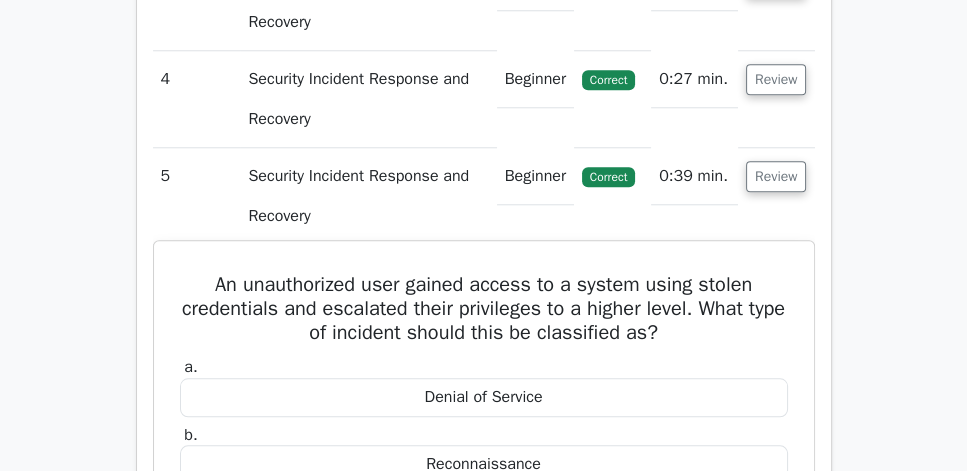 scroll, scrollTop: 1771, scrollLeft: 0, axis: vertical 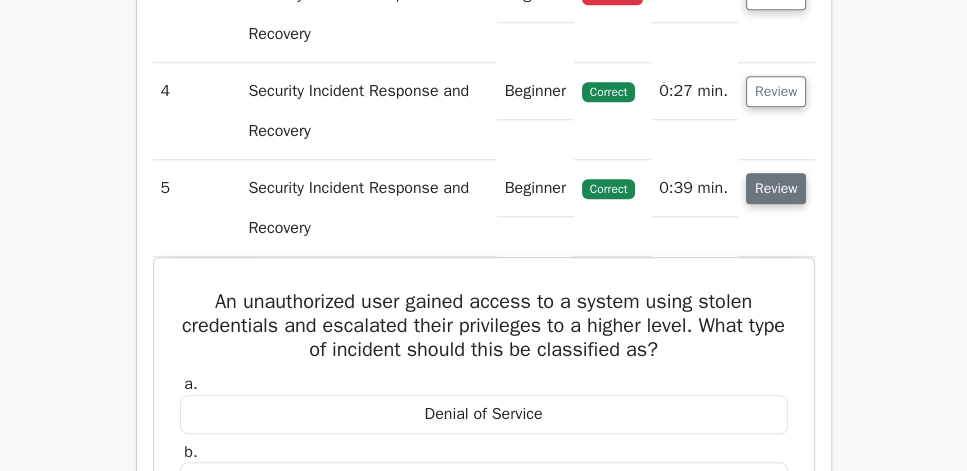 click on "Review" at bounding box center [776, 188] 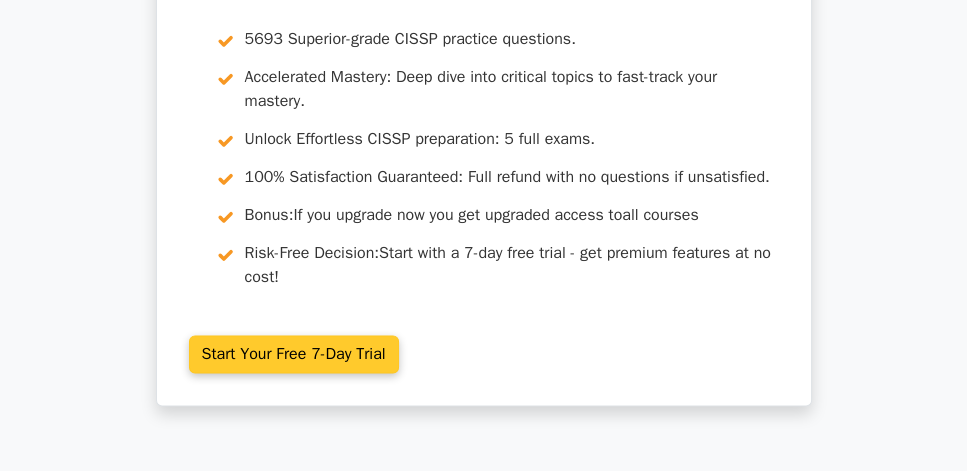 scroll, scrollTop: 2457, scrollLeft: 0, axis: vertical 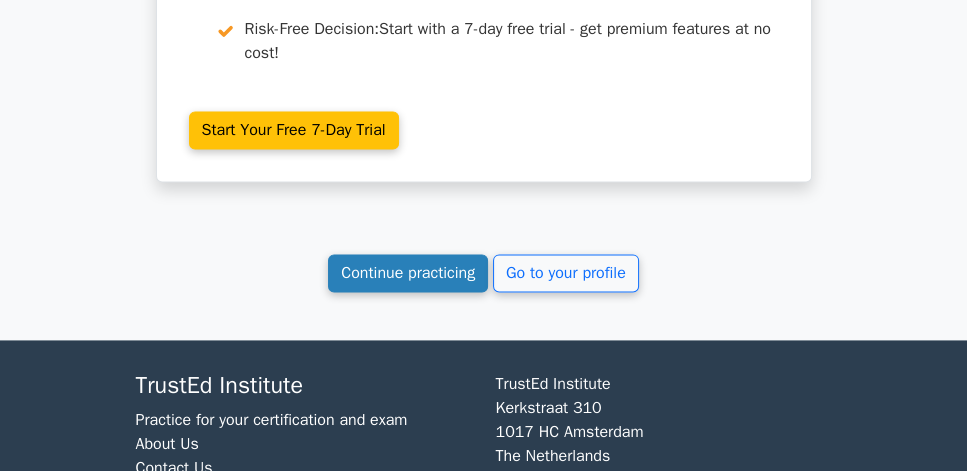 click on "Continue practicing" at bounding box center (408, 273) 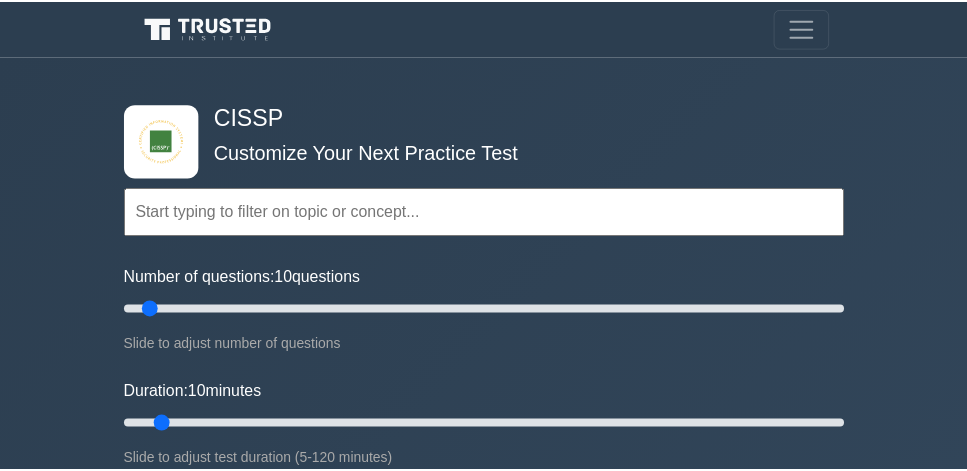 scroll, scrollTop: 0, scrollLeft: 0, axis: both 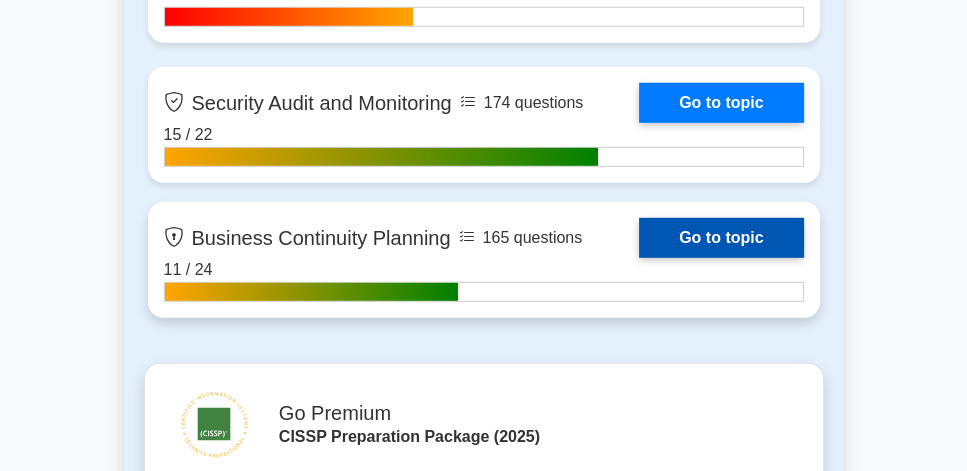 click on "Go to topic" at bounding box center [721, 238] 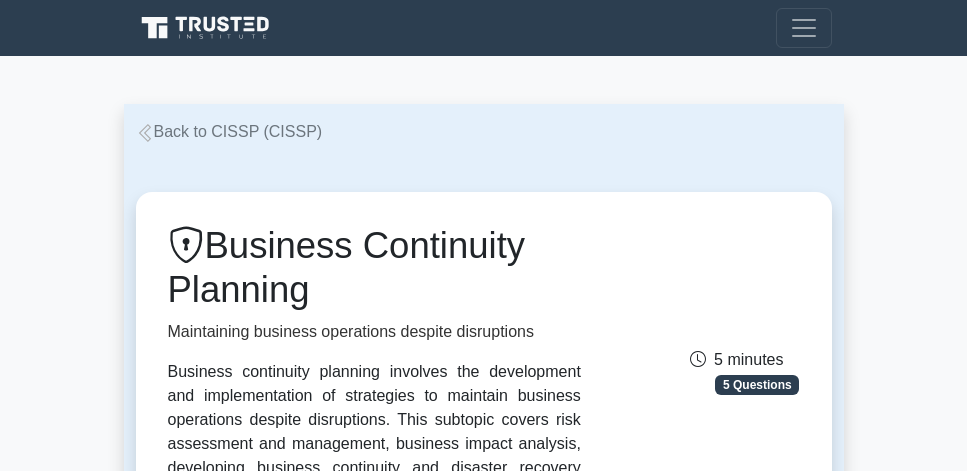 scroll, scrollTop: 171, scrollLeft: 0, axis: vertical 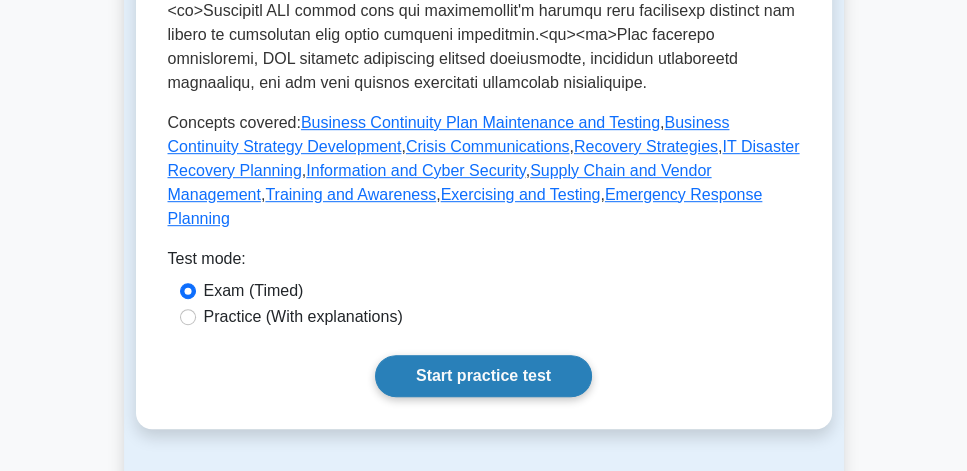click on "Start practice test" at bounding box center (483, 376) 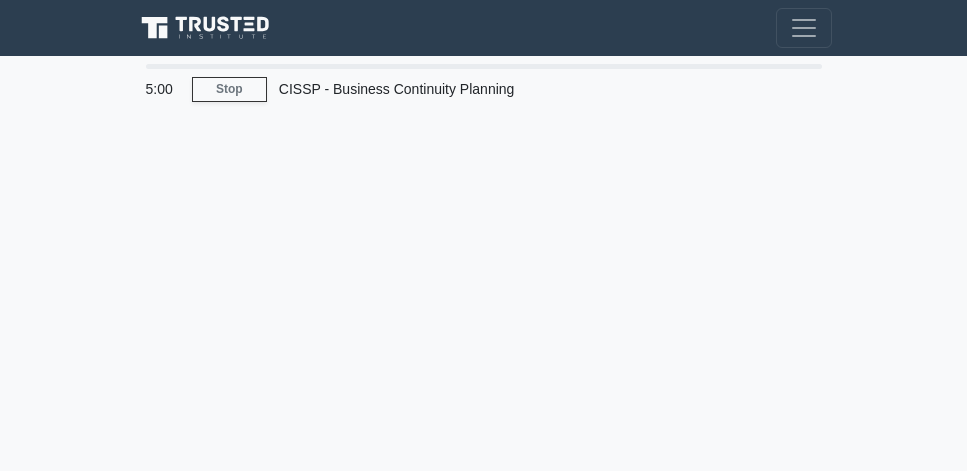 scroll, scrollTop: 0, scrollLeft: 0, axis: both 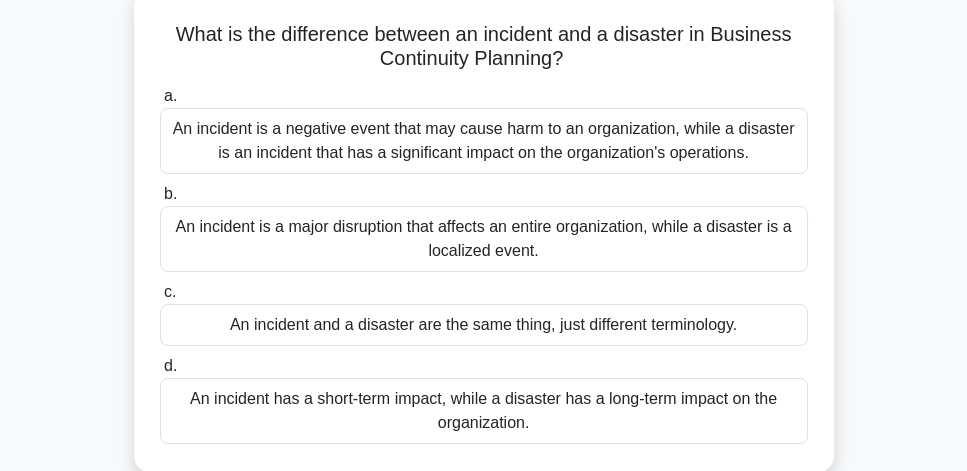 click on "An incident is a negative event that may cause harm to an organization, while a disaster is an incident that has a significant impact on the organization's operations." at bounding box center [484, 141] 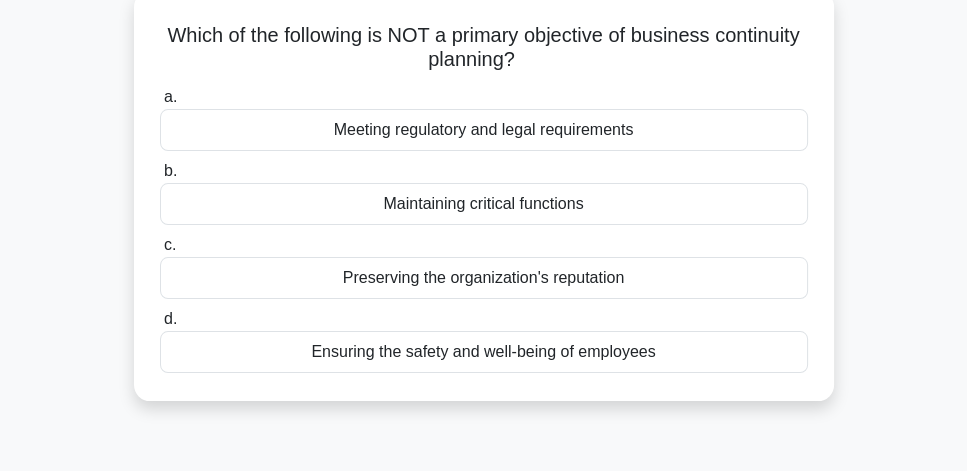 scroll, scrollTop: 114, scrollLeft: 0, axis: vertical 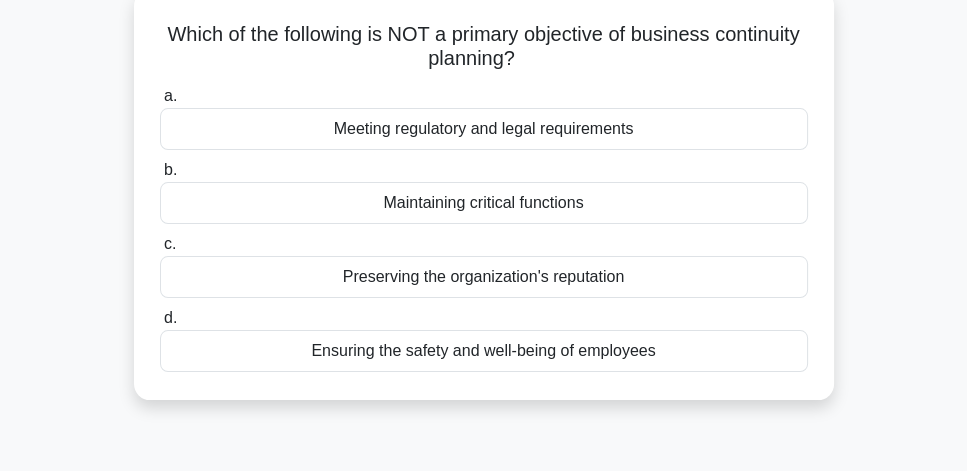 click on "Ensuring the safety and well-being of employees" at bounding box center (484, 351) 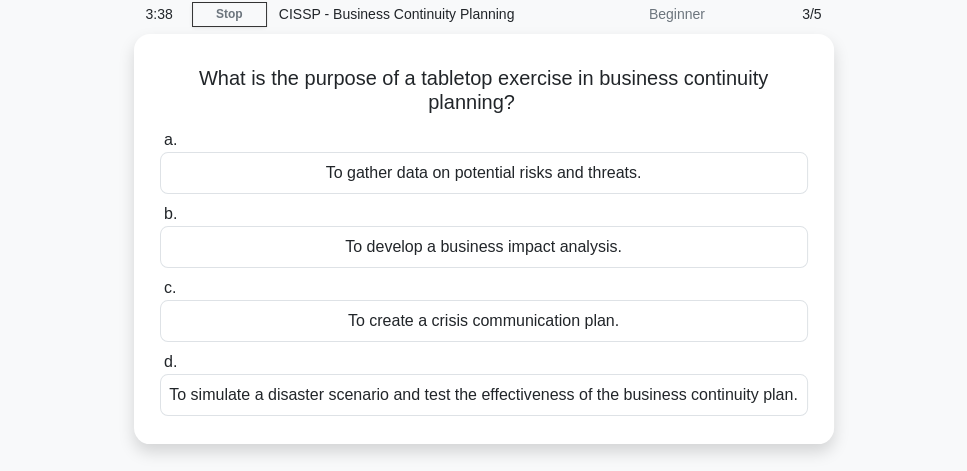 scroll, scrollTop: 114, scrollLeft: 0, axis: vertical 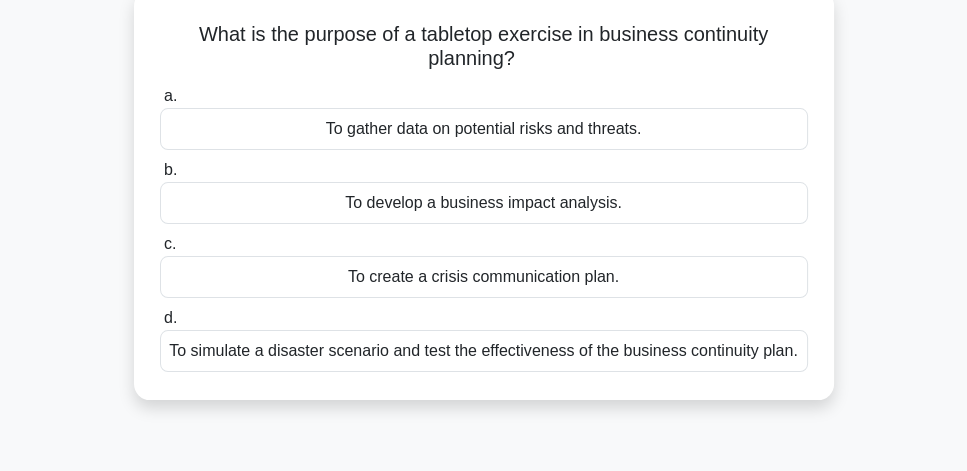 click on "To simulate a disaster scenario and test the effectiveness of the business continuity plan." at bounding box center [484, 351] 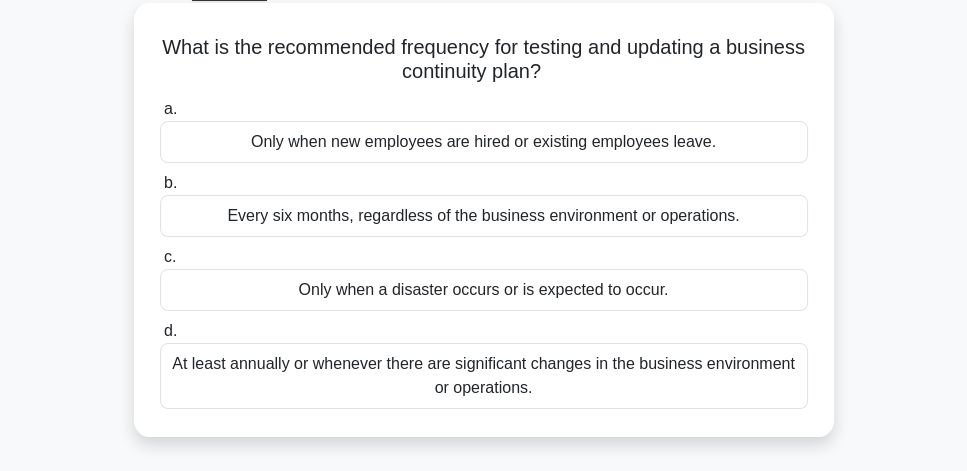 scroll, scrollTop: 114, scrollLeft: 0, axis: vertical 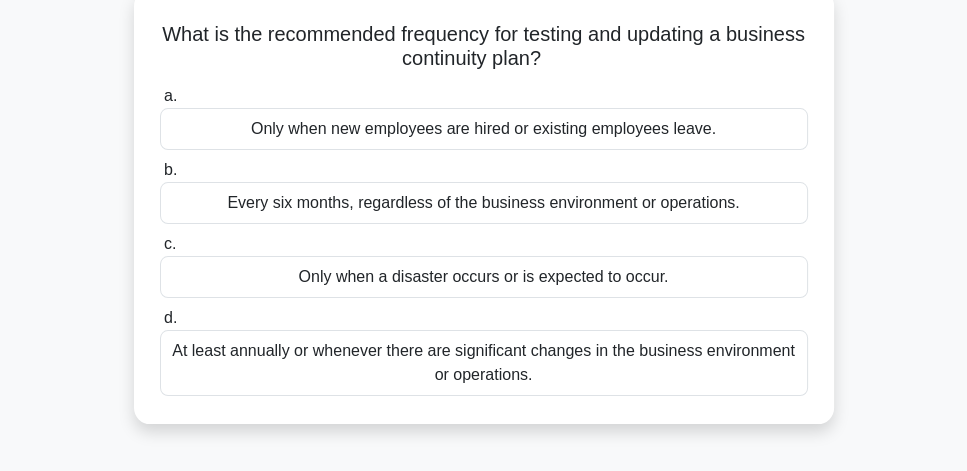 click on "At least annually or whenever there are significant changes in the business environment or operations." at bounding box center (484, 363) 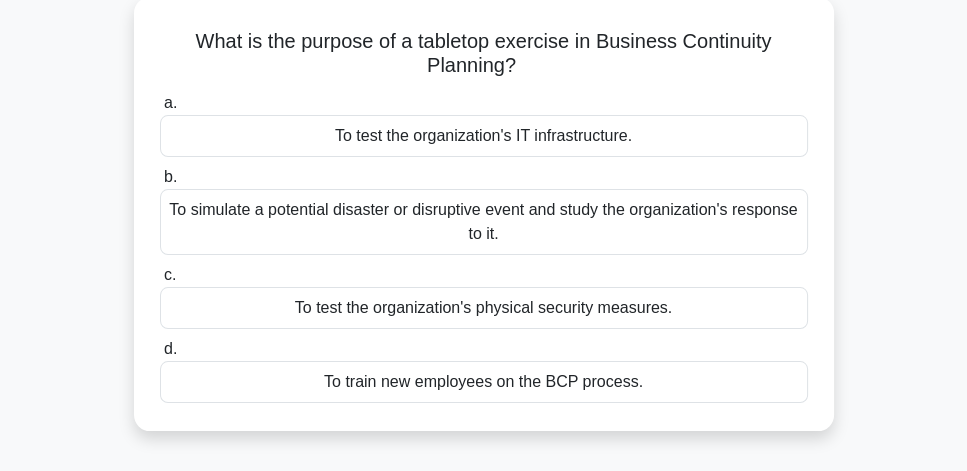 scroll, scrollTop: 114, scrollLeft: 0, axis: vertical 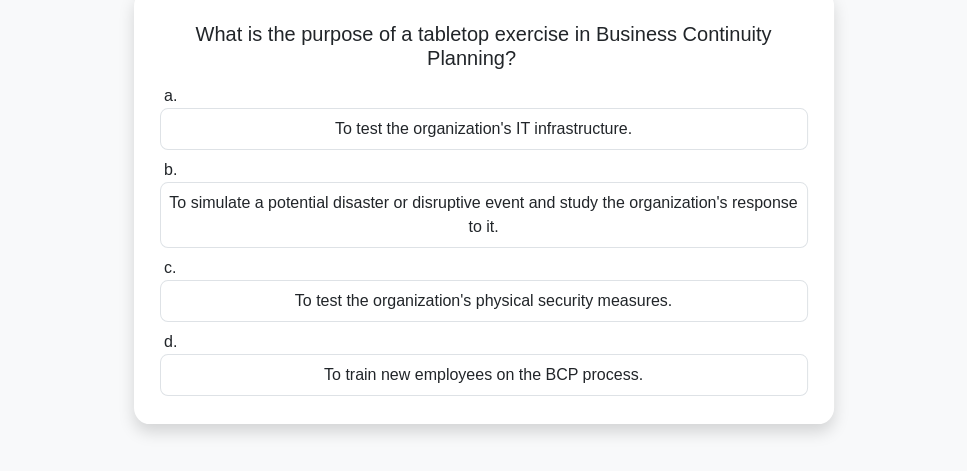 click on "To simulate a potential disaster or disruptive event and study the organization's response to it." at bounding box center (484, 215) 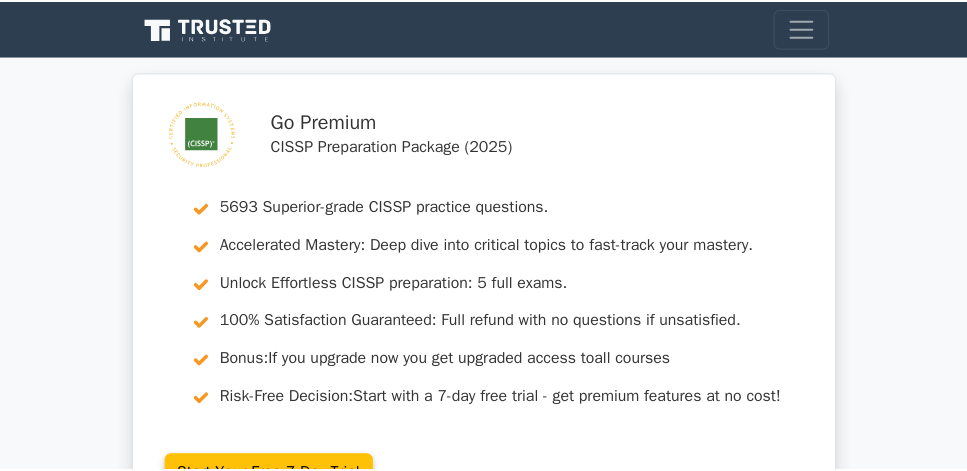 scroll, scrollTop: 46, scrollLeft: 0, axis: vertical 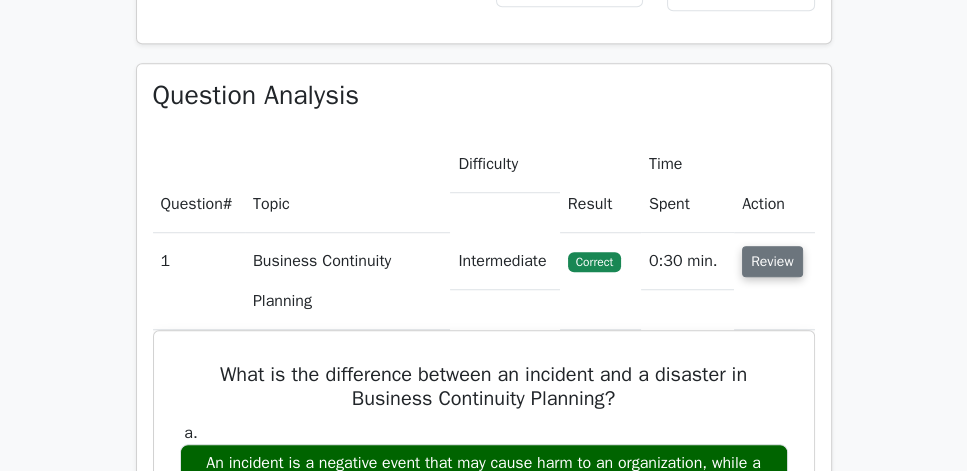 click on "Review" at bounding box center [772, 261] 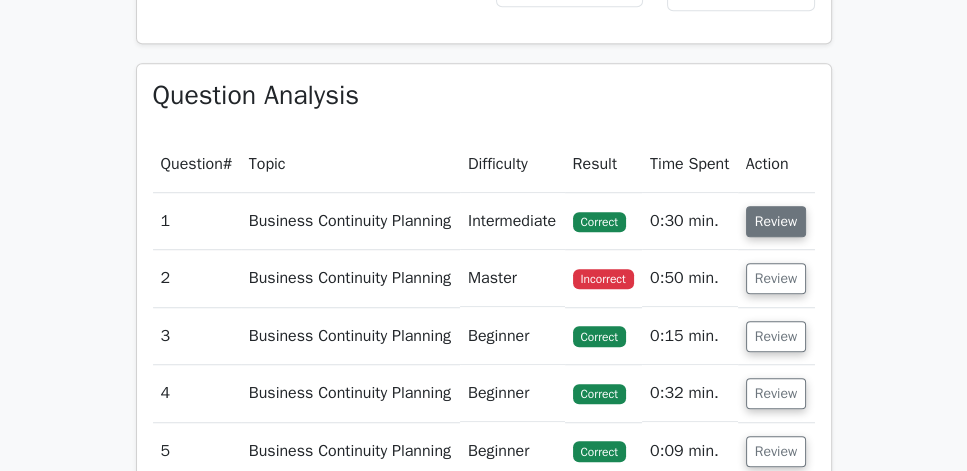 scroll, scrollTop: 1542, scrollLeft: 0, axis: vertical 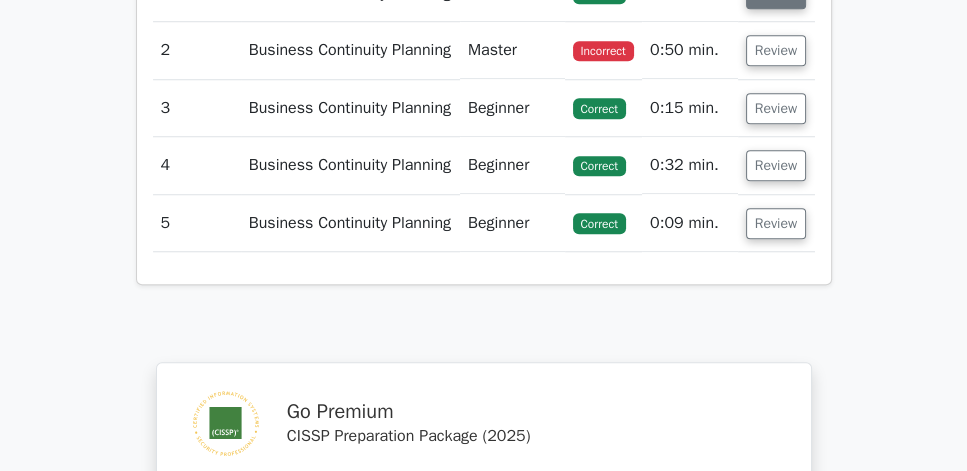 click on "Review" at bounding box center [776, -7] 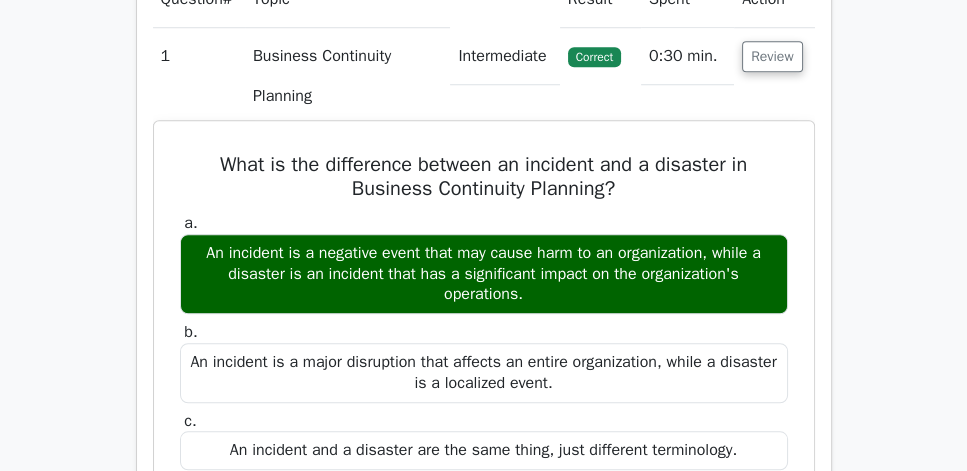 scroll, scrollTop: 1485, scrollLeft: 0, axis: vertical 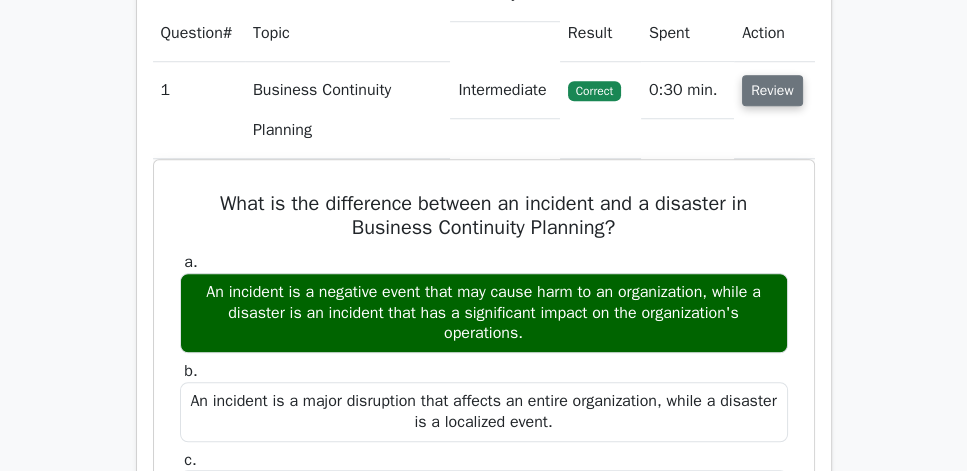 click on "Review" at bounding box center [772, 90] 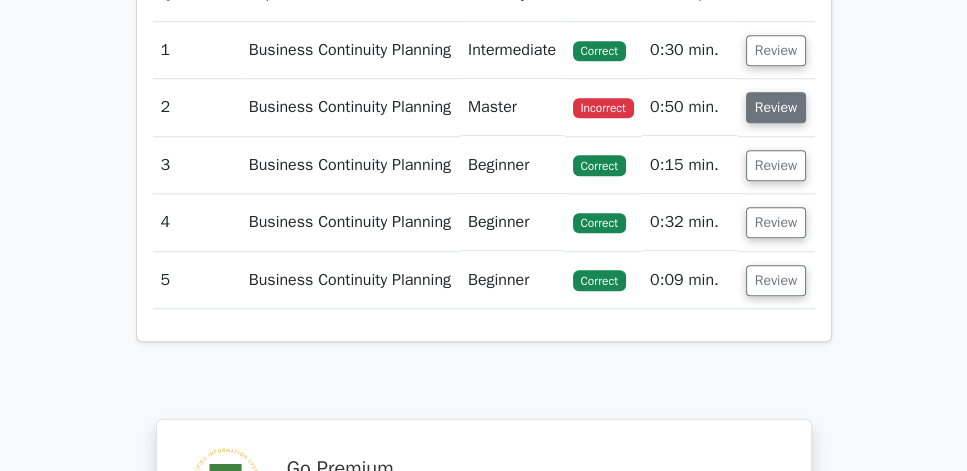 click on "Review" at bounding box center (776, 107) 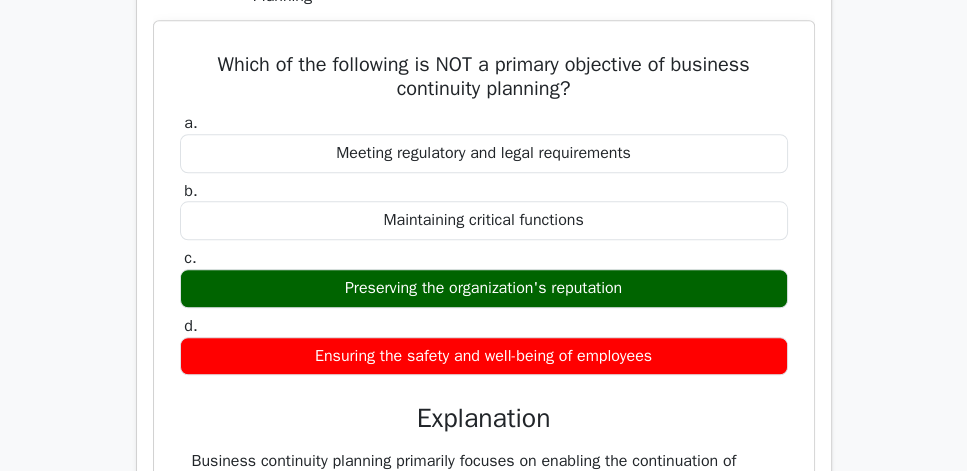 scroll, scrollTop: 1657, scrollLeft: 0, axis: vertical 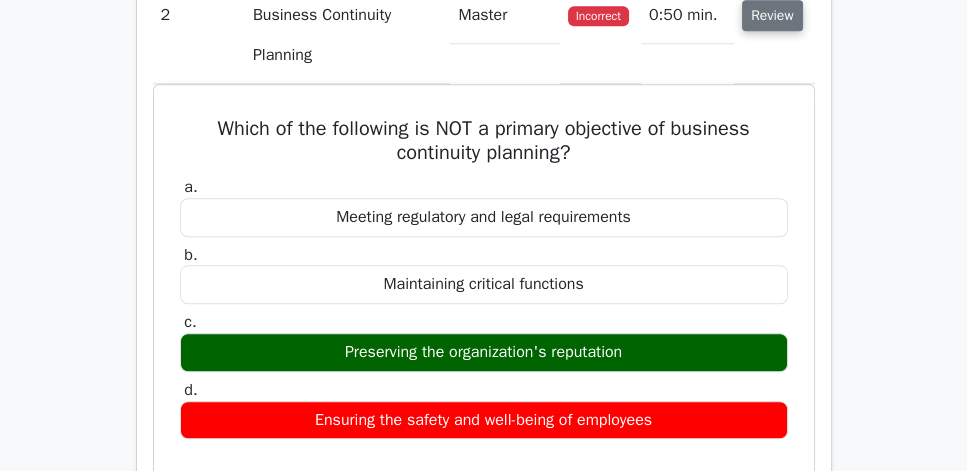 click on "Review" at bounding box center (772, 15) 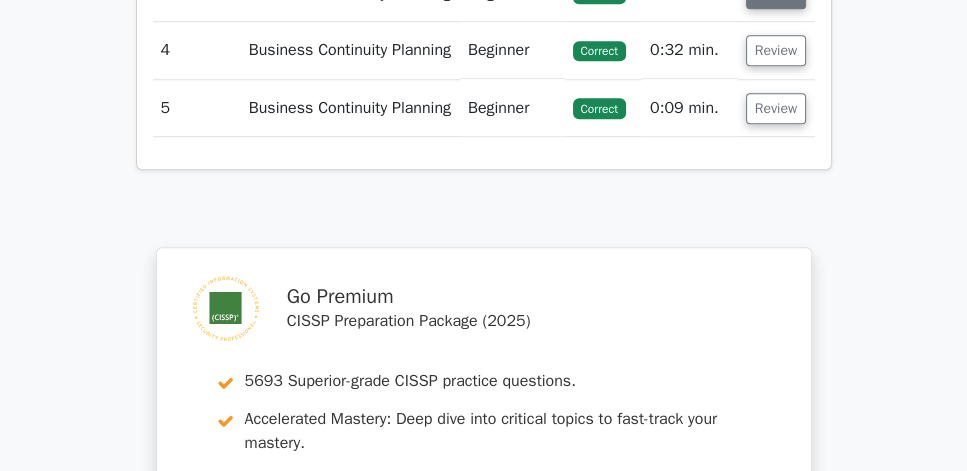 click on "Review" at bounding box center (776, -7) 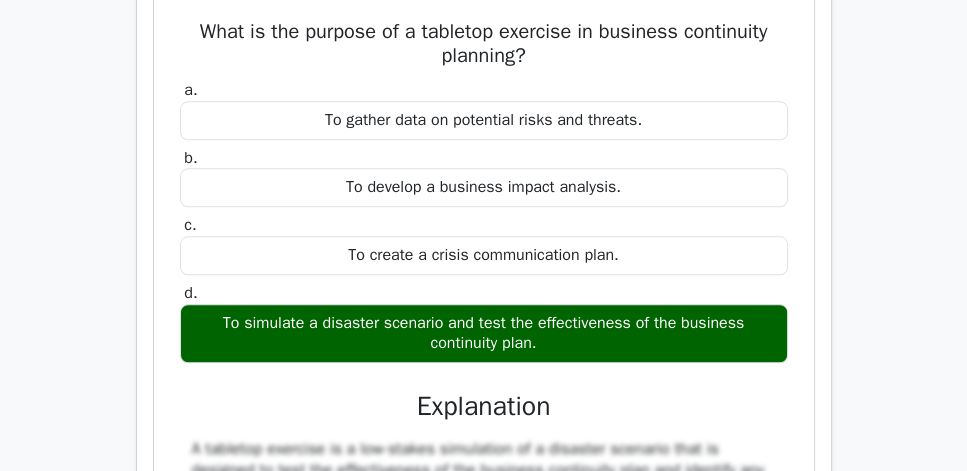 scroll, scrollTop: 1657, scrollLeft: 0, axis: vertical 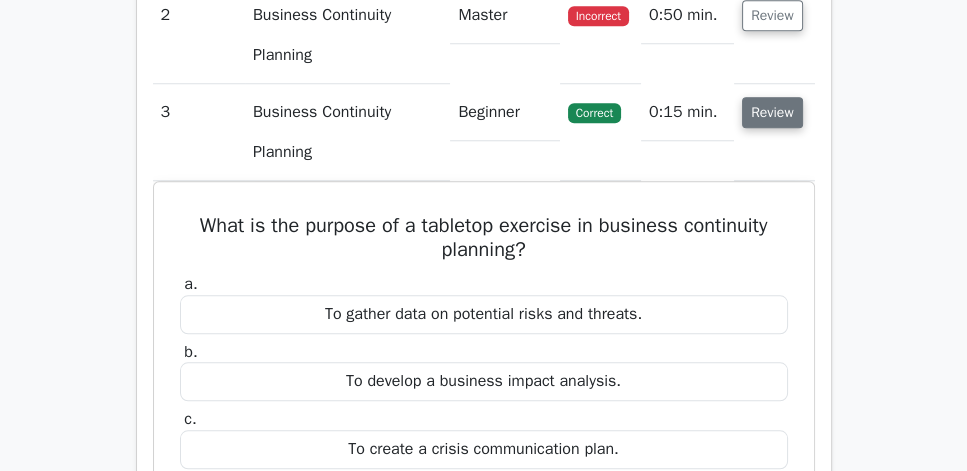 click on "Review" at bounding box center (772, 112) 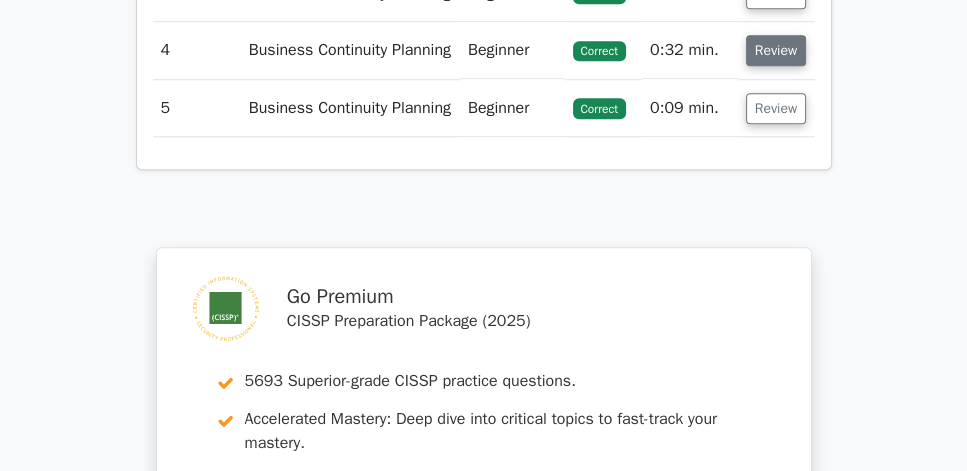 click on "Review" at bounding box center [776, 50] 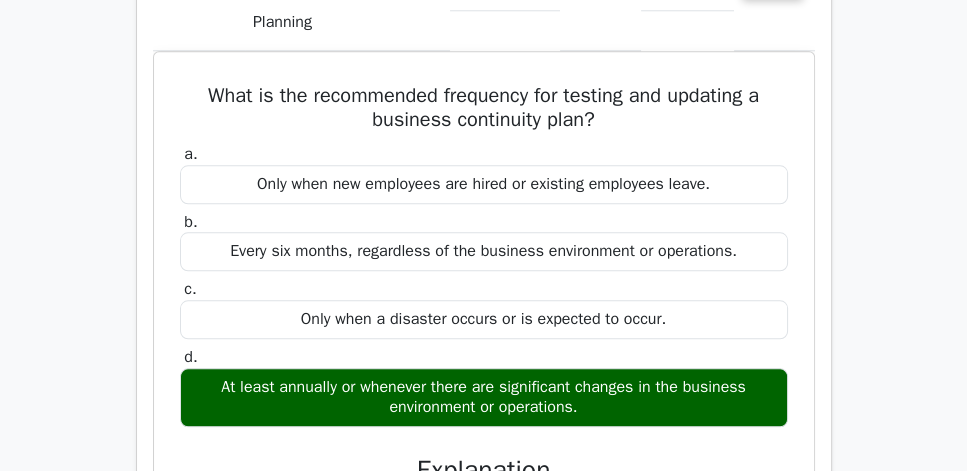 scroll, scrollTop: 1714, scrollLeft: 0, axis: vertical 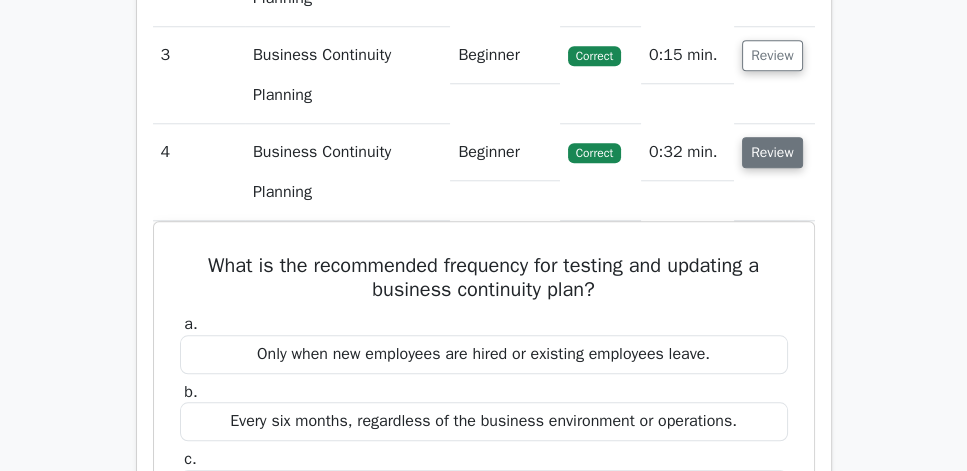 click on "Review" at bounding box center (772, 152) 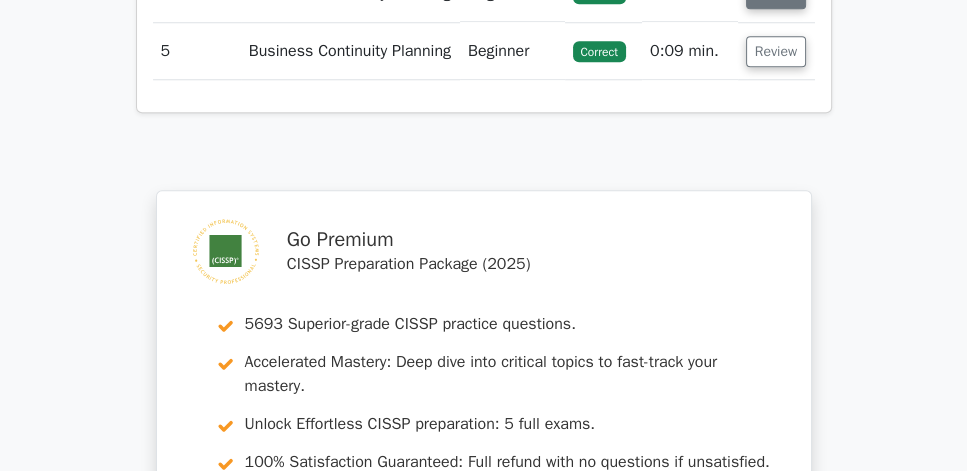 click on "Review" at bounding box center [776, -7] 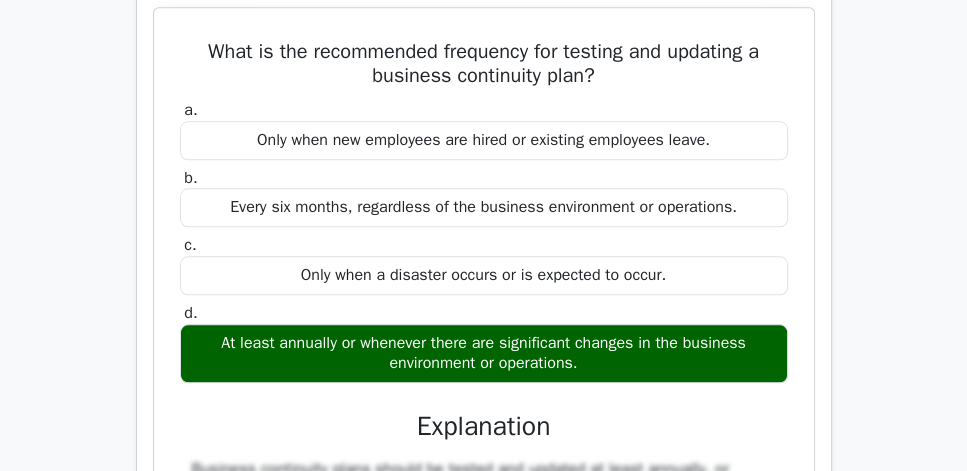 scroll, scrollTop: 1942, scrollLeft: 0, axis: vertical 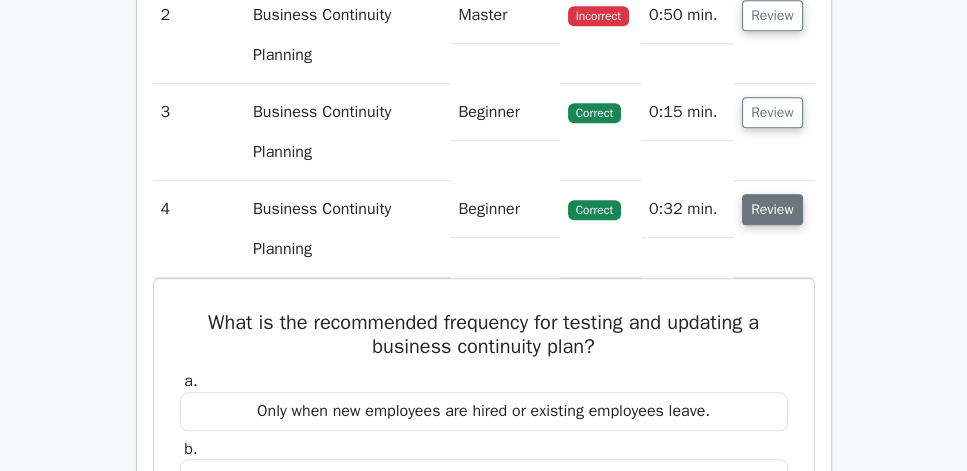 click on "Review" at bounding box center [772, 209] 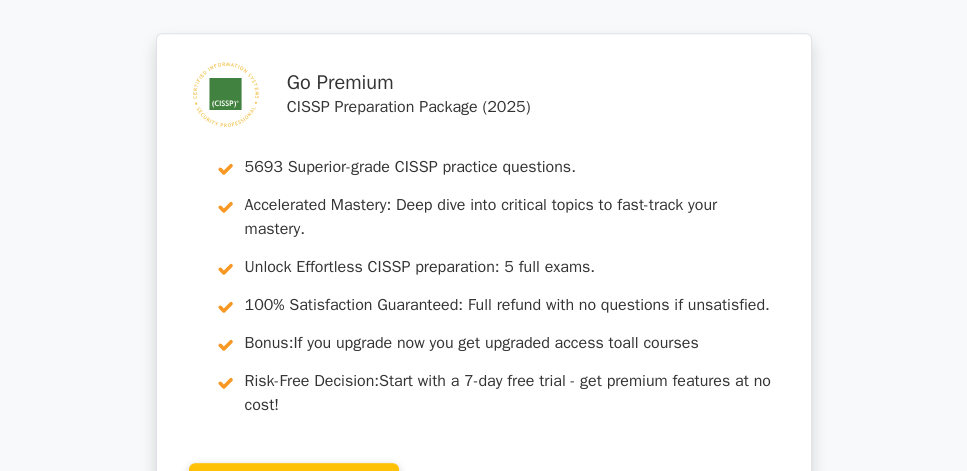 scroll, scrollTop: 1885, scrollLeft: 0, axis: vertical 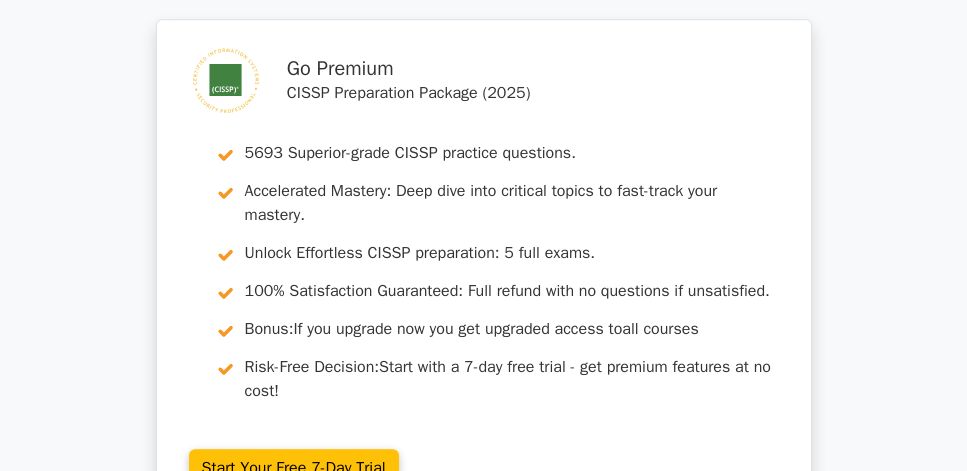 click on "Review" at bounding box center [776, -120] 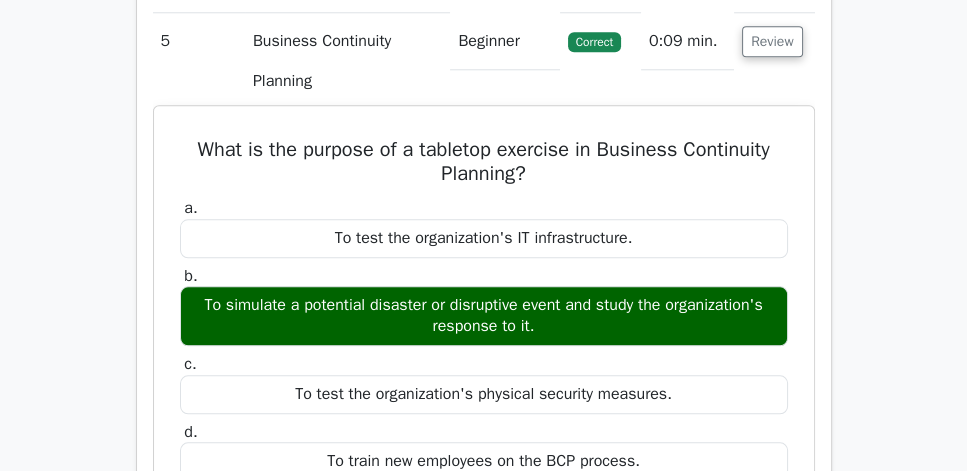 scroll, scrollTop: 1885, scrollLeft: 0, axis: vertical 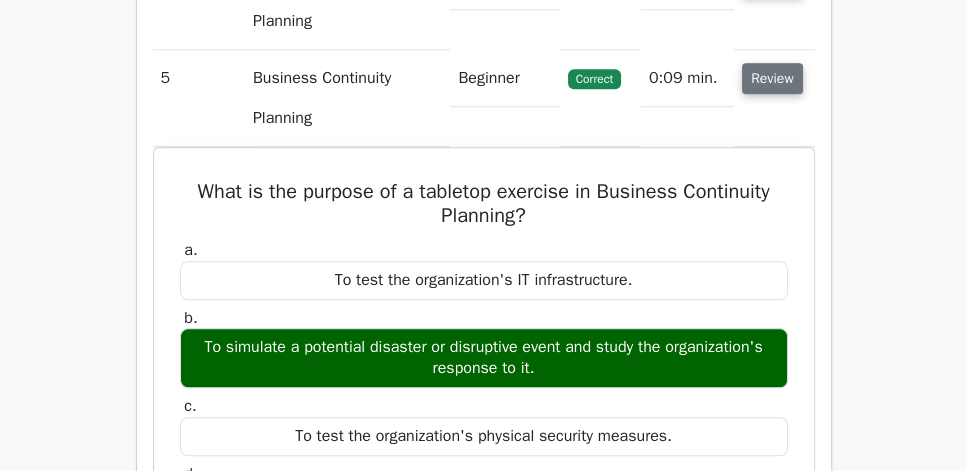 click on "Review" at bounding box center (772, 78) 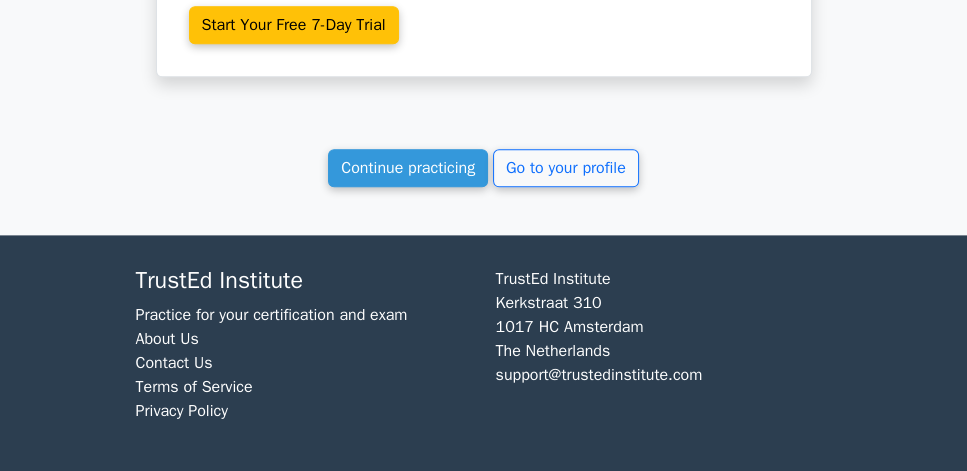 scroll, scrollTop: 2457, scrollLeft: 0, axis: vertical 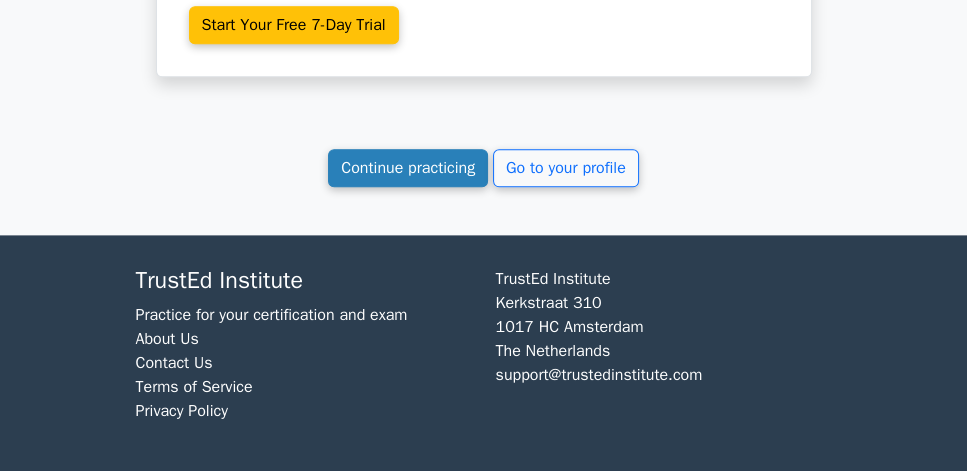 click on "Continue practicing" at bounding box center [408, 168] 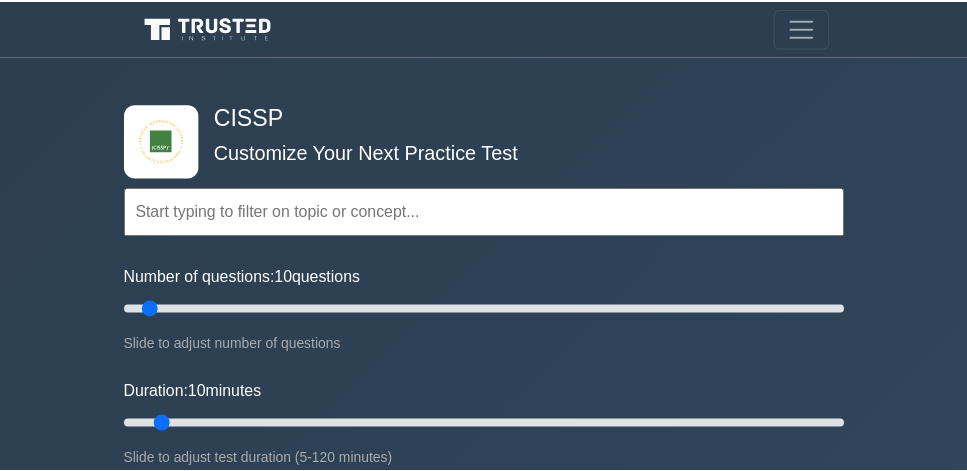 scroll, scrollTop: 0, scrollLeft: 0, axis: both 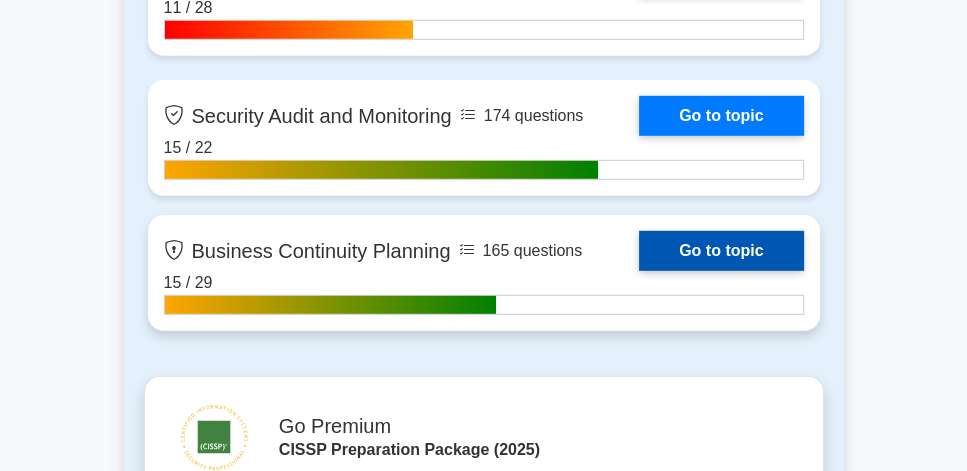 click on "Go to topic" at bounding box center (721, 251) 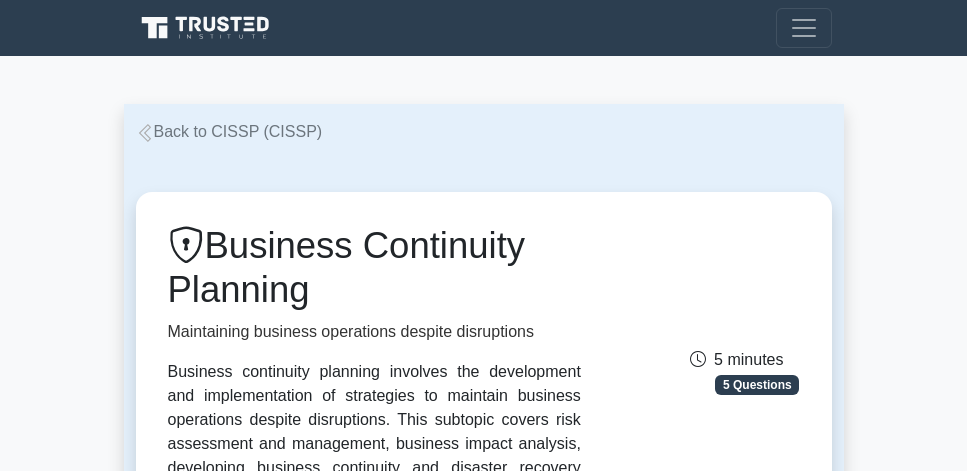 scroll, scrollTop: 0, scrollLeft: 0, axis: both 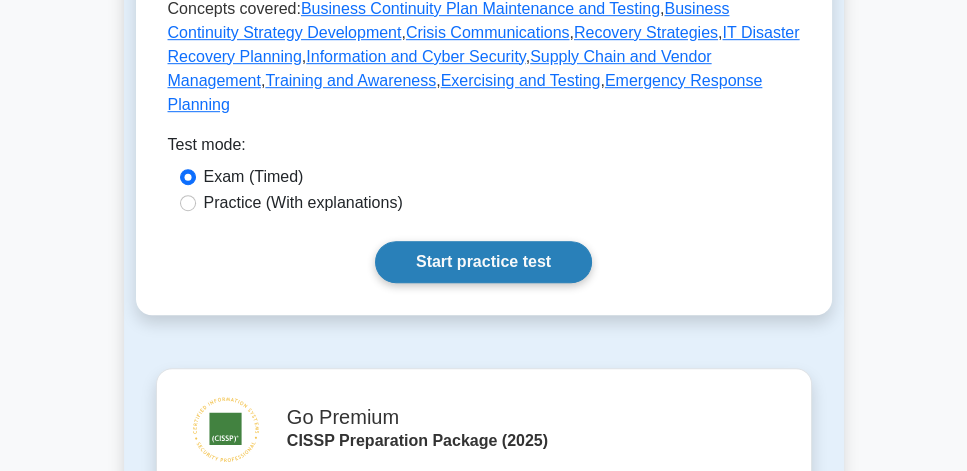 click on "Start practice test" at bounding box center [483, 262] 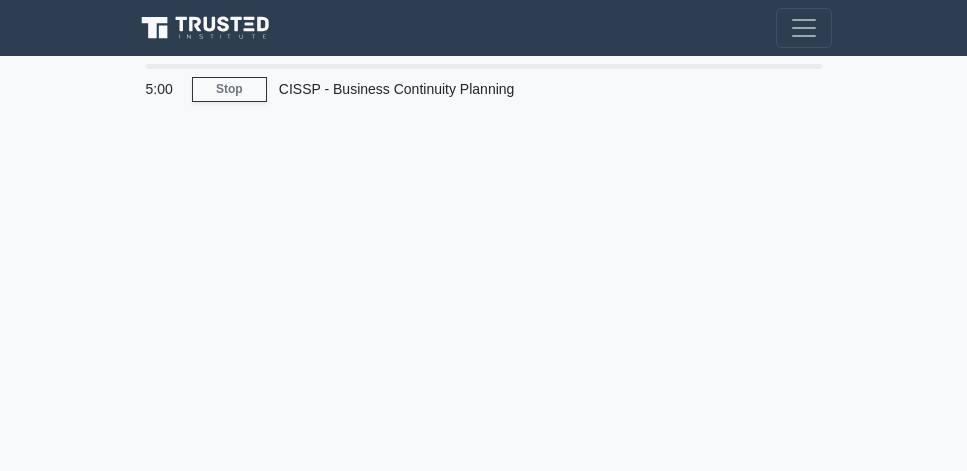 scroll, scrollTop: 0, scrollLeft: 0, axis: both 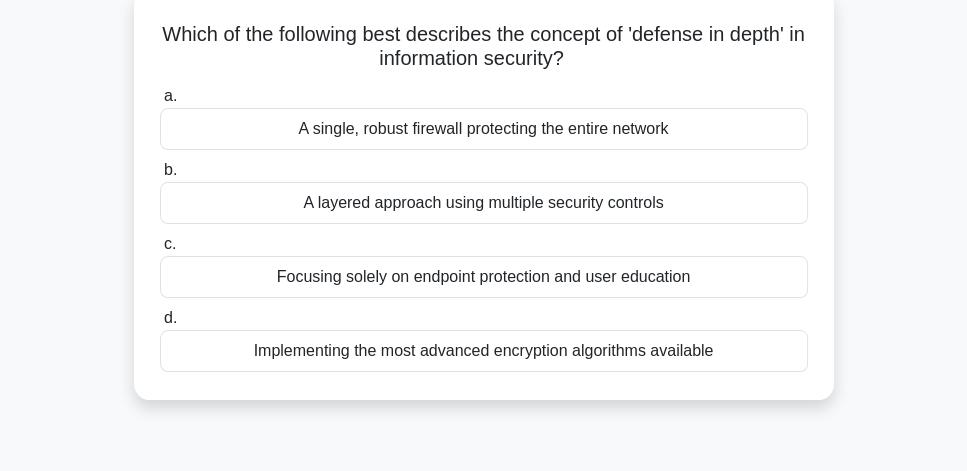 click on "A layered approach using multiple security controls" at bounding box center [484, 203] 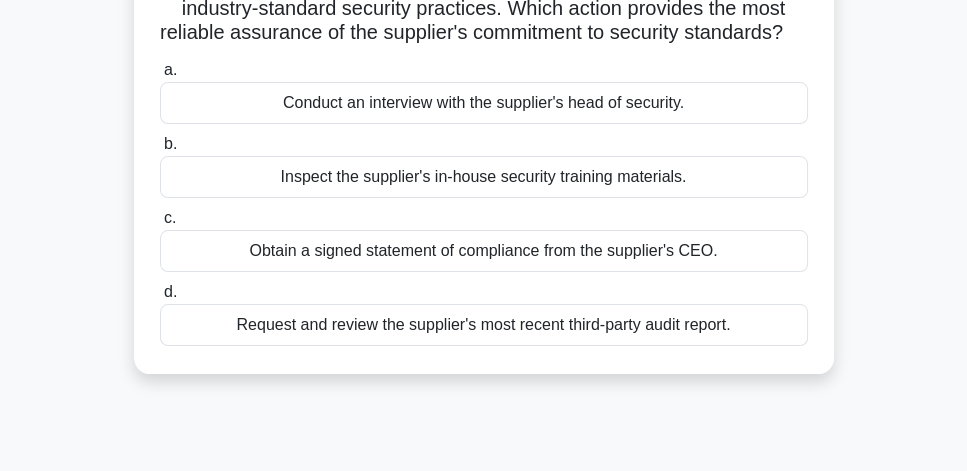 scroll, scrollTop: 171, scrollLeft: 0, axis: vertical 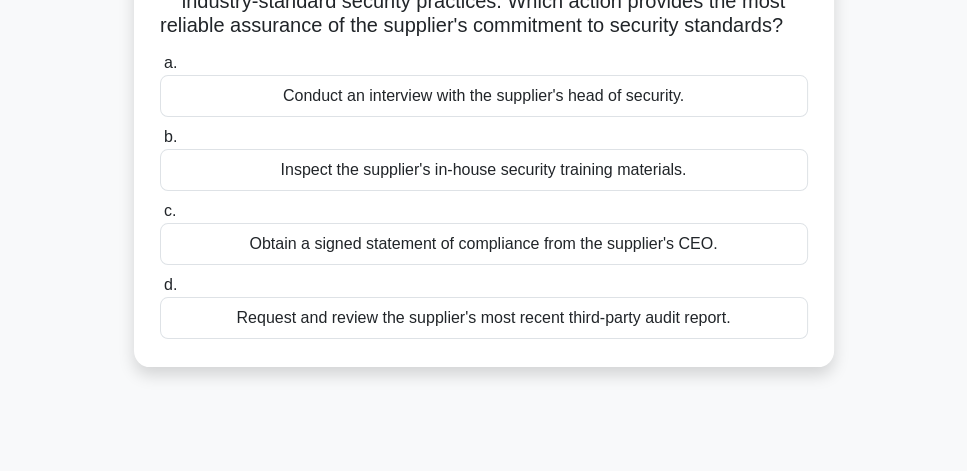 click on "Request and review the supplier's most recent third-party audit report." at bounding box center [484, 318] 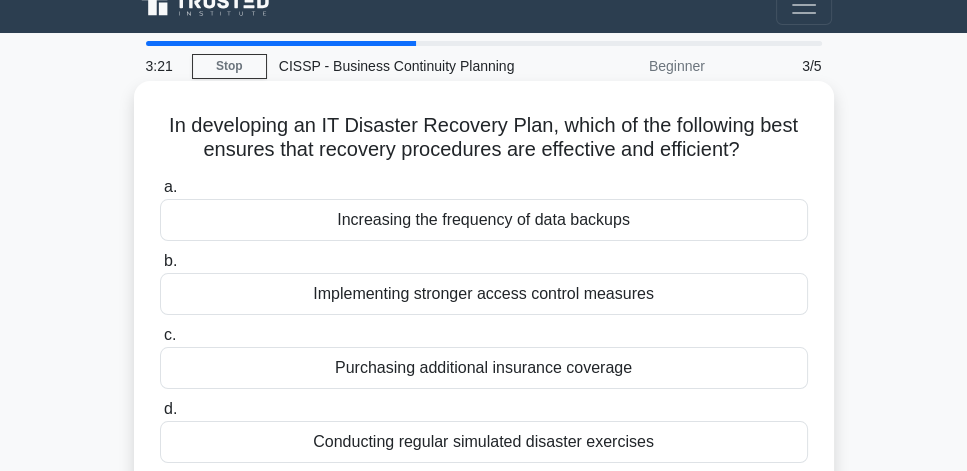 scroll, scrollTop: 57, scrollLeft: 0, axis: vertical 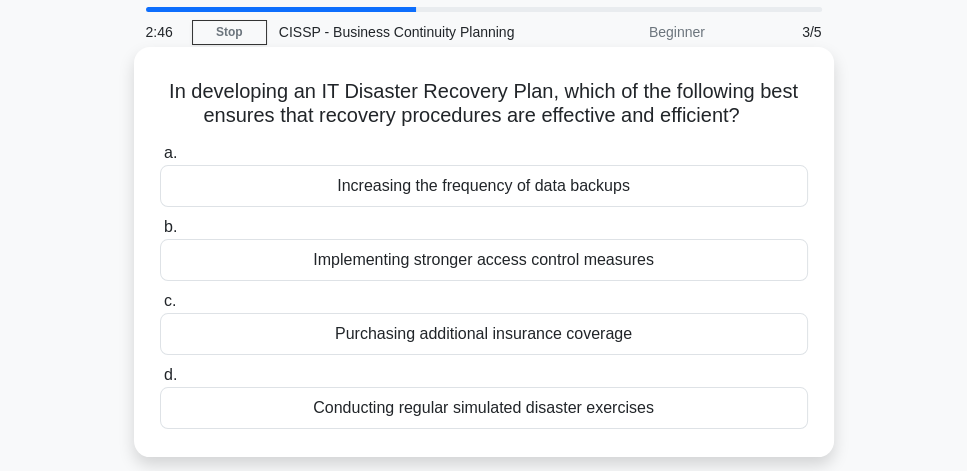 click on "Conducting regular simulated disaster exercises" at bounding box center [484, 408] 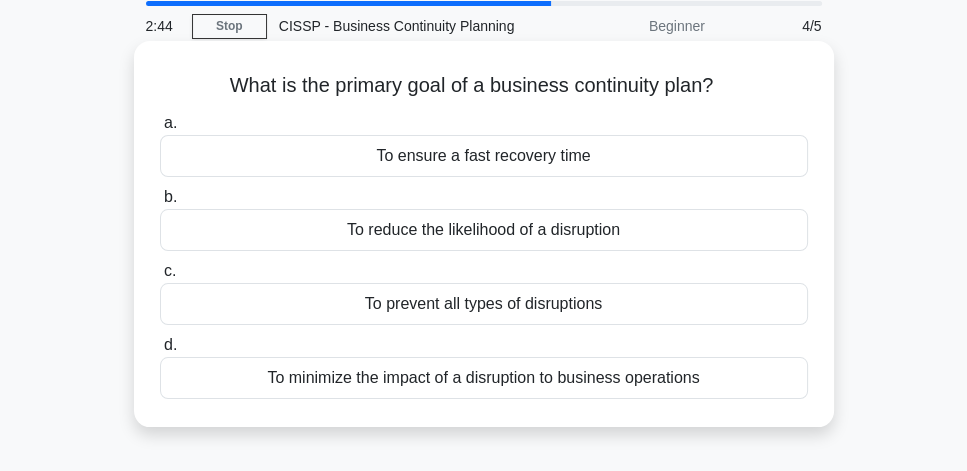 scroll, scrollTop: 57, scrollLeft: 0, axis: vertical 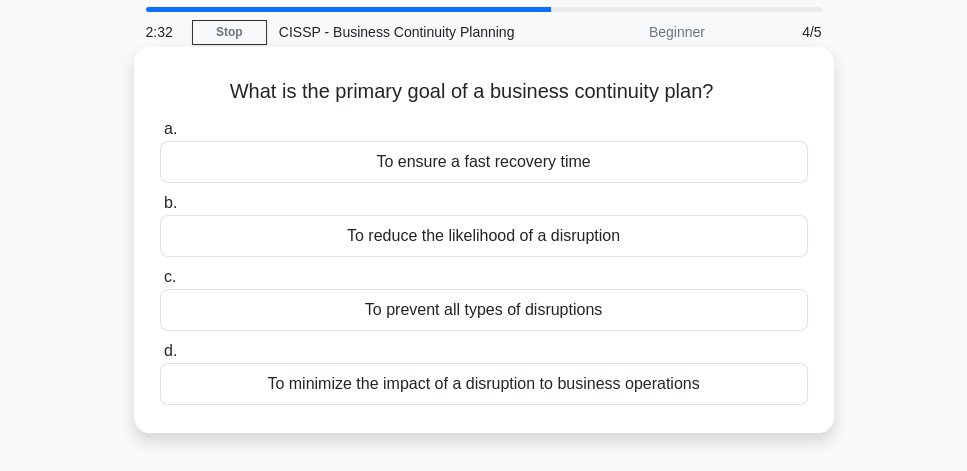 click on "To minimize the impact of a disruption to business operations" at bounding box center [484, 384] 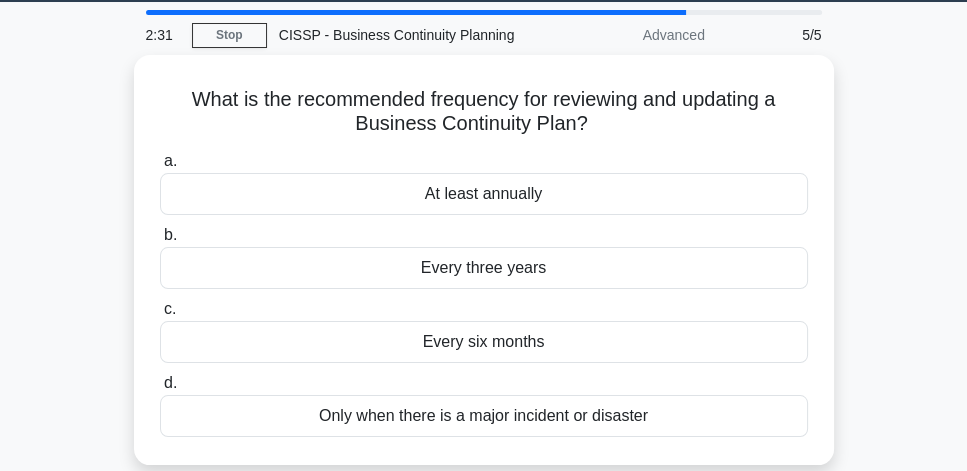 scroll, scrollTop: 57, scrollLeft: 0, axis: vertical 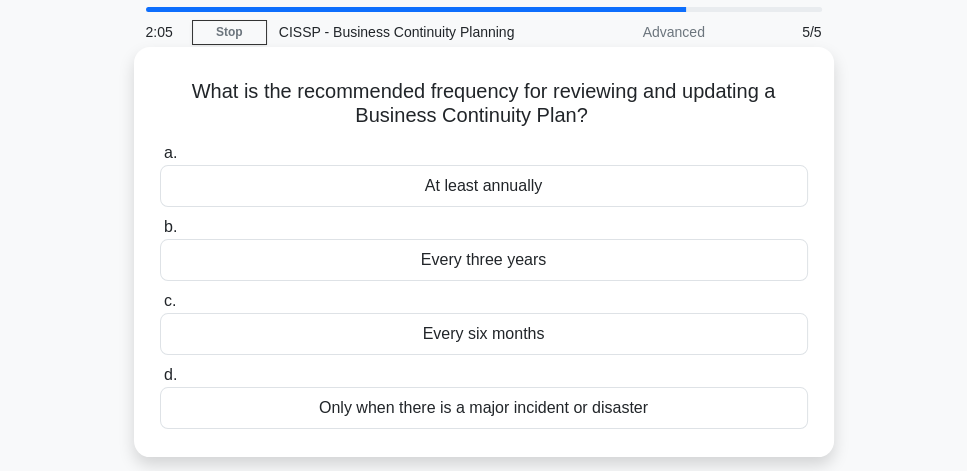 click on "At least annually" at bounding box center (484, 186) 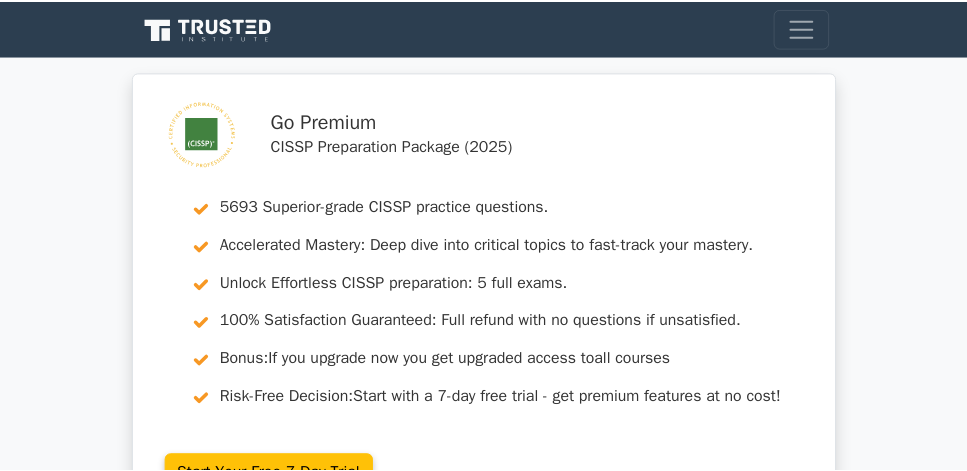 scroll, scrollTop: 0, scrollLeft: 0, axis: both 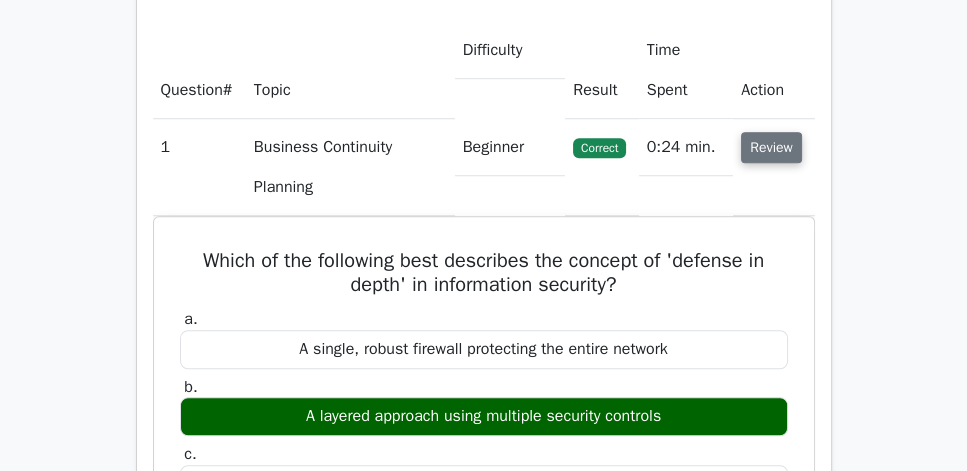 click on "Review" at bounding box center [771, 147] 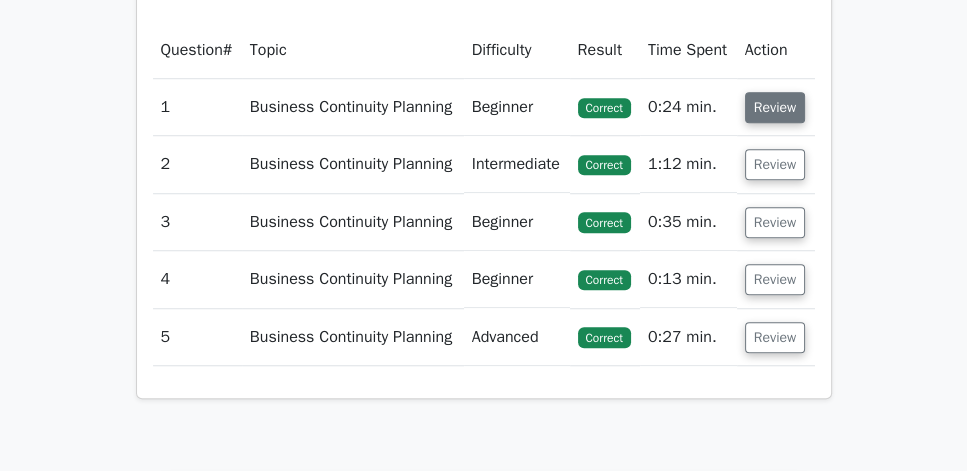 click on "Review" at bounding box center [775, 107] 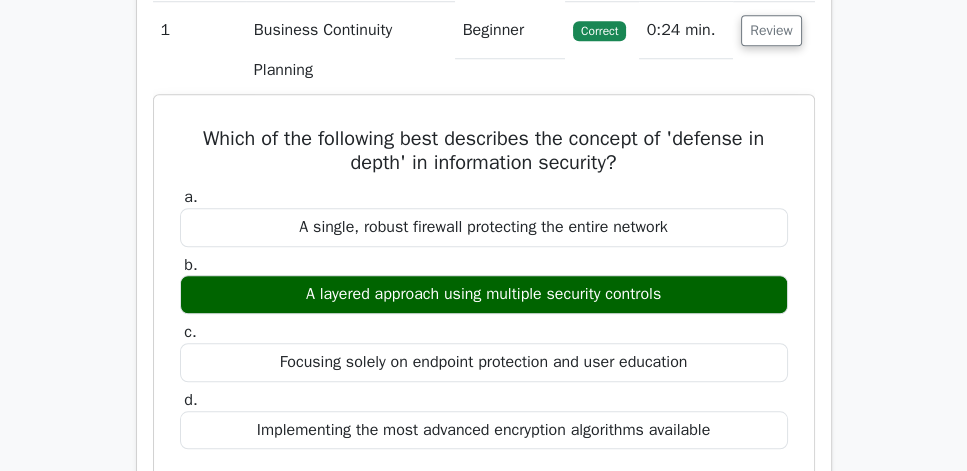 scroll, scrollTop: 1542, scrollLeft: 0, axis: vertical 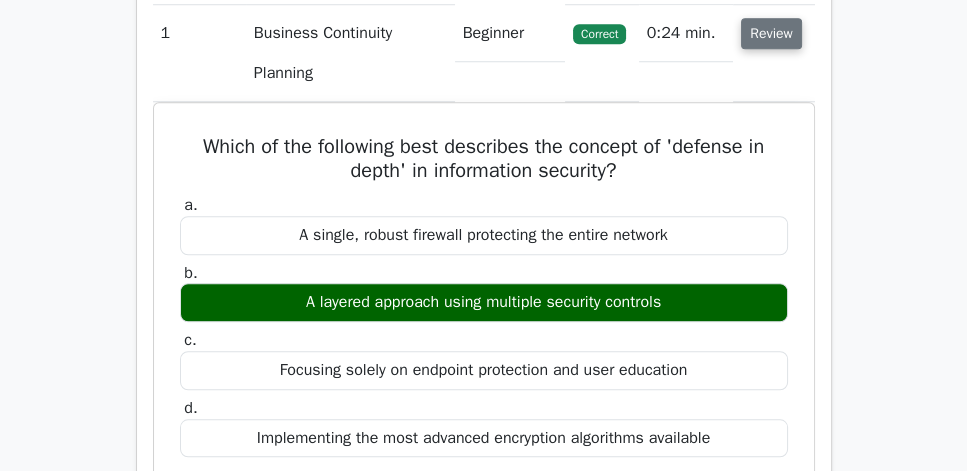 click on "Review" at bounding box center (771, 33) 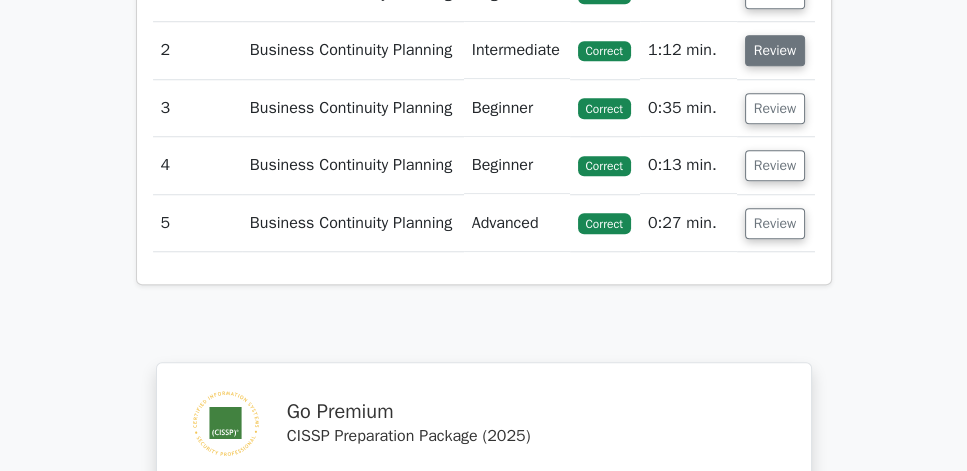 click on "Review" at bounding box center (775, 50) 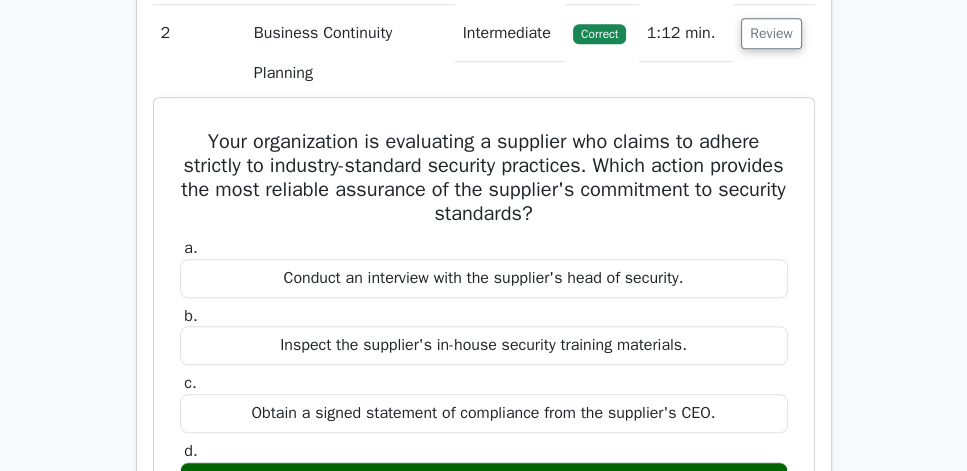 scroll, scrollTop: 1600, scrollLeft: 0, axis: vertical 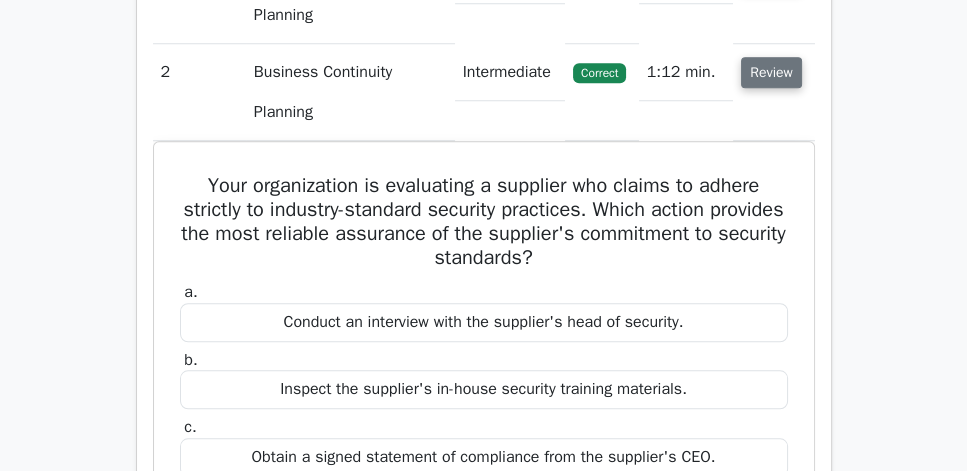 click on "Review" at bounding box center [771, 72] 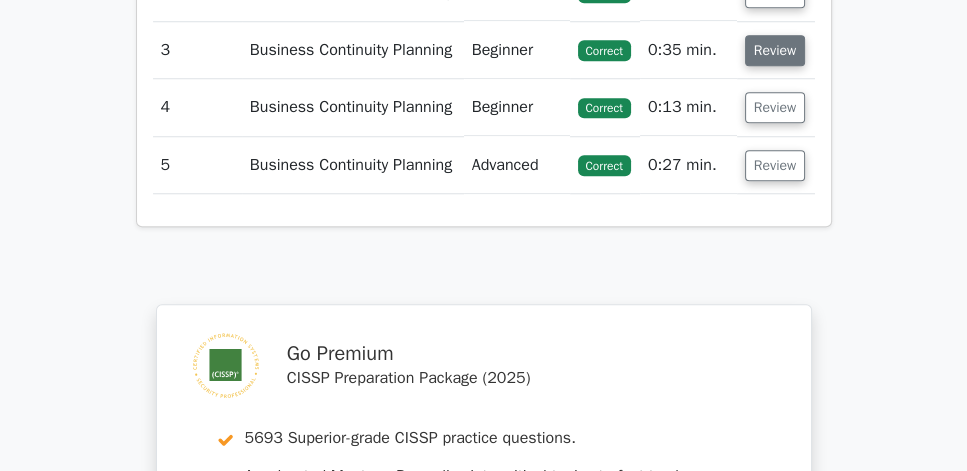 click on "Review" at bounding box center [775, 50] 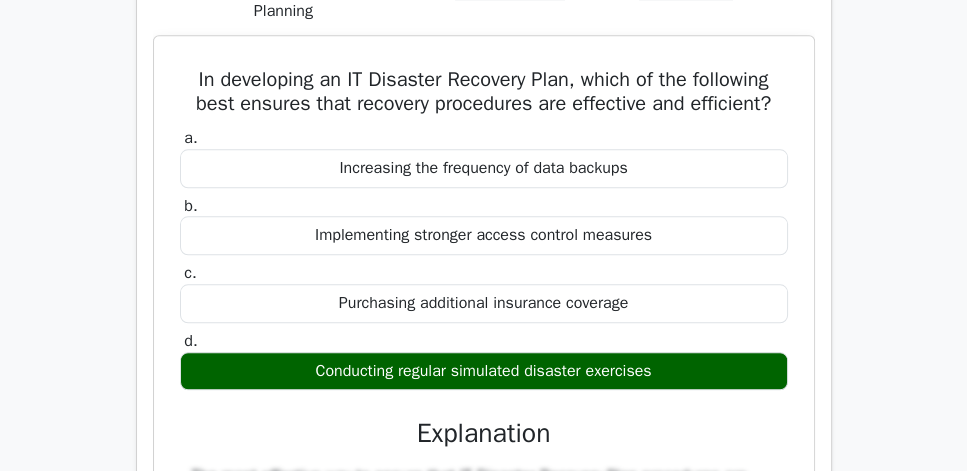 scroll, scrollTop: 1600, scrollLeft: 0, axis: vertical 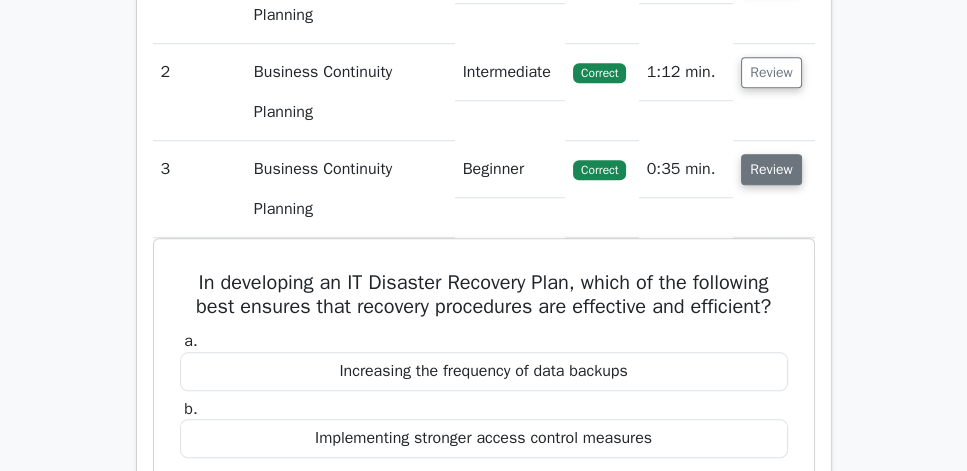 click on "Review" at bounding box center (771, 169) 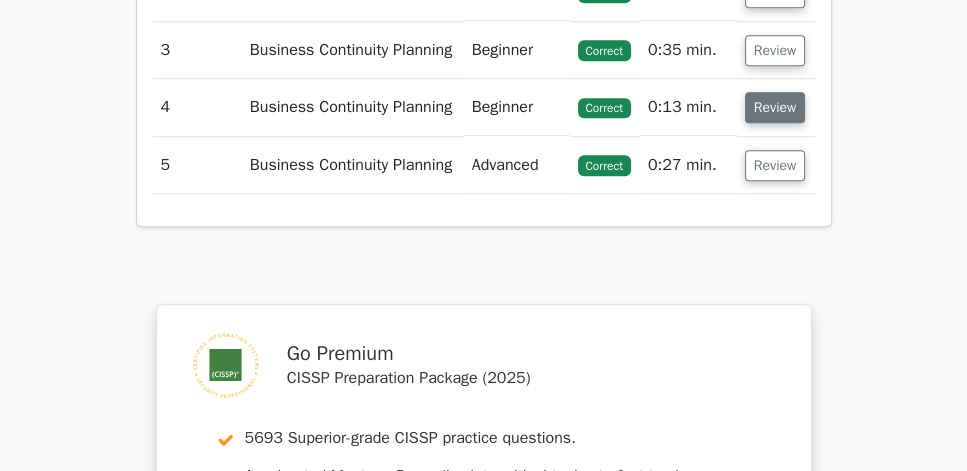 click on "Review" at bounding box center [775, 107] 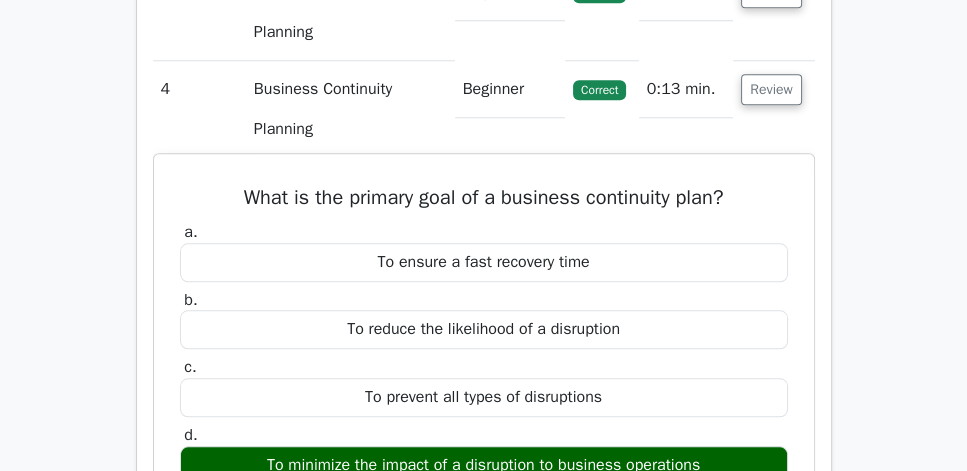 scroll, scrollTop: 1771, scrollLeft: 0, axis: vertical 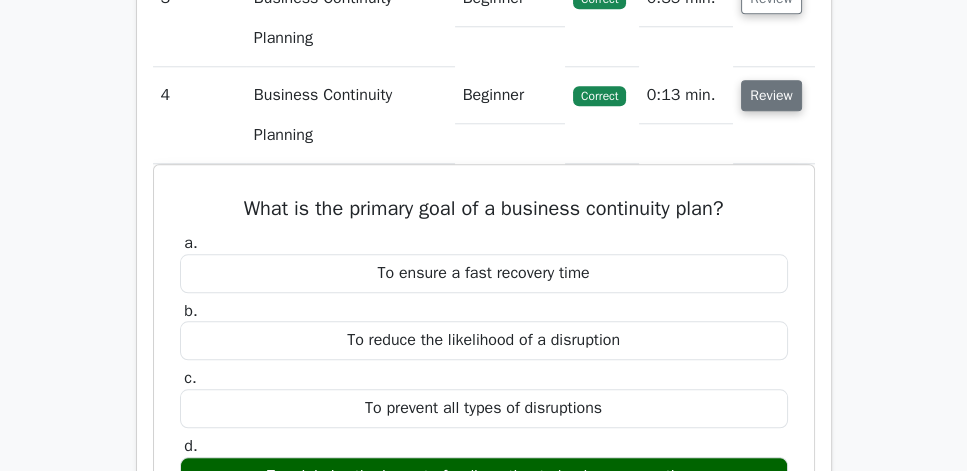 click on "Review" at bounding box center (771, 95) 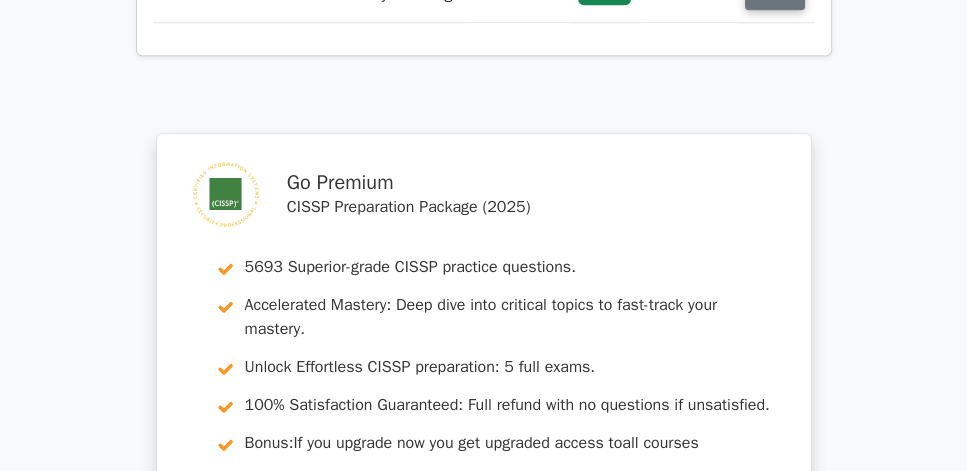 click on "Review" at bounding box center (775, -6) 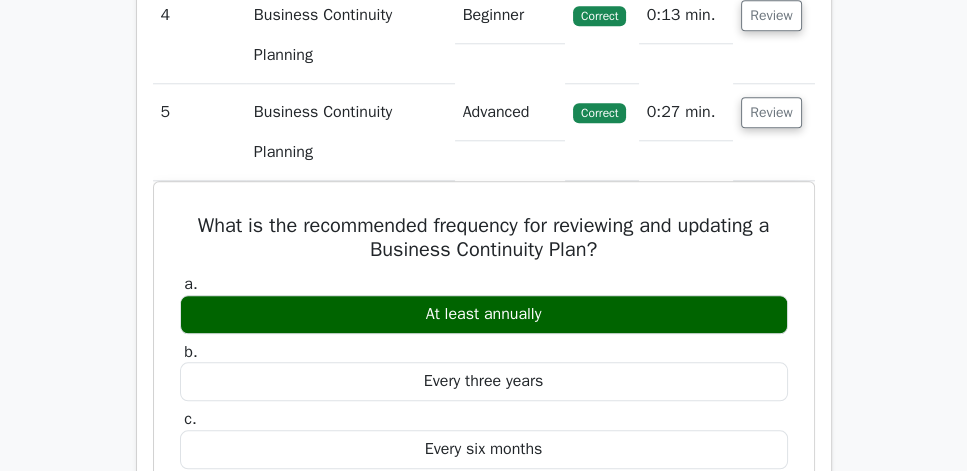 scroll, scrollTop: 1828, scrollLeft: 0, axis: vertical 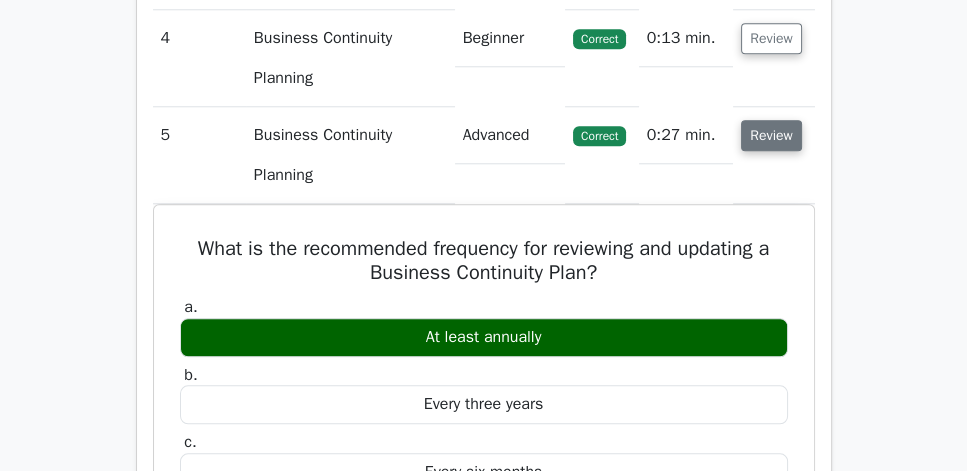 click on "Review" at bounding box center [771, 135] 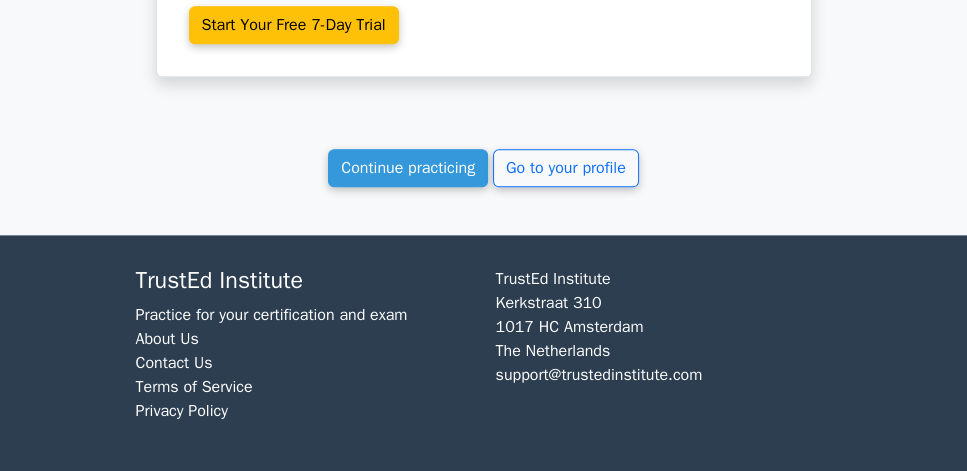scroll, scrollTop: 2209, scrollLeft: 0, axis: vertical 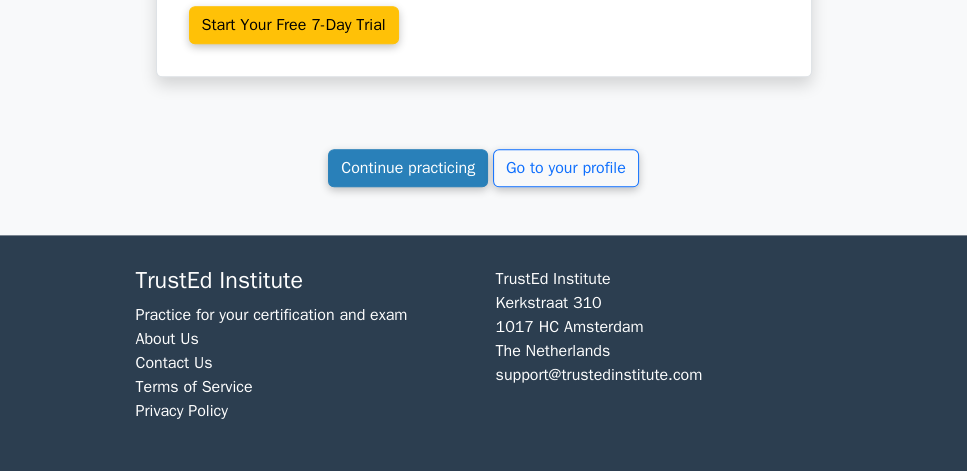 click on "Continue practicing" at bounding box center (408, 168) 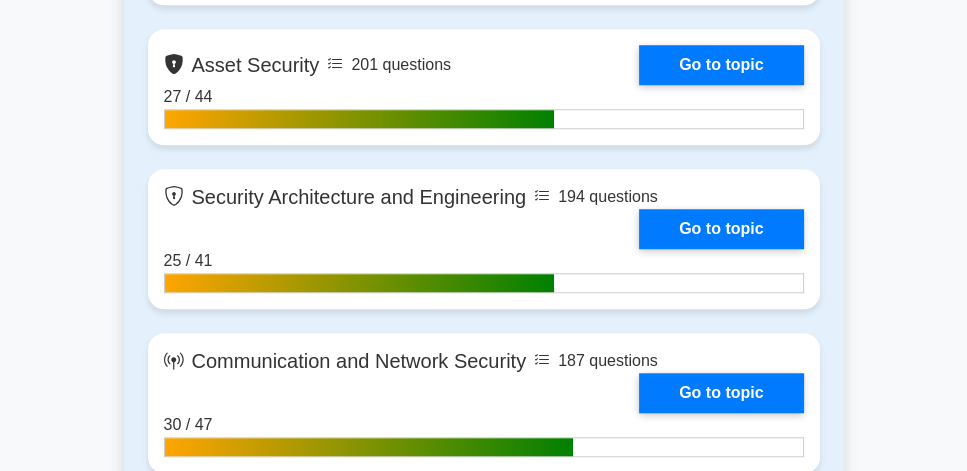 scroll, scrollTop: 1547, scrollLeft: 0, axis: vertical 